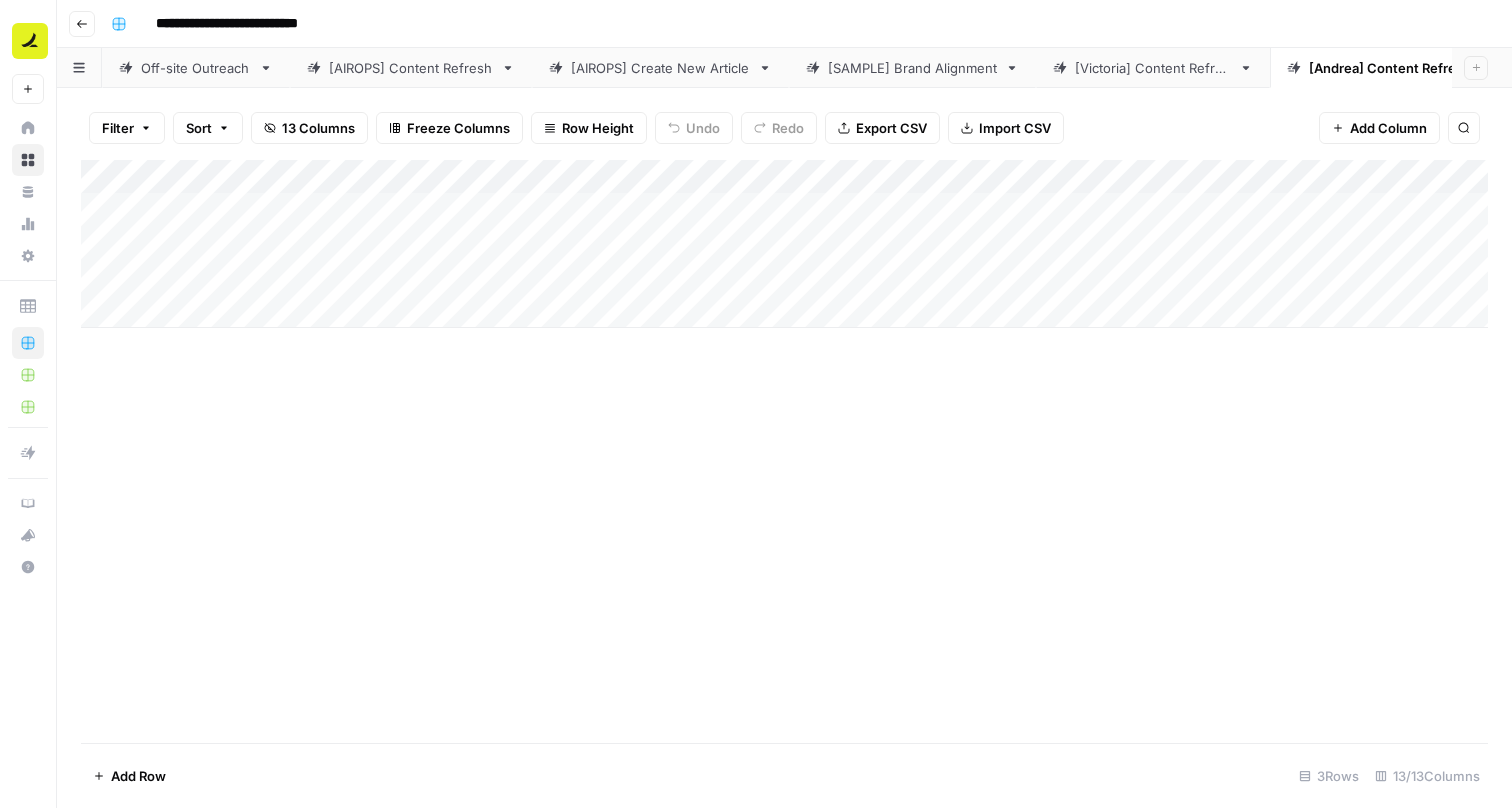 scroll, scrollTop: 0, scrollLeft: 0, axis: both 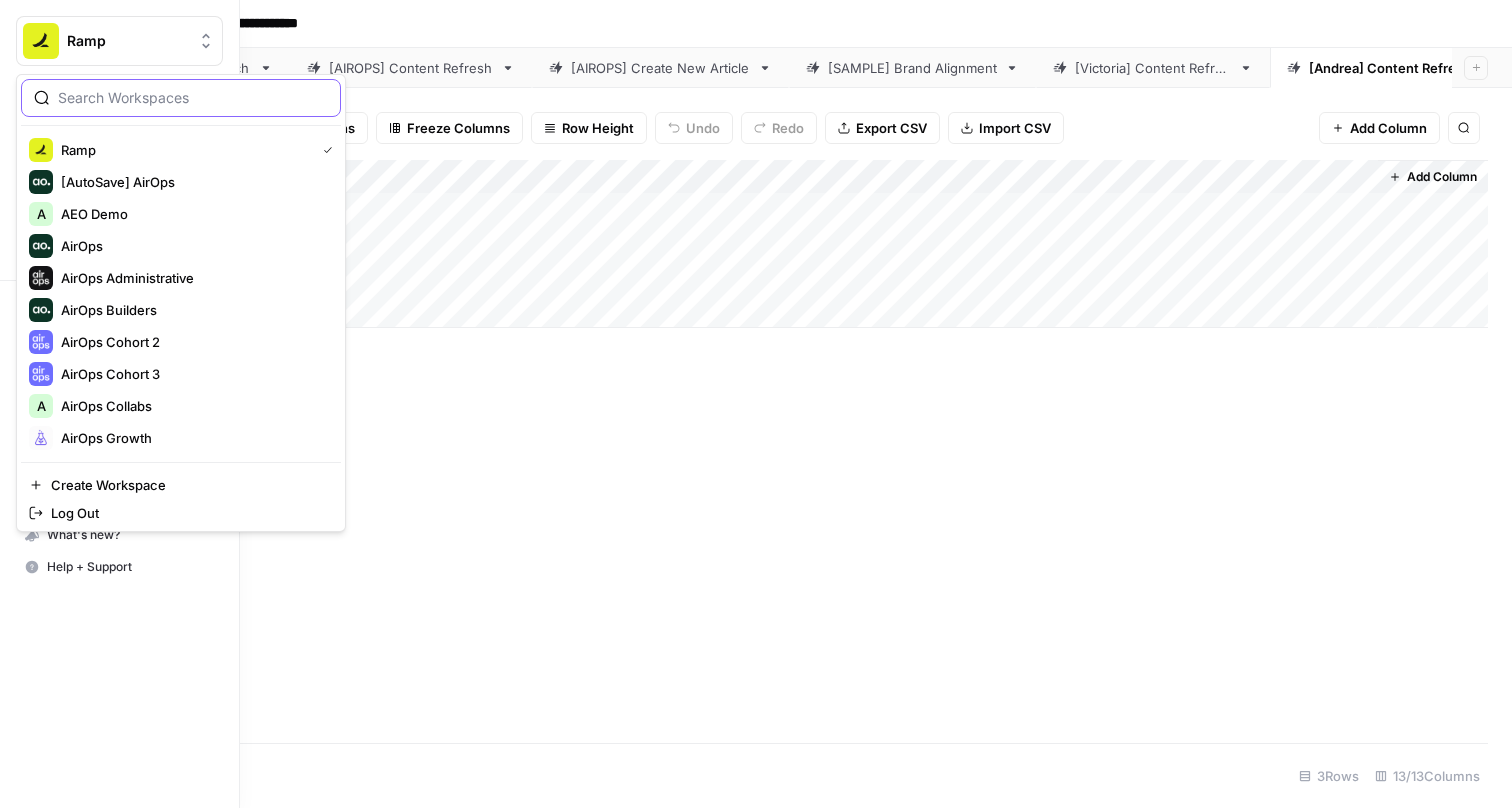 click at bounding box center (41, 41) 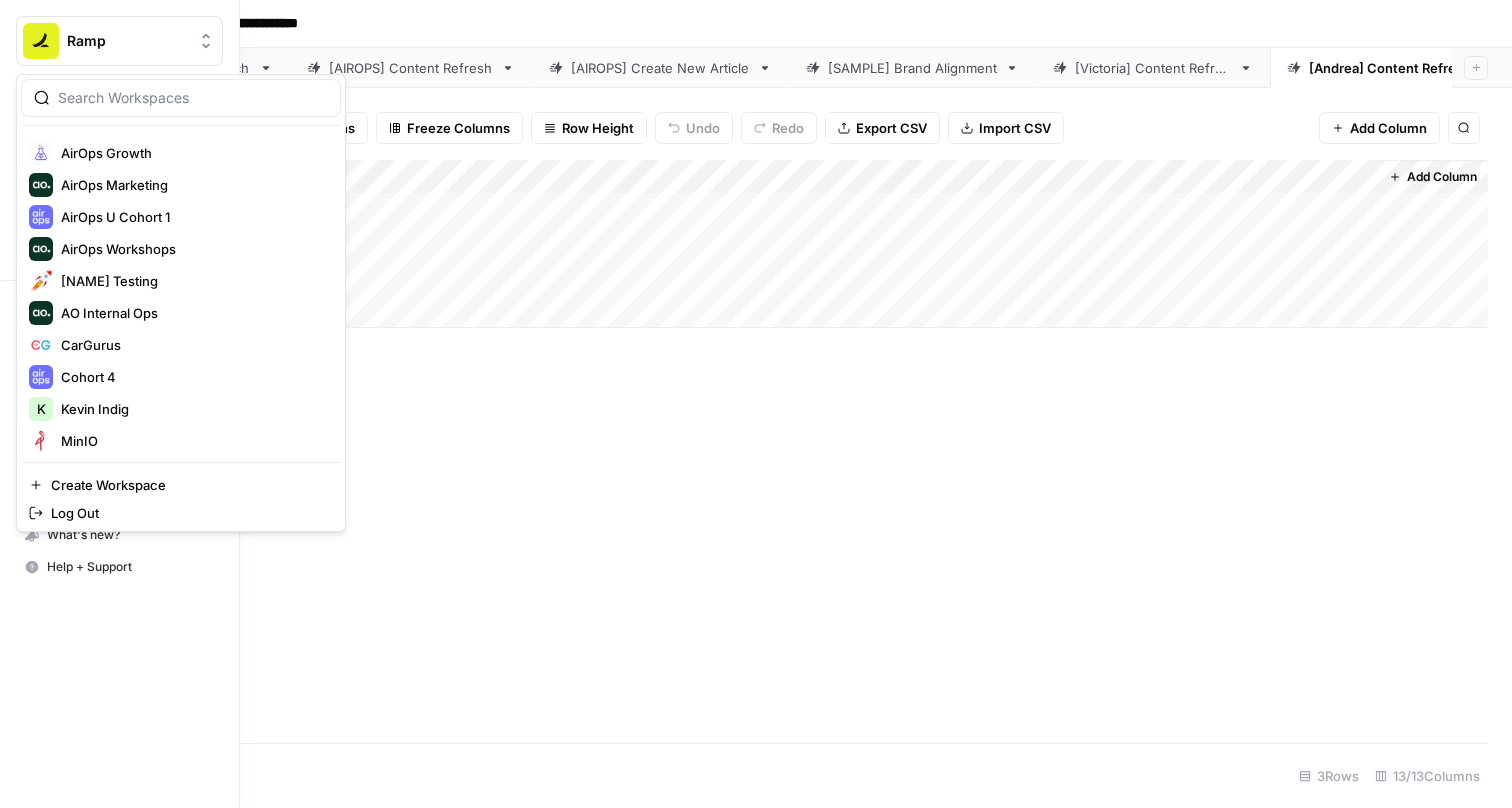 scroll, scrollTop: 293, scrollLeft: 0, axis: vertical 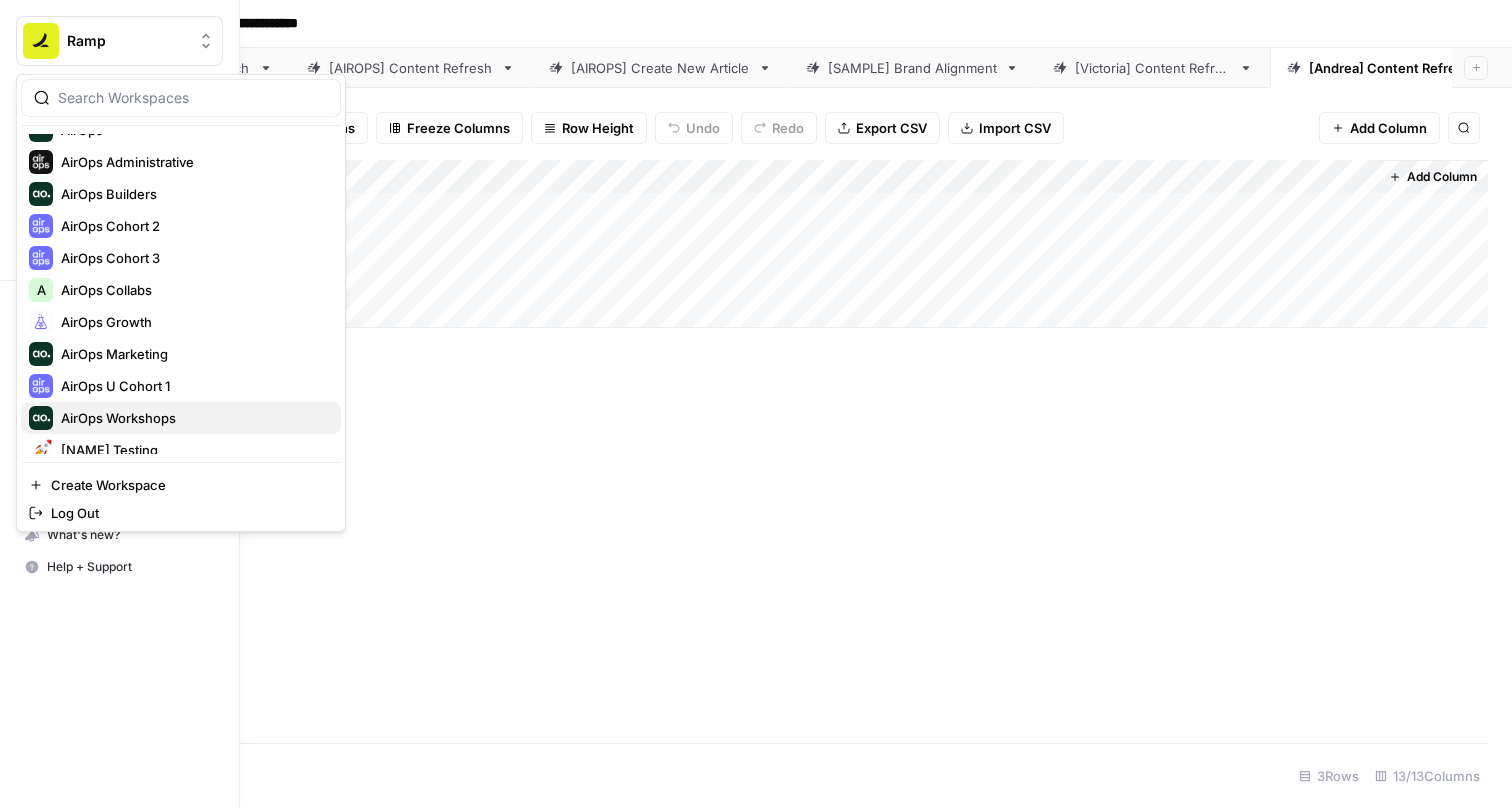 click on "AirOps Workshops" at bounding box center [193, 418] 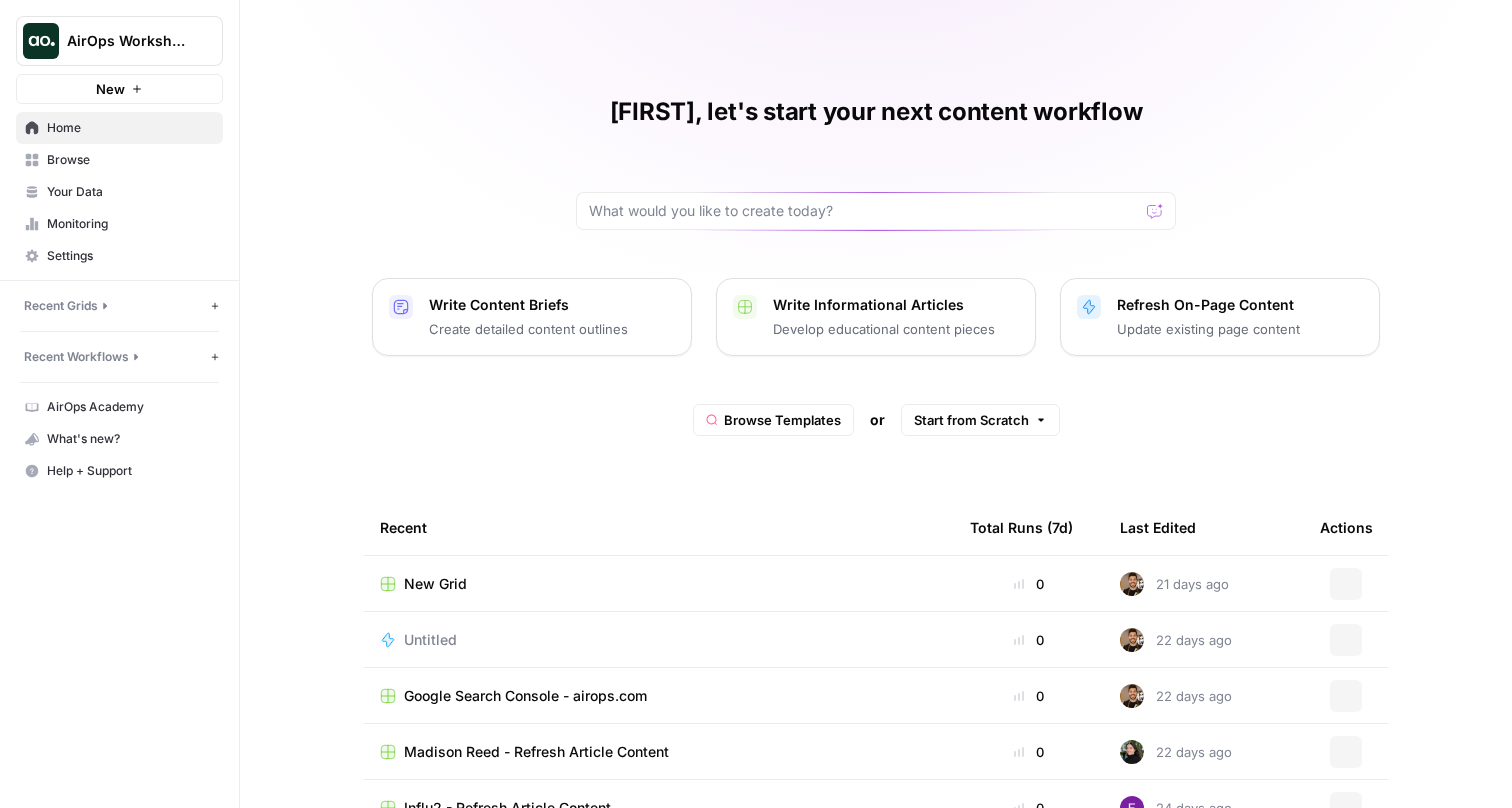 scroll, scrollTop: 0, scrollLeft: 0, axis: both 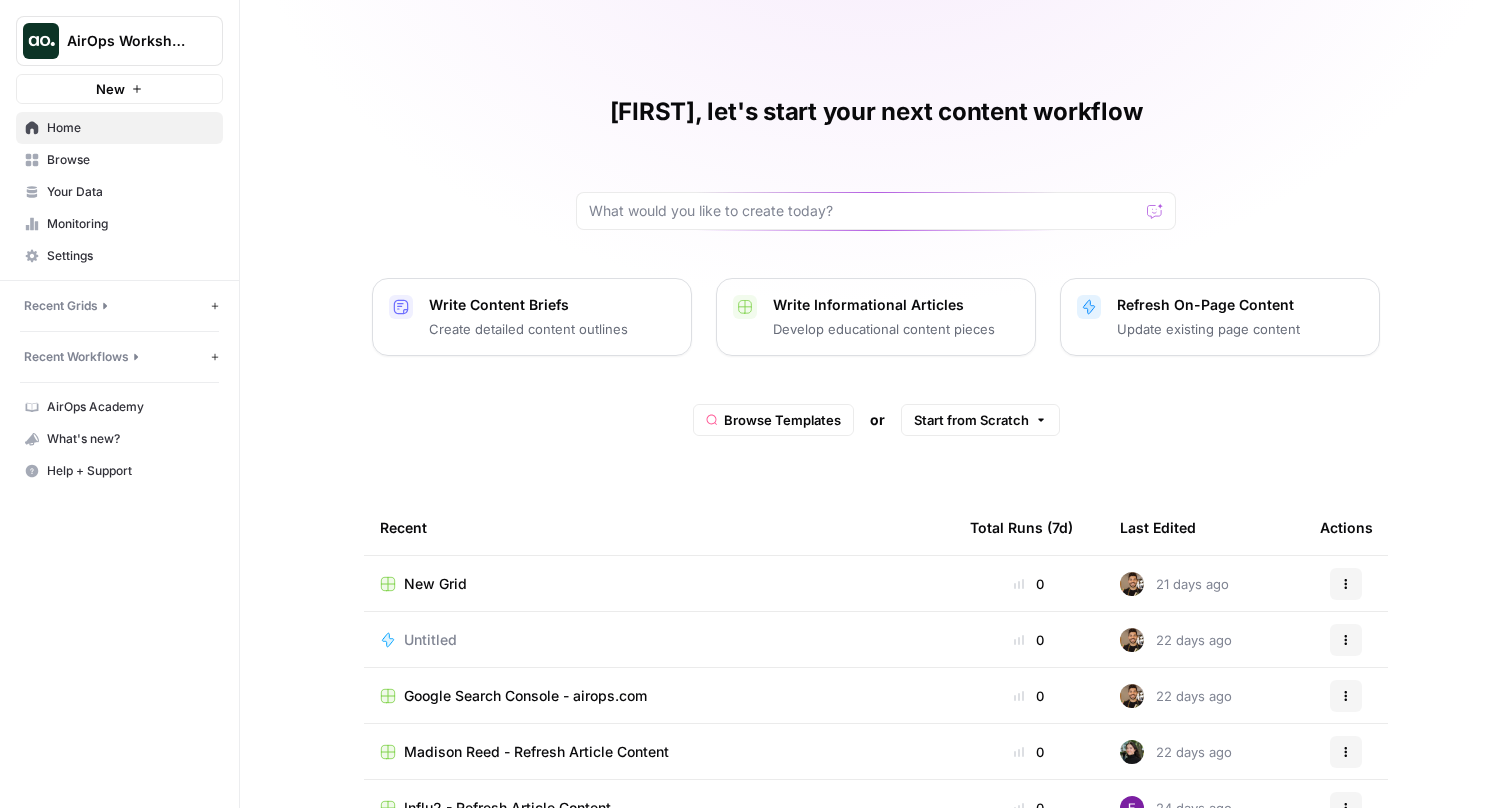 click on "Write Content Briefs Create detailed content outlines" at bounding box center (528, 317) 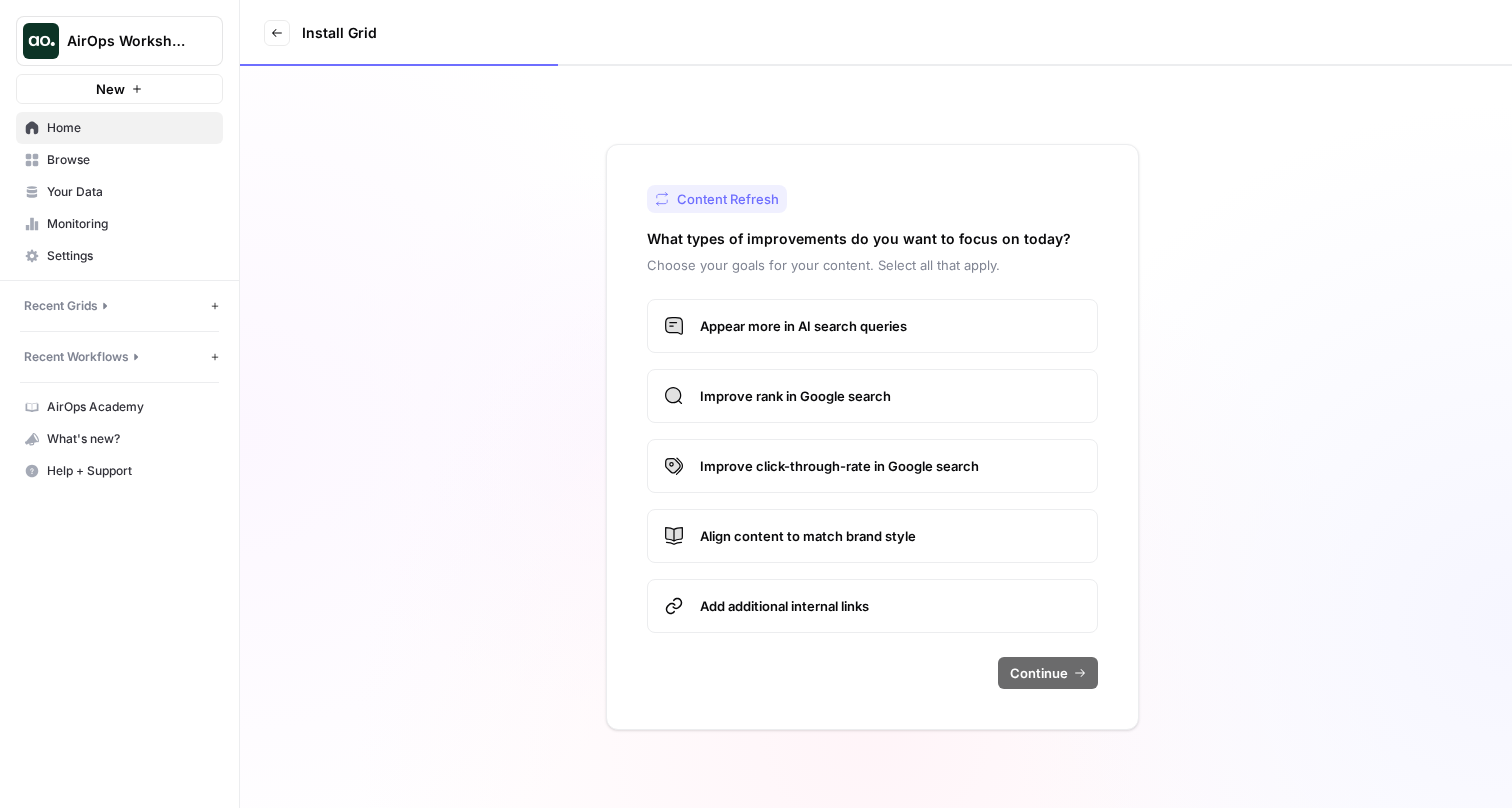 click on "Appear more in AI search queries" at bounding box center (872, 326) 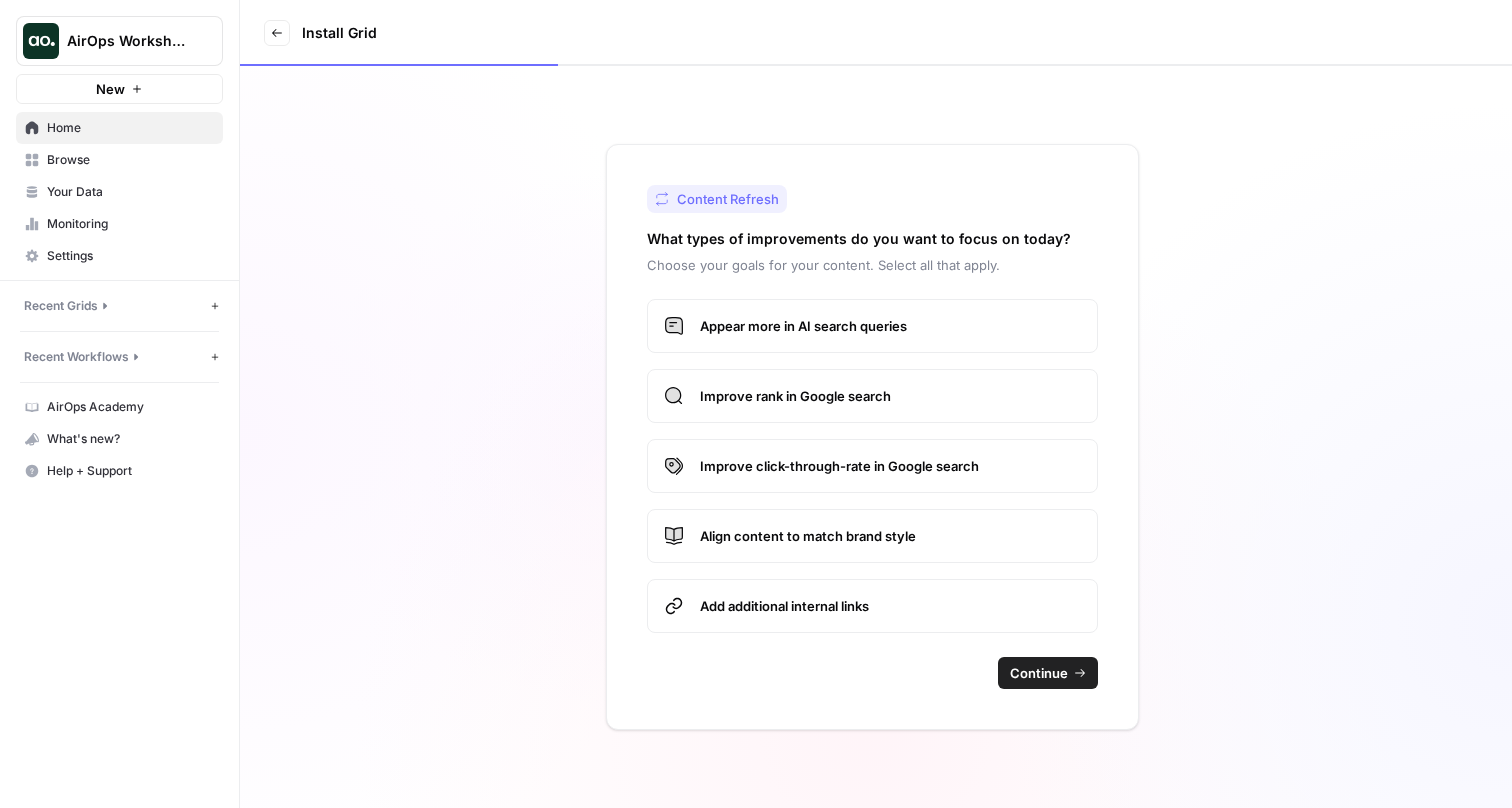 click on "Continue" at bounding box center (1048, 673) 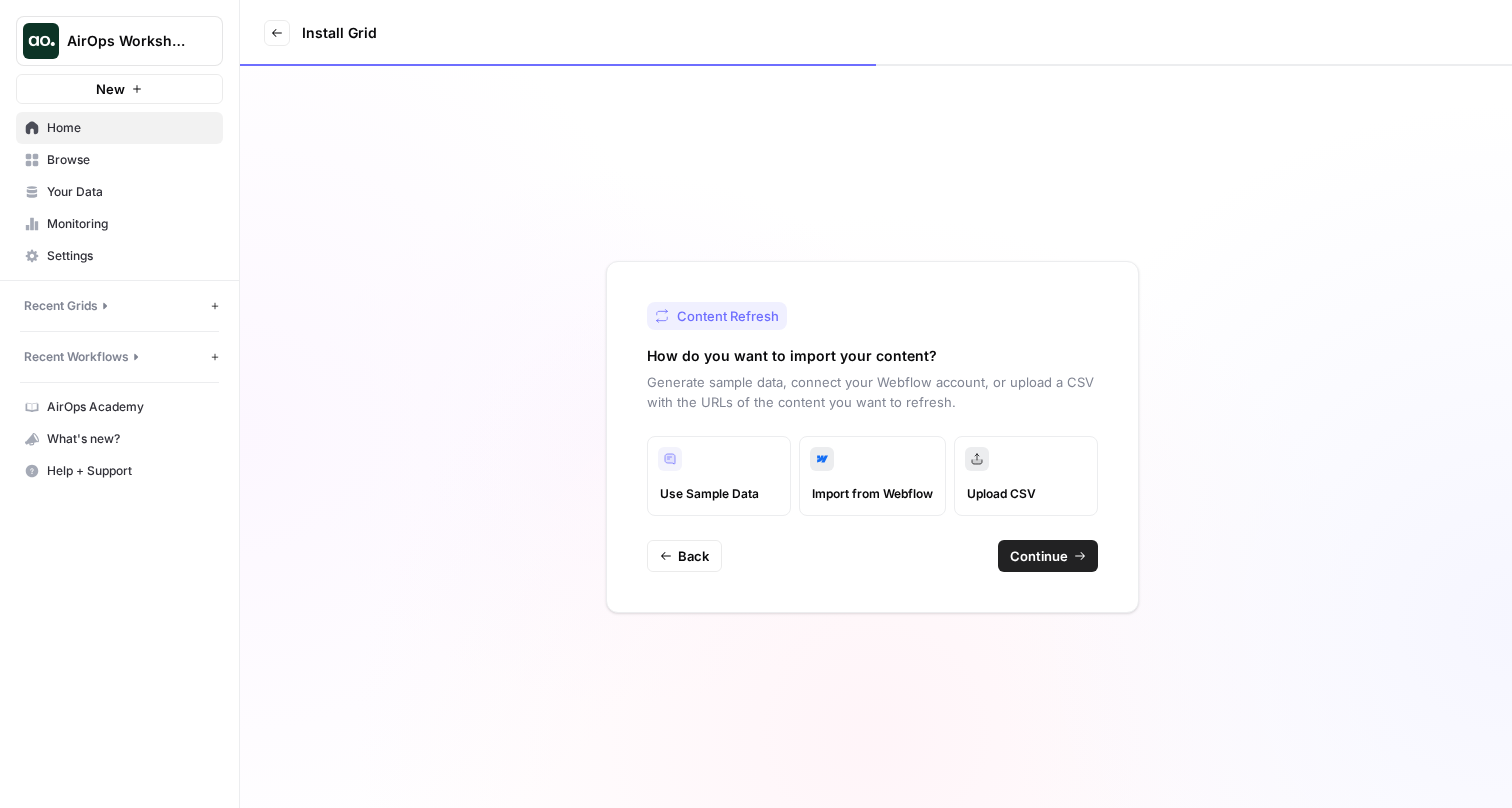 click on "Home" at bounding box center [130, 128] 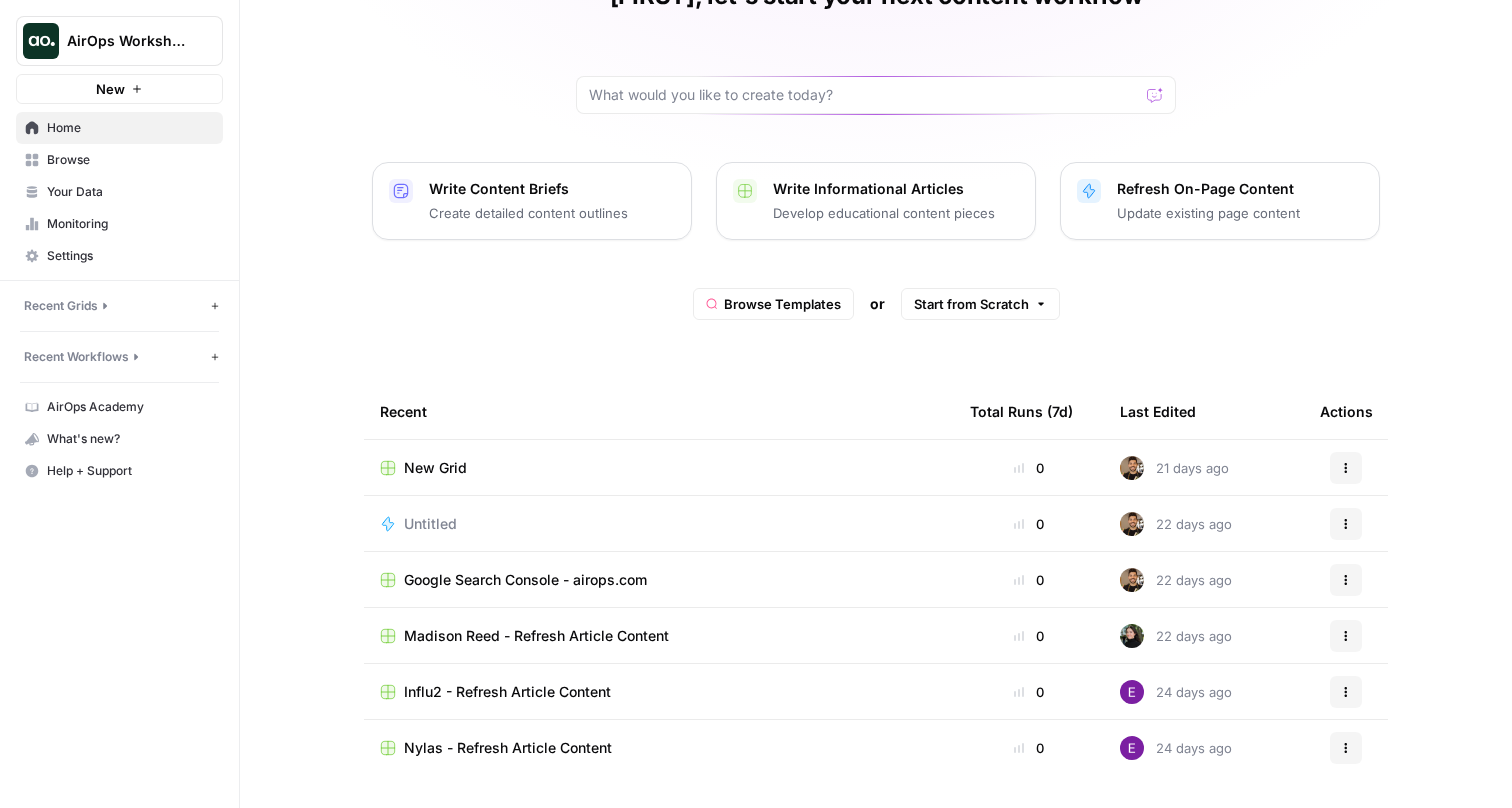scroll, scrollTop: 116, scrollLeft: 0, axis: vertical 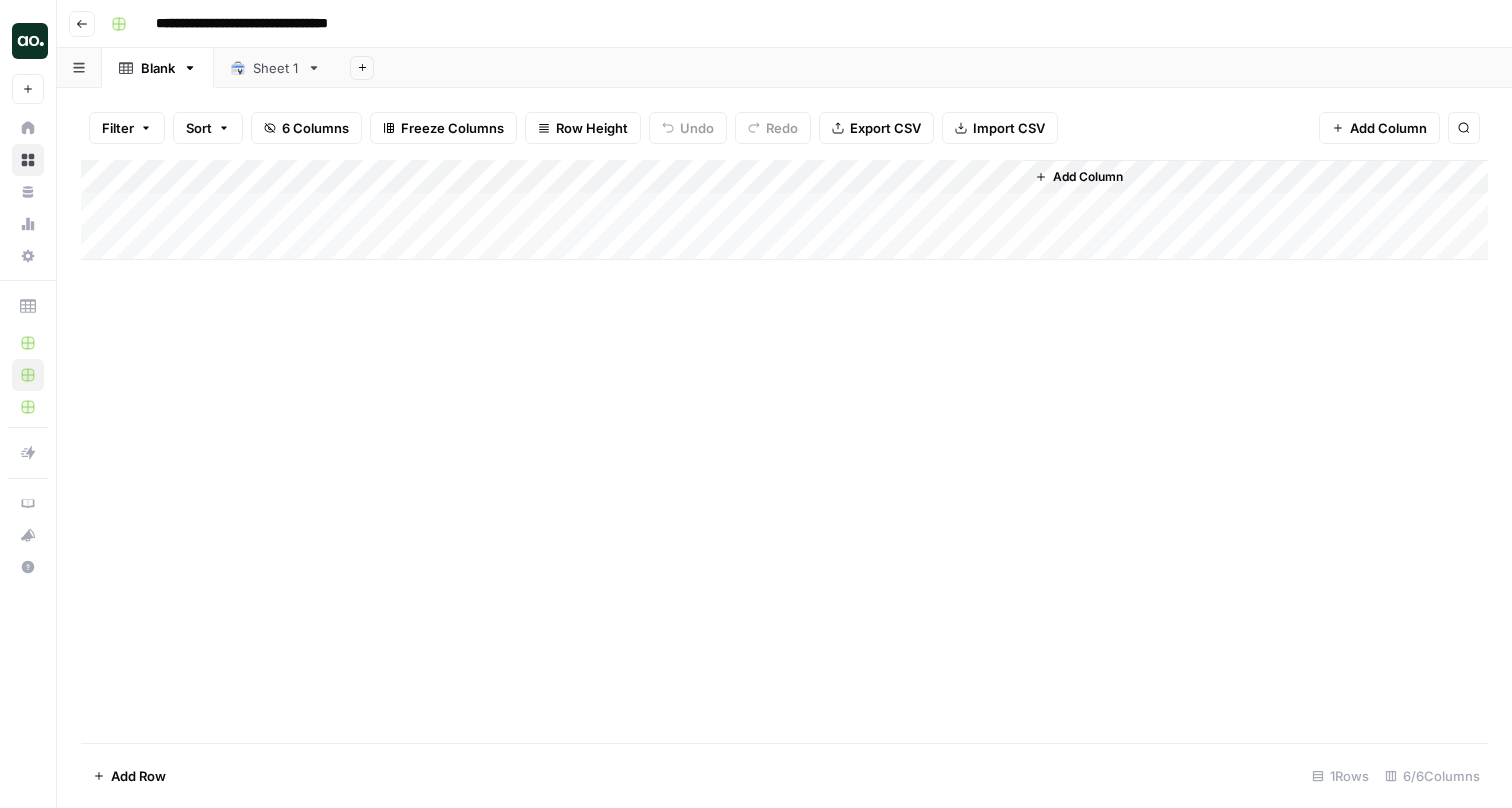 click on "Add Column" at bounding box center (784, 210) 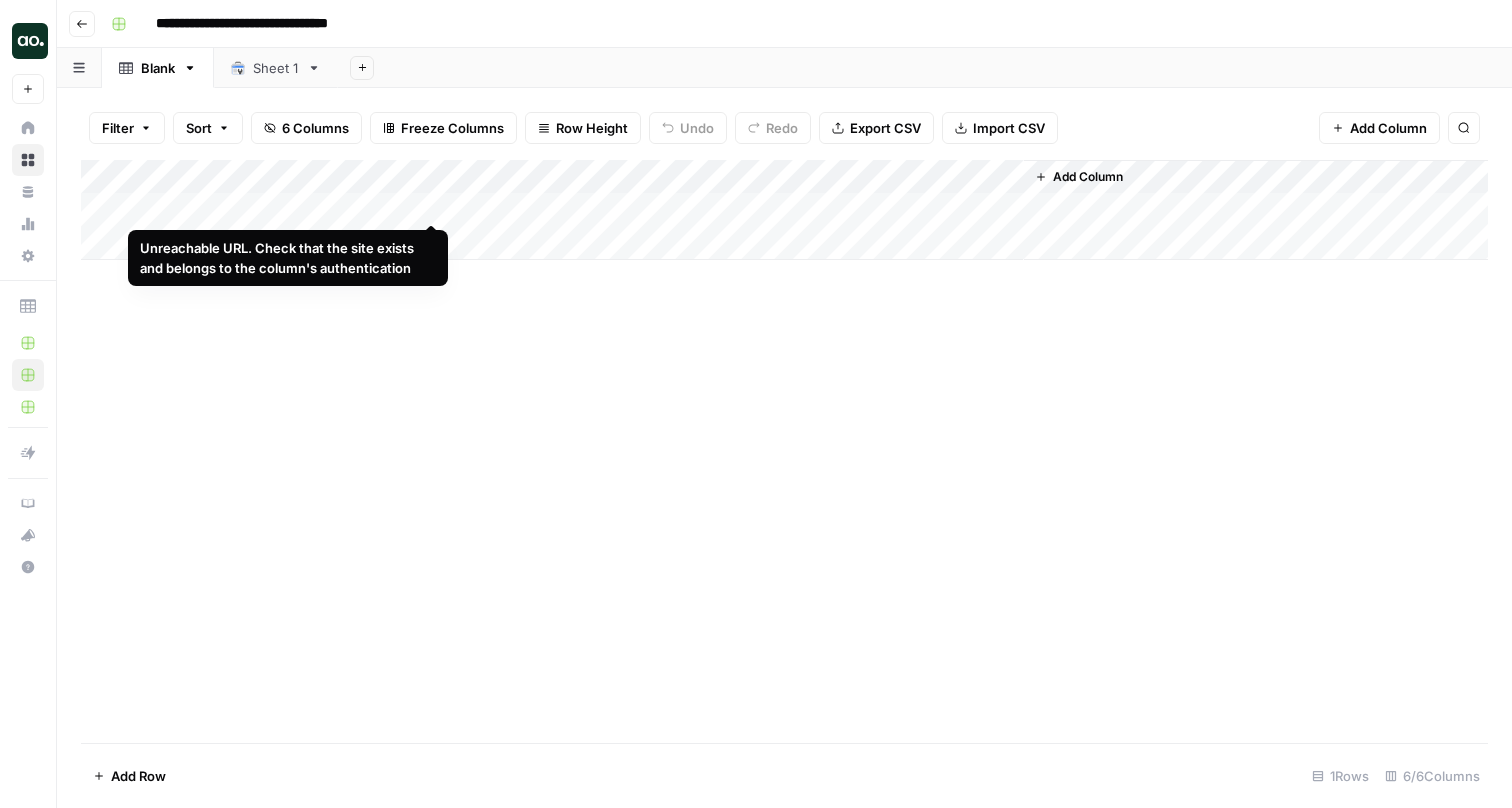 click on "Add Column" at bounding box center (784, 210) 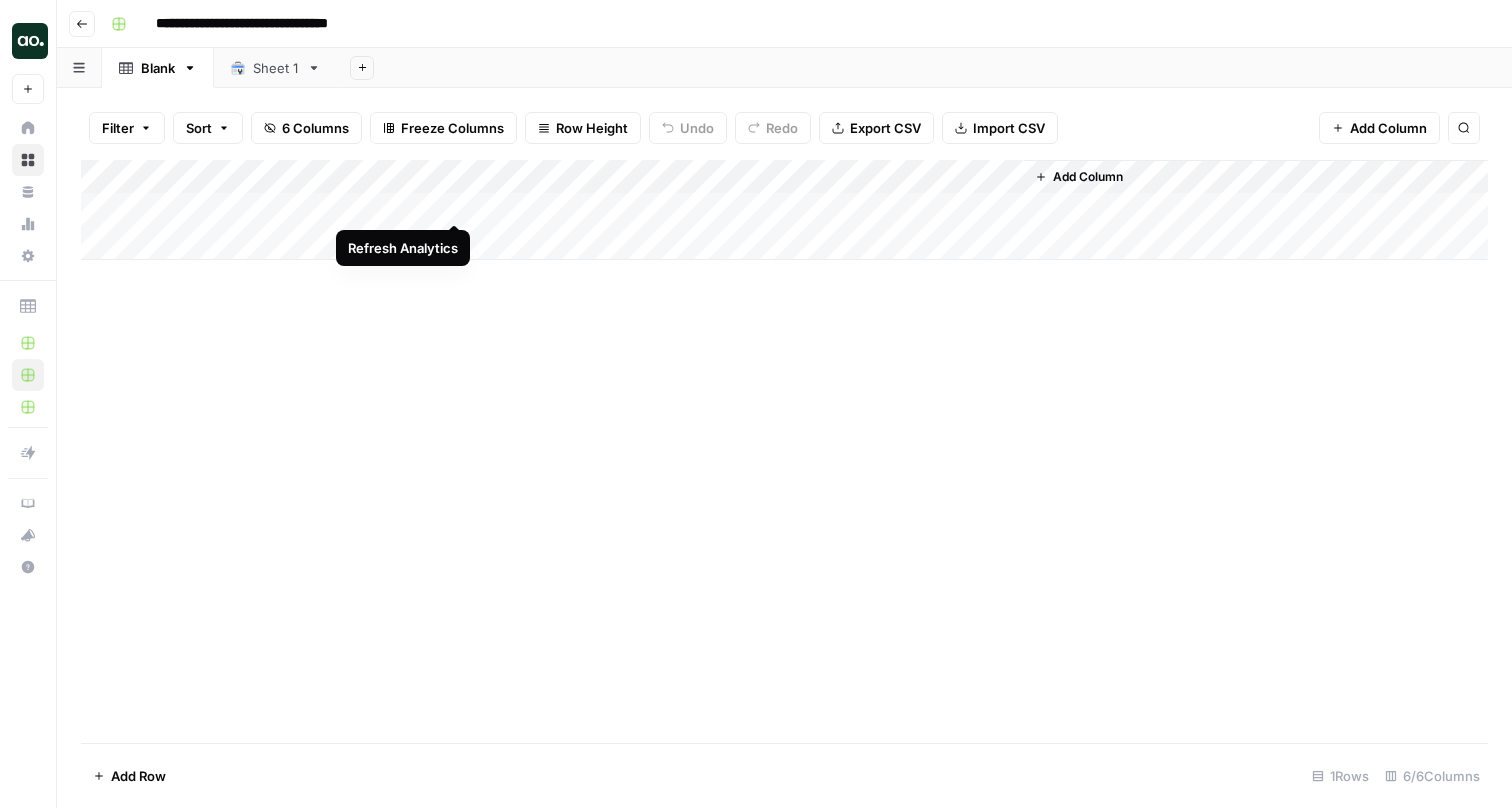 click on "Add Column" at bounding box center [784, 210] 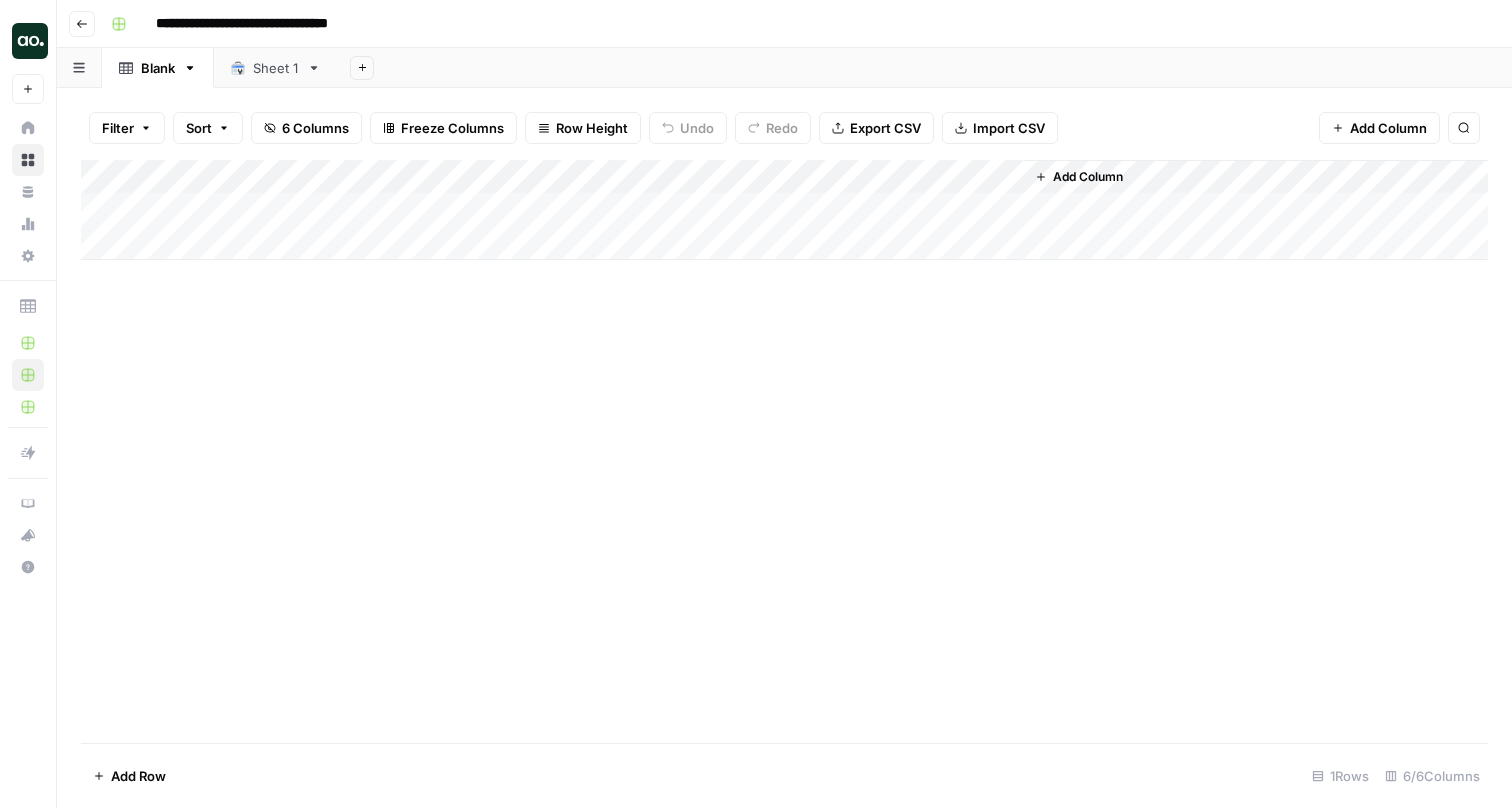 click on "Add Column" at bounding box center [1088, 177] 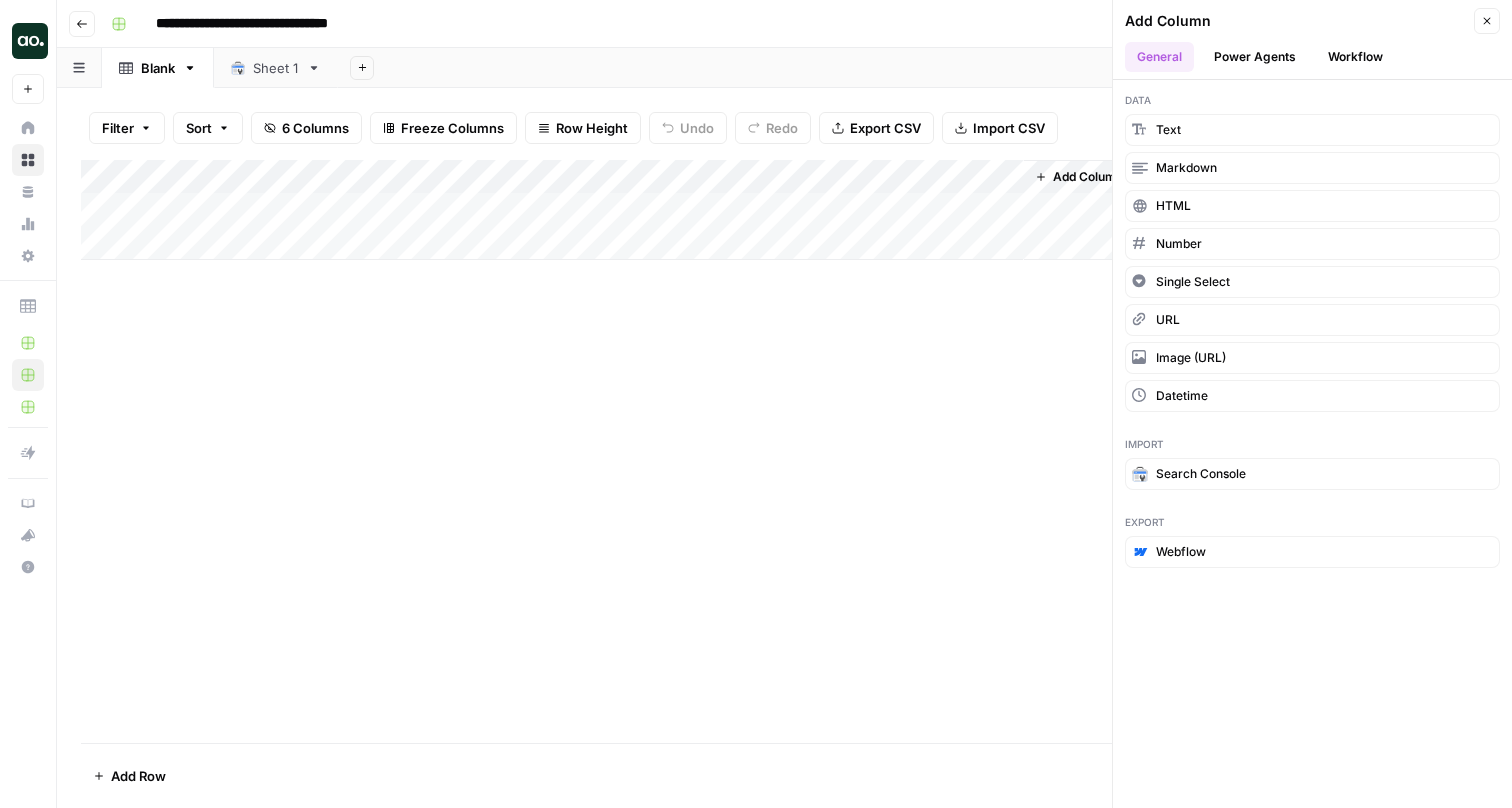 click on "Power Agents" at bounding box center [1255, 57] 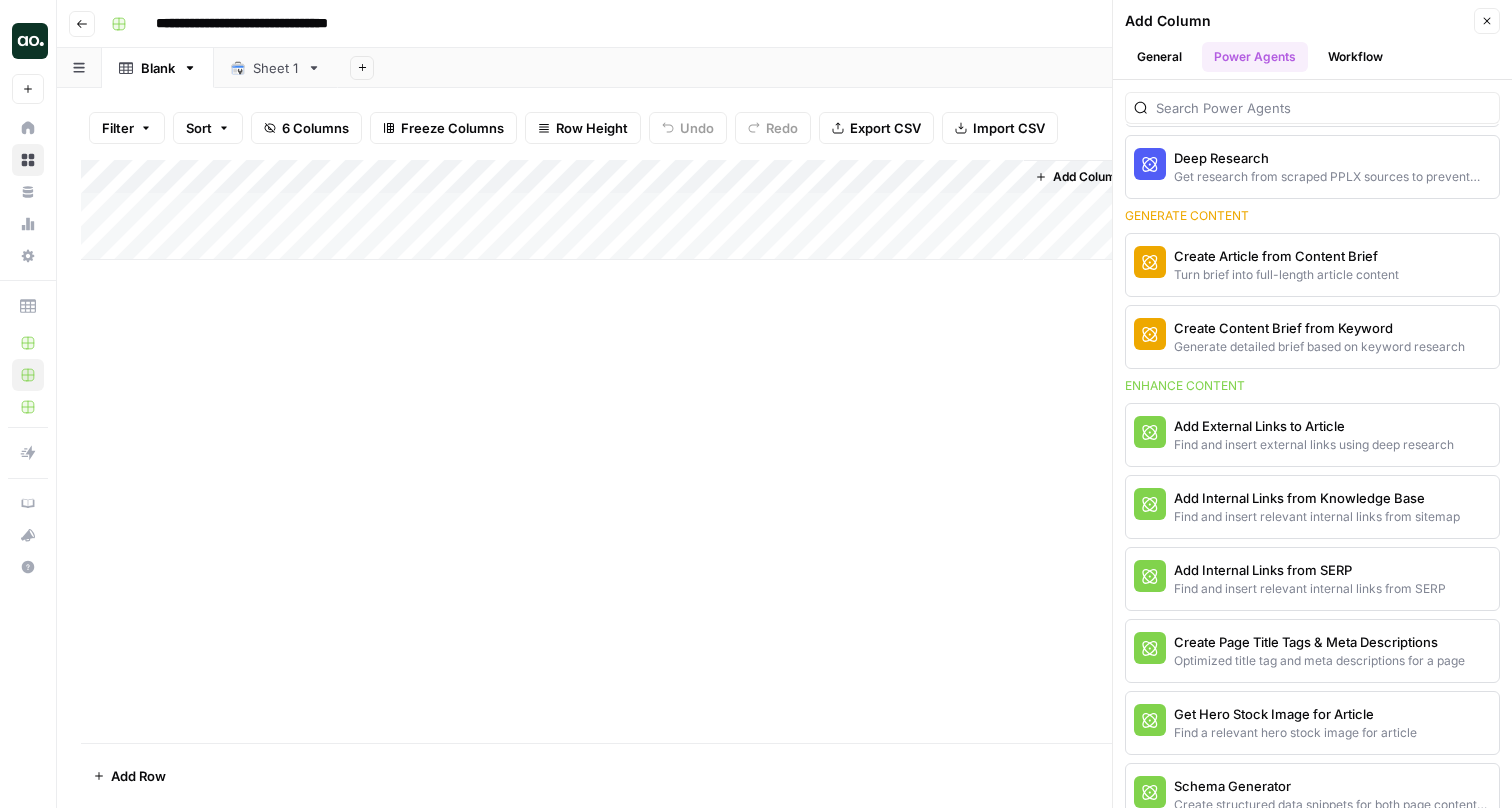 scroll, scrollTop: 240, scrollLeft: 0, axis: vertical 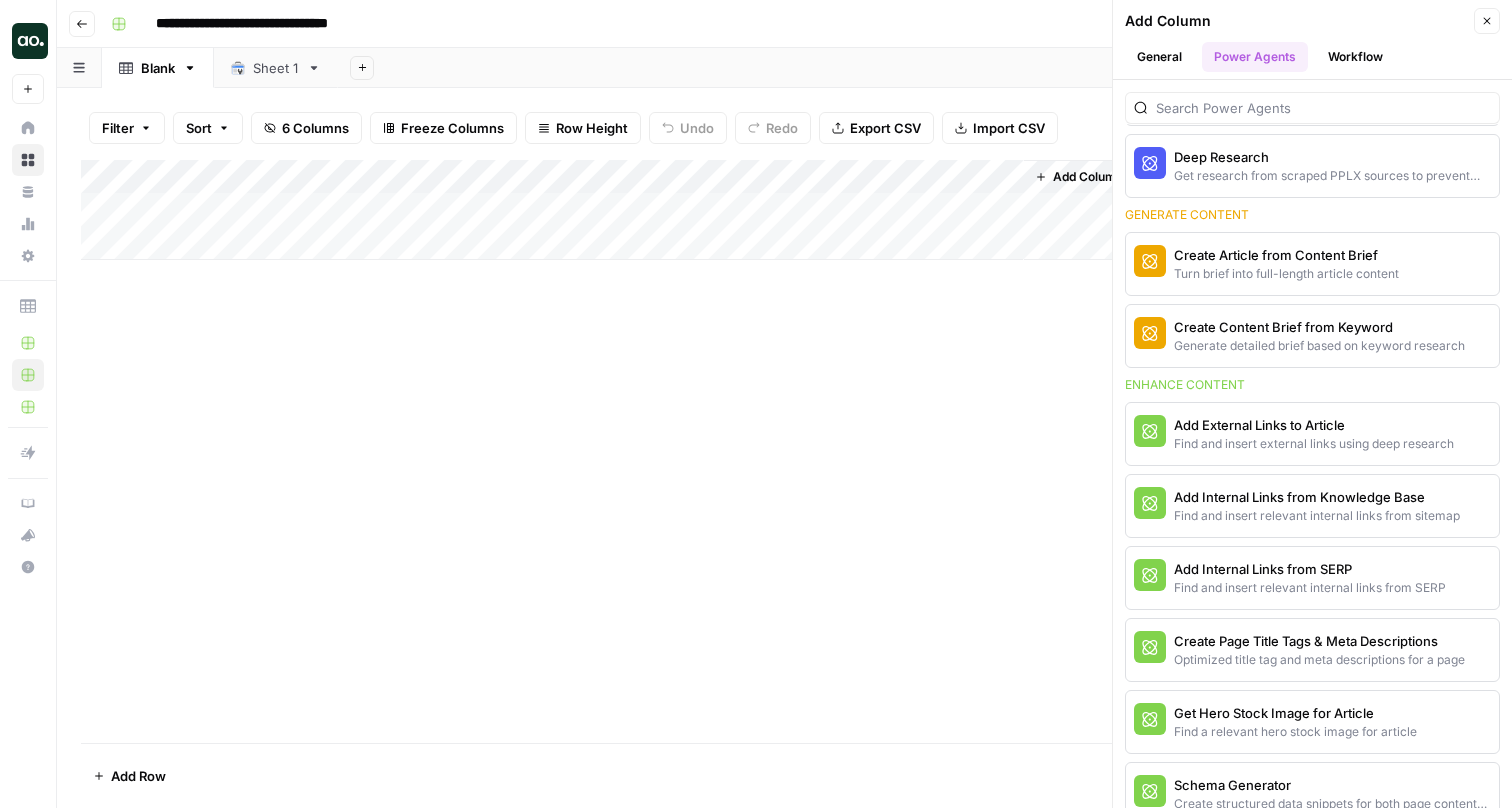 click on "Add Column" at bounding box center (784, 451) 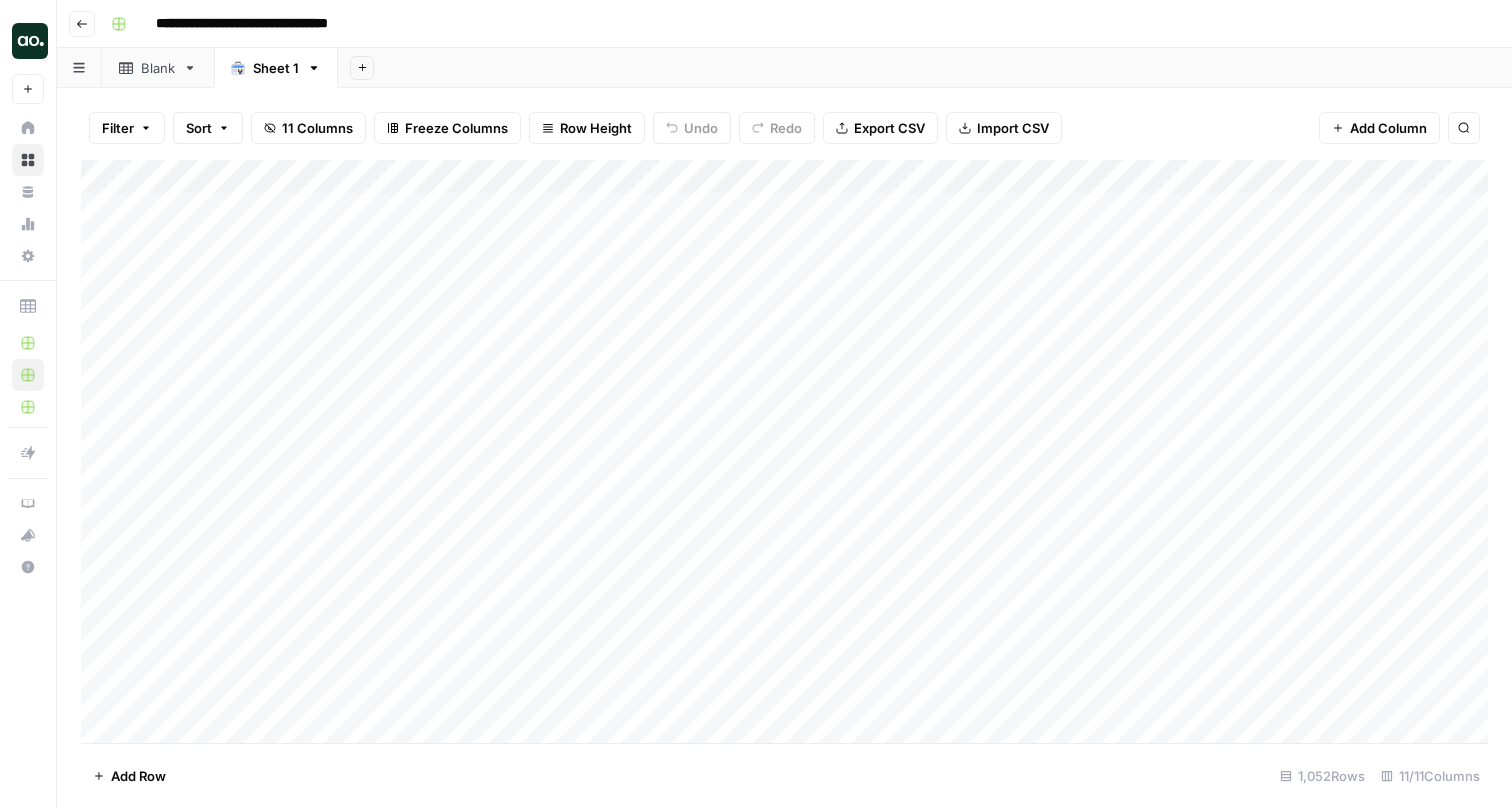 scroll, scrollTop: 0, scrollLeft: 0, axis: both 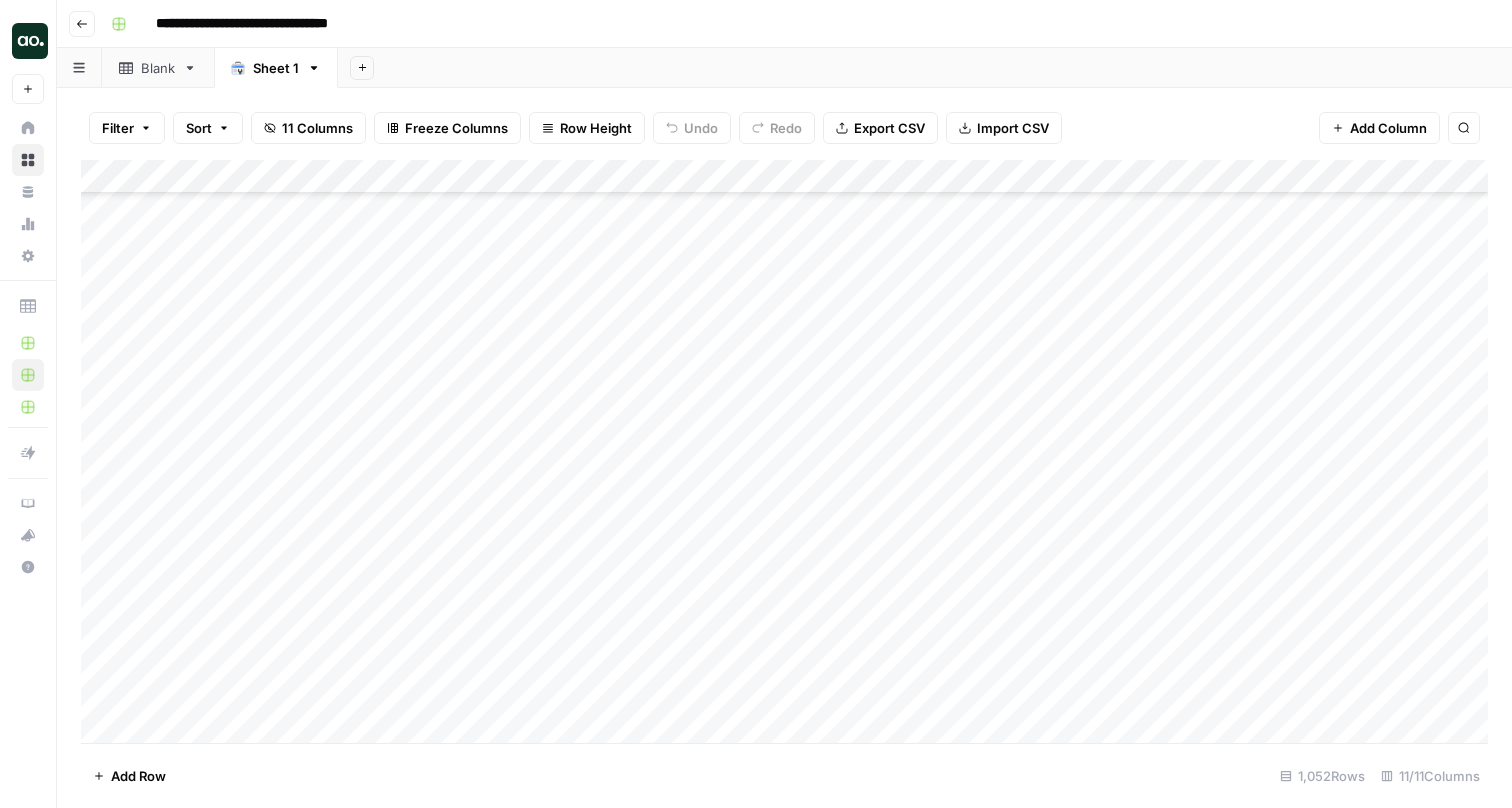 drag, startPoint x: 1482, startPoint y: 334, endPoint x: 1475, endPoint y: 430, distance: 96.25487 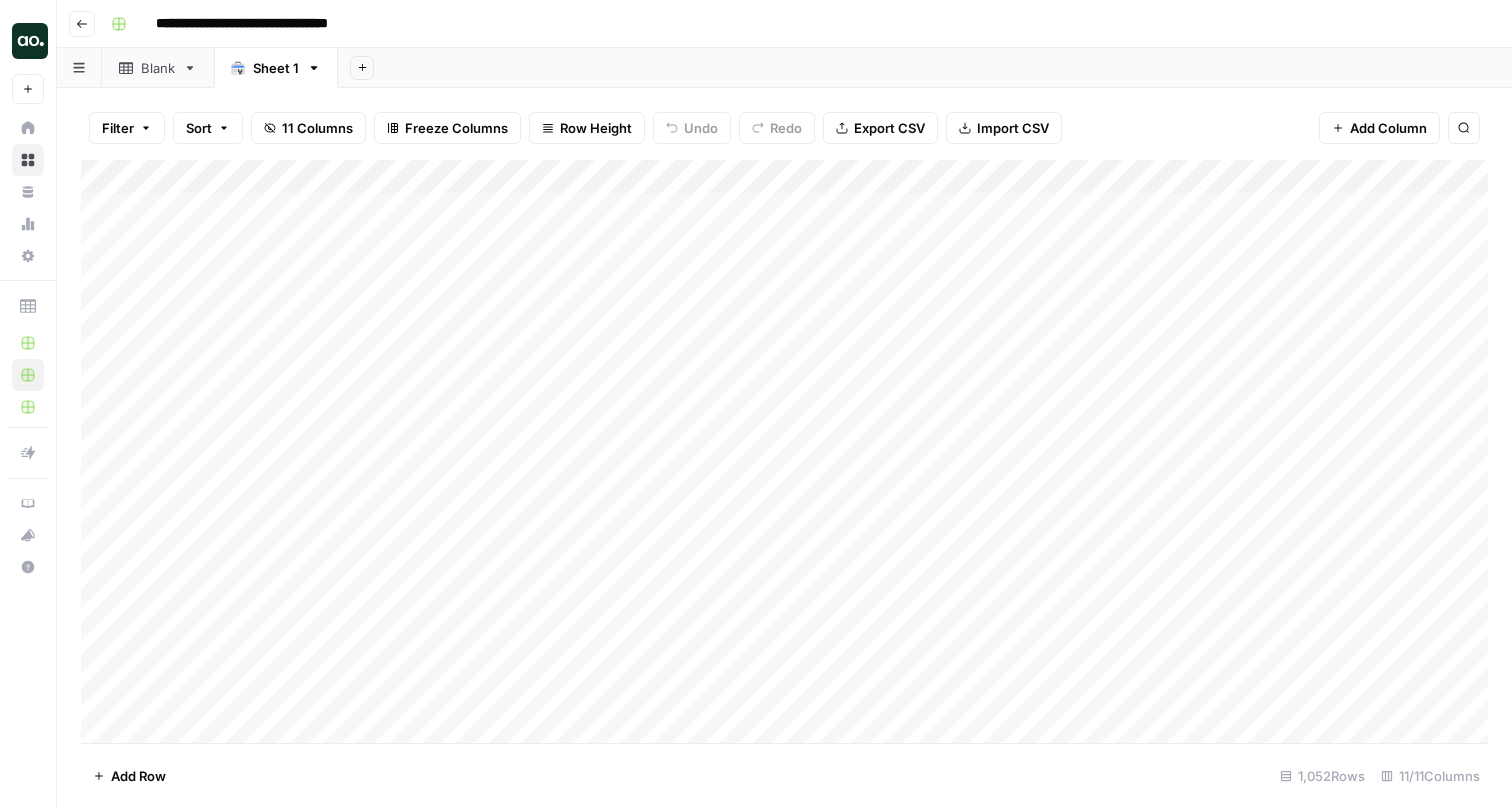 scroll, scrollTop: 0, scrollLeft: 0, axis: both 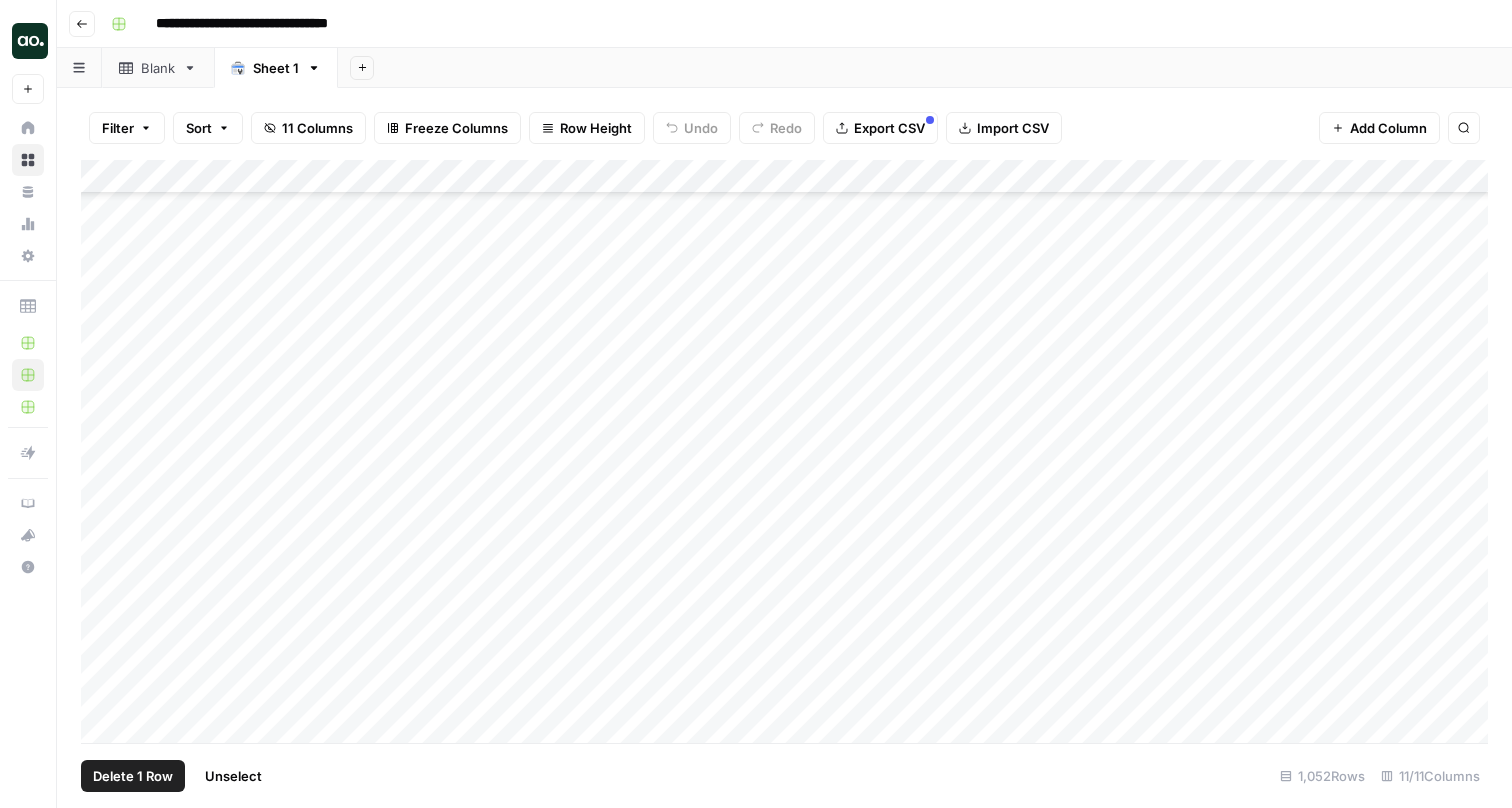 click on "Add Column" at bounding box center (784, 454) 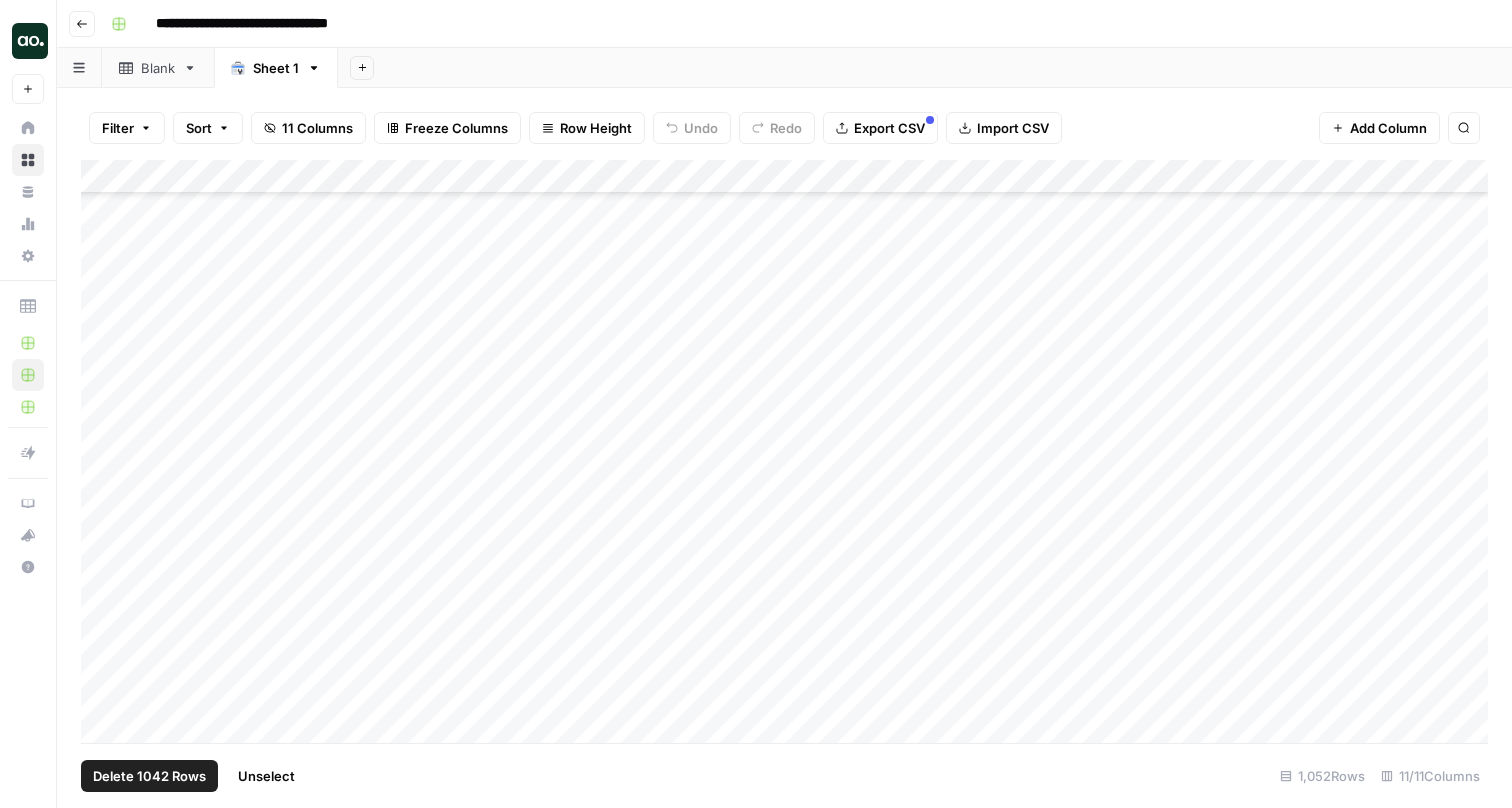 click on "Delete 1042 Rows" at bounding box center [149, 776] 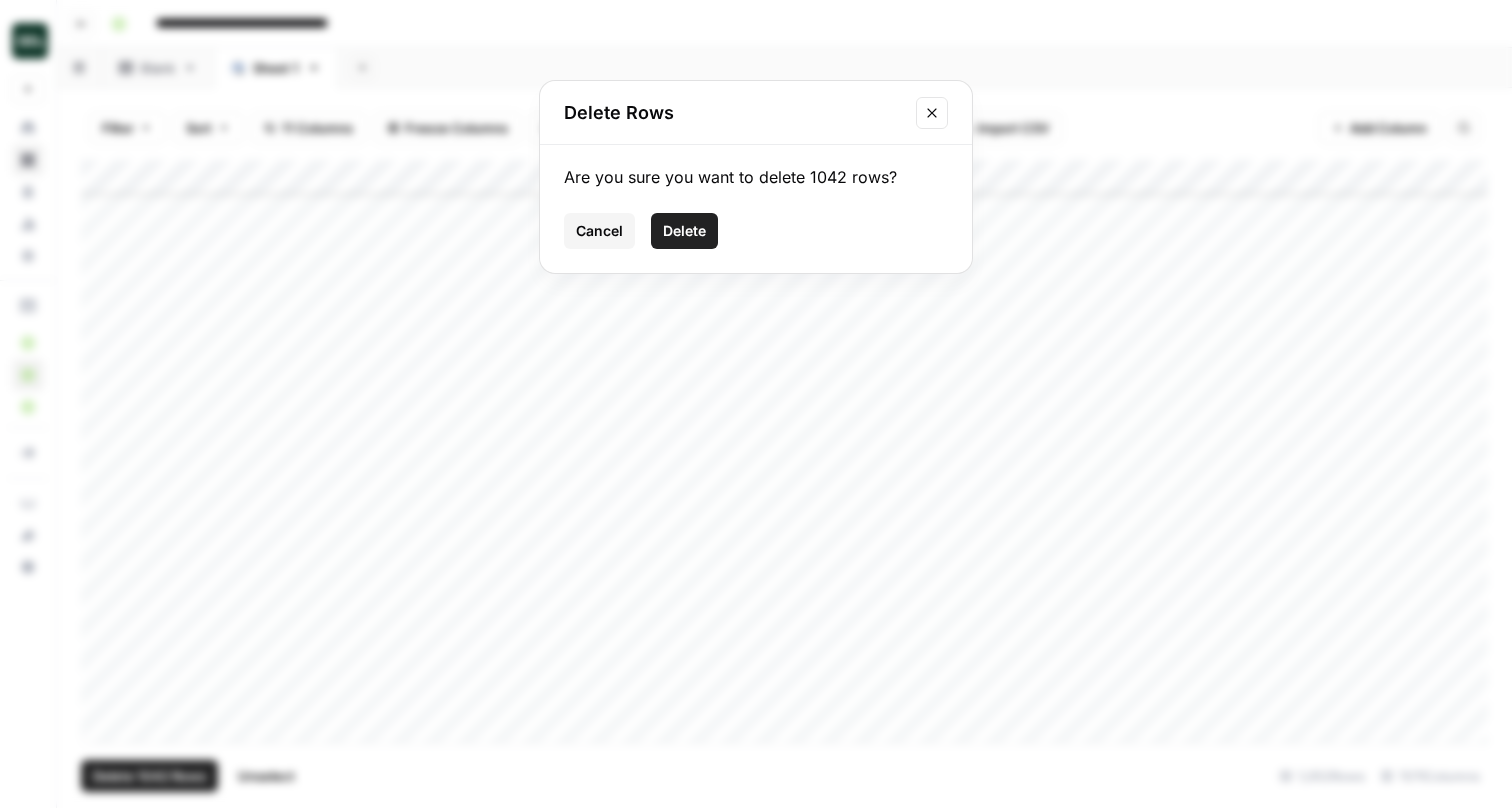 click on "Delete" at bounding box center [684, 231] 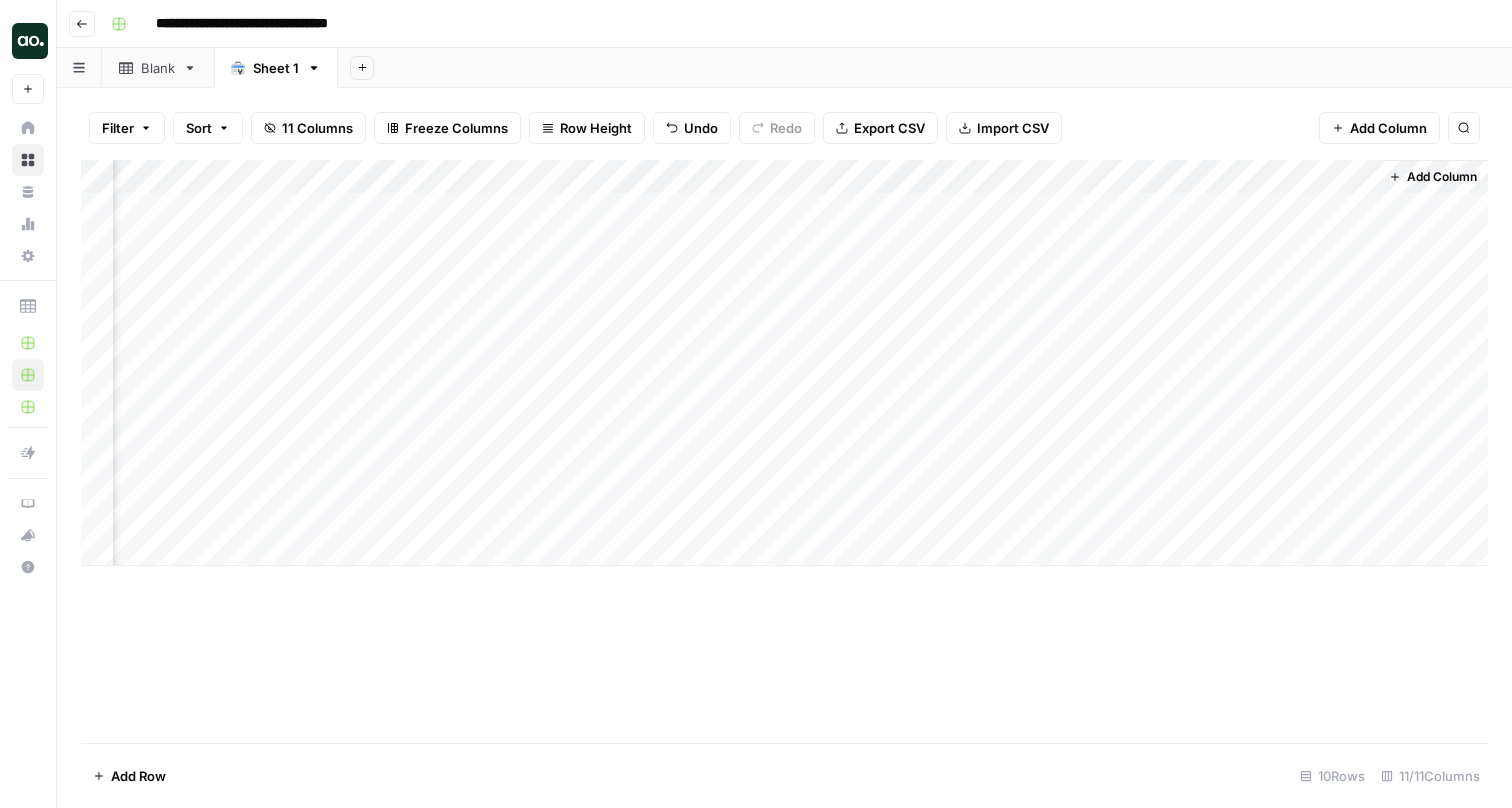 scroll, scrollTop: 0, scrollLeft: 547, axis: horizontal 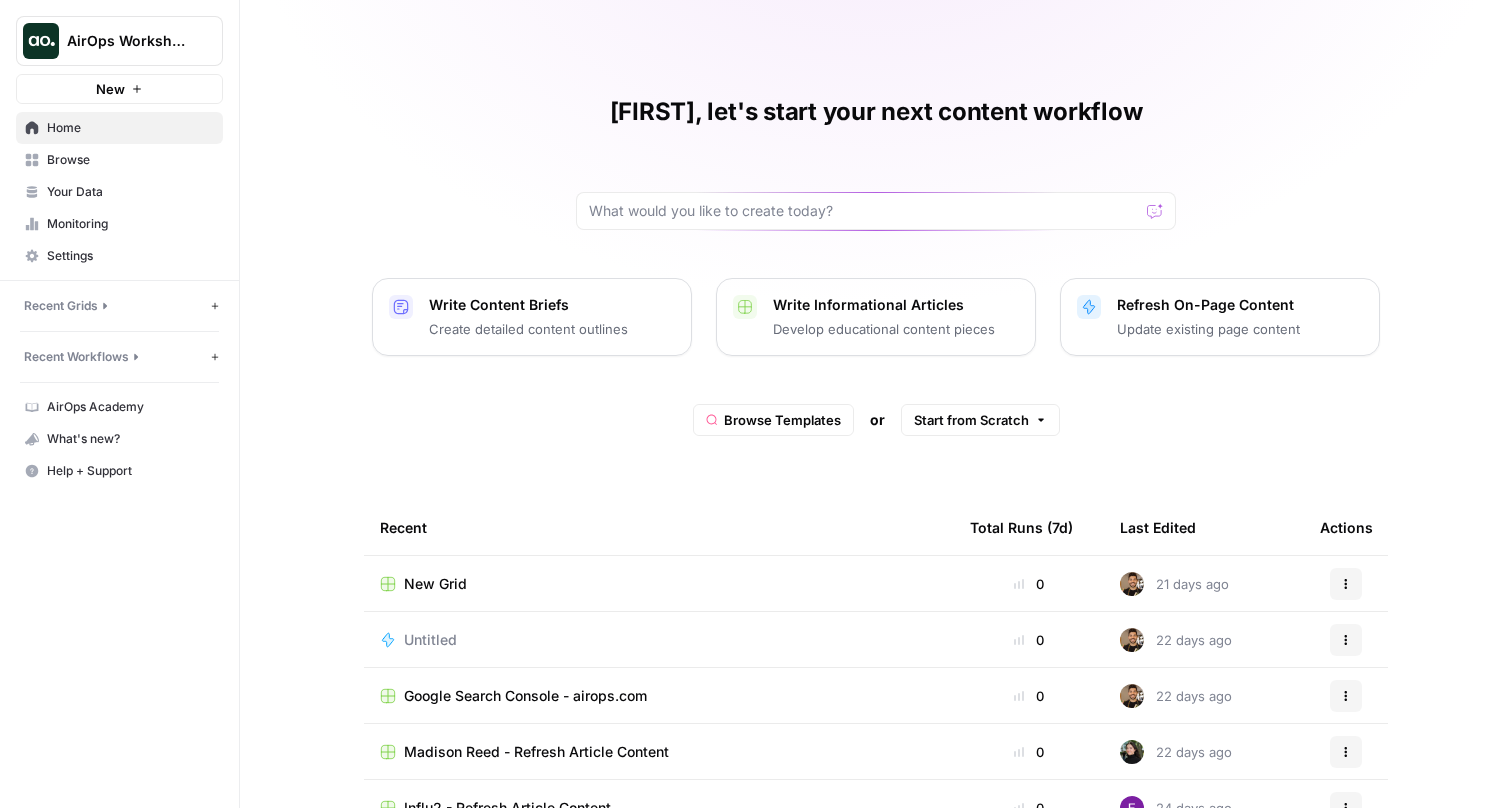 click on "AirOps Workshops" at bounding box center (127, 41) 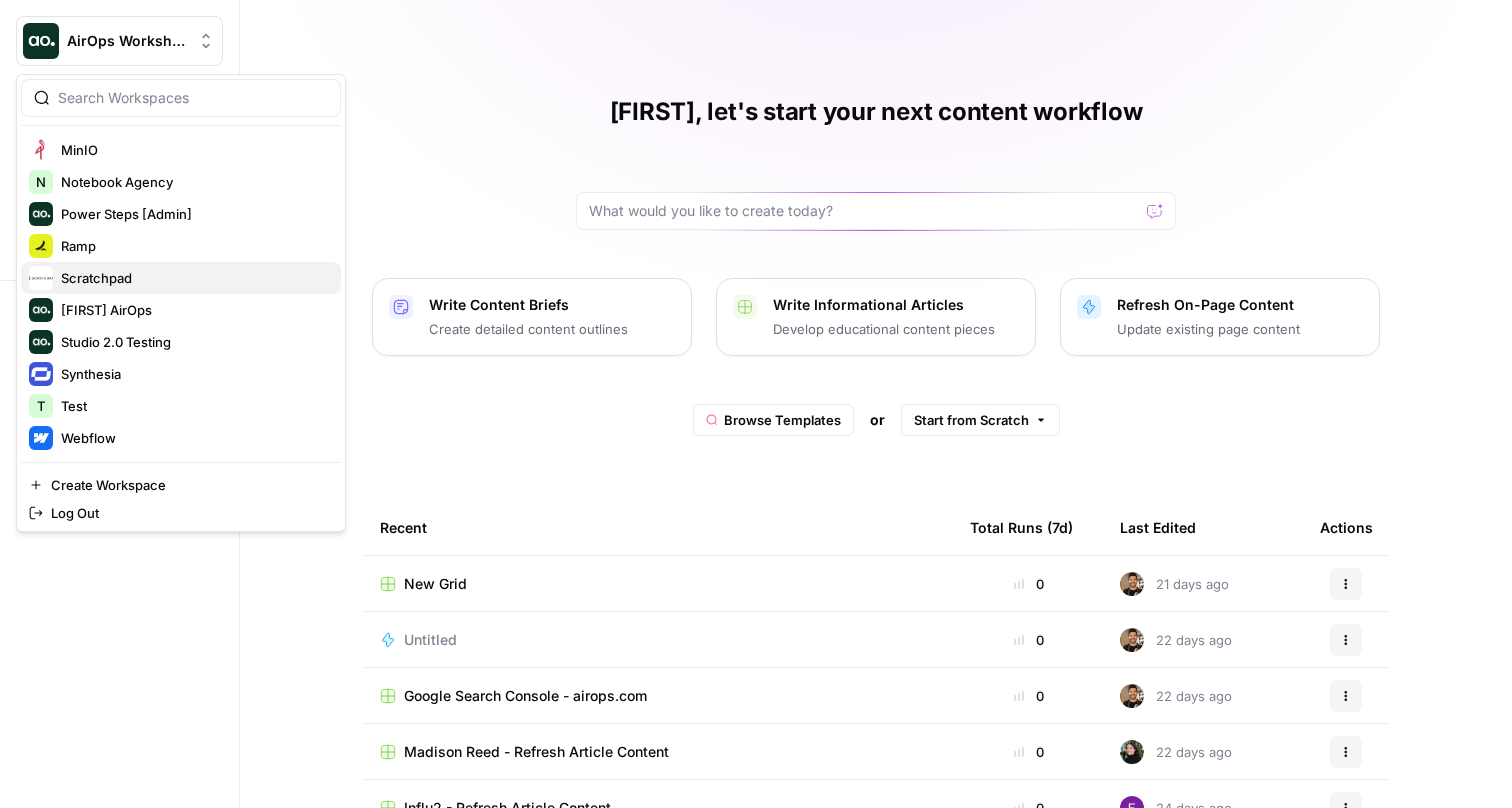 scroll, scrollTop: 544, scrollLeft: 0, axis: vertical 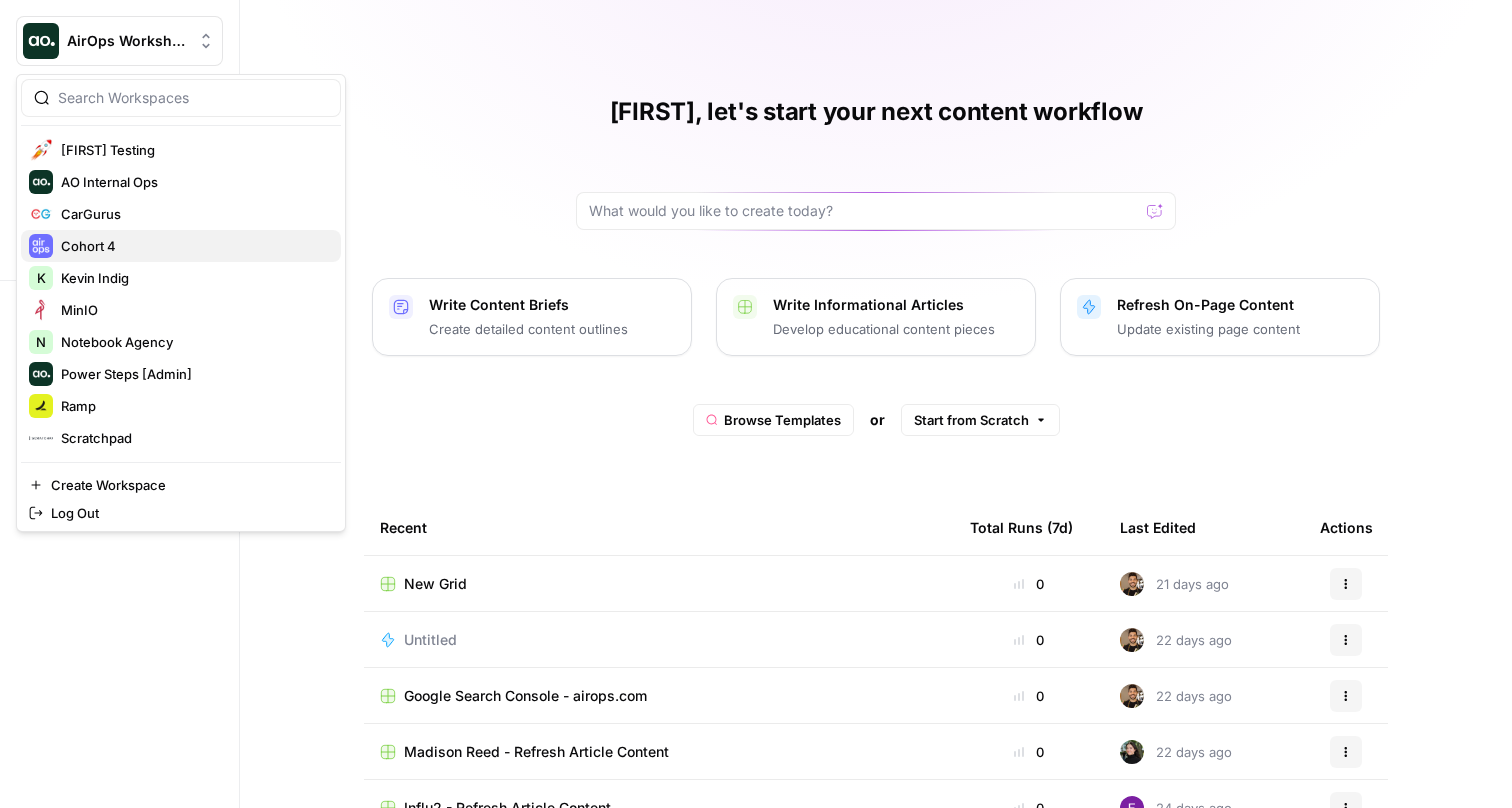 click on "Cohort 4" at bounding box center [193, 246] 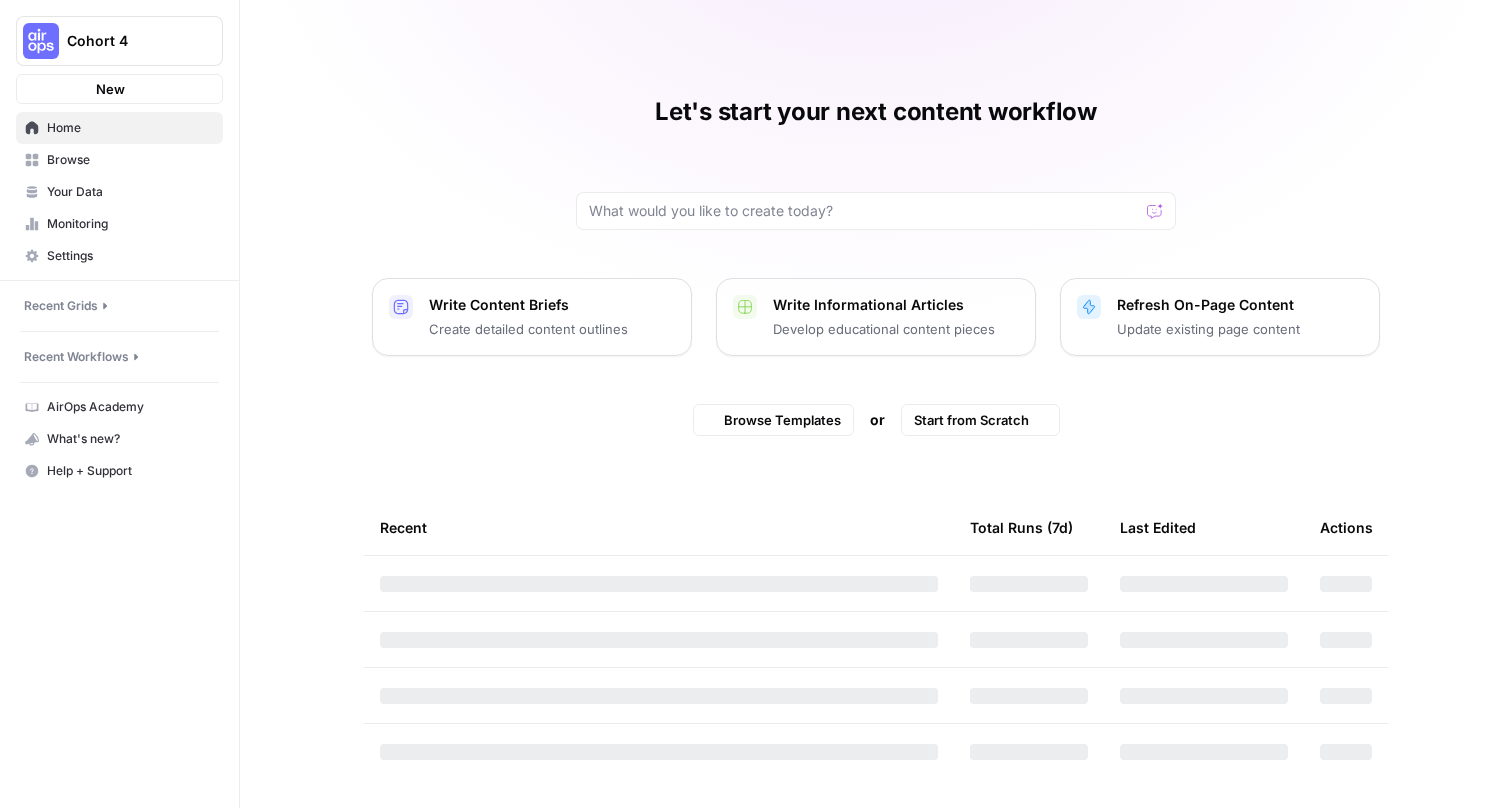 scroll, scrollTop: 0, scrollLeft: 0, axis: both 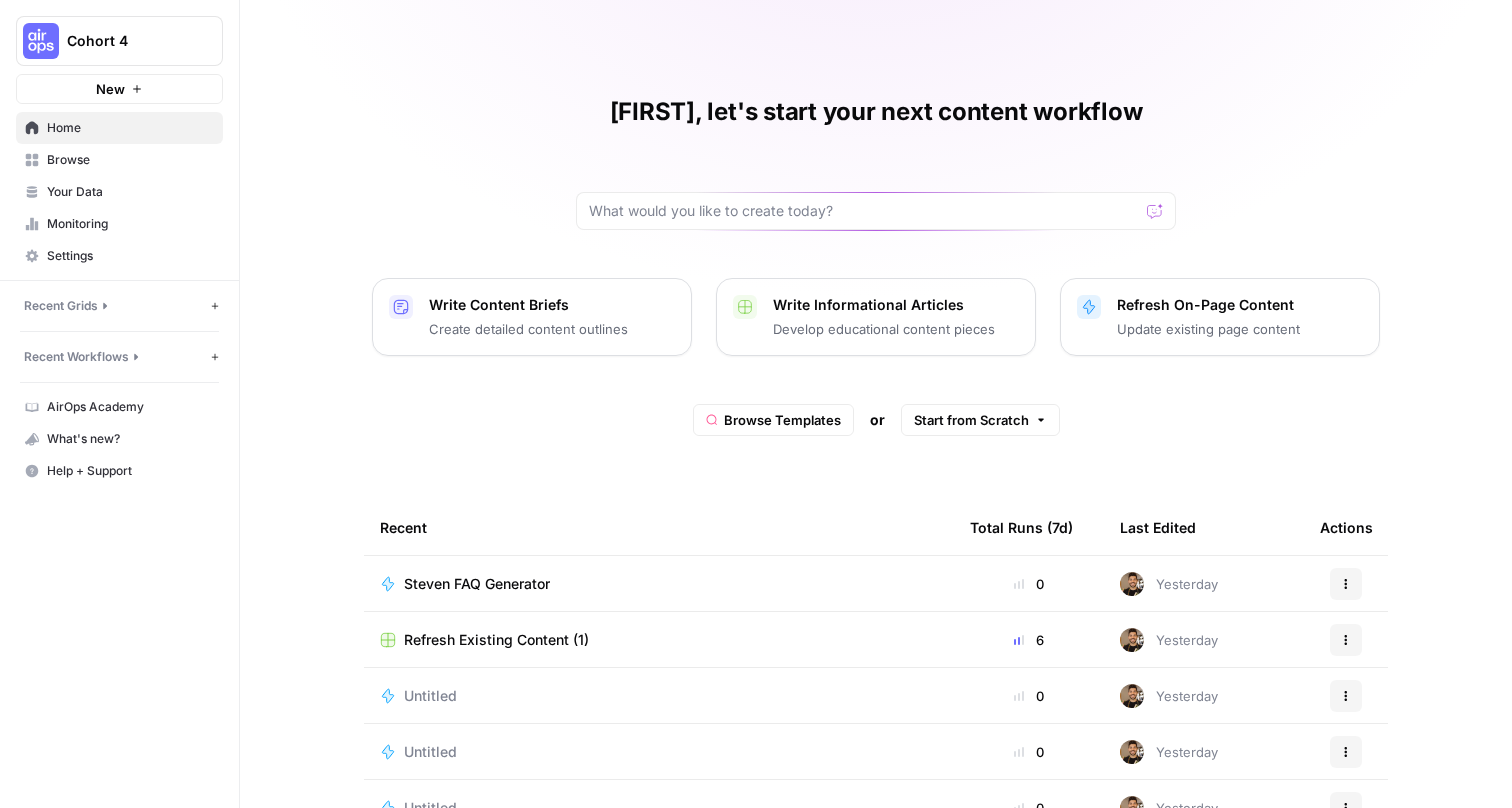 click on "Settings" at bounding box center [130, 256] 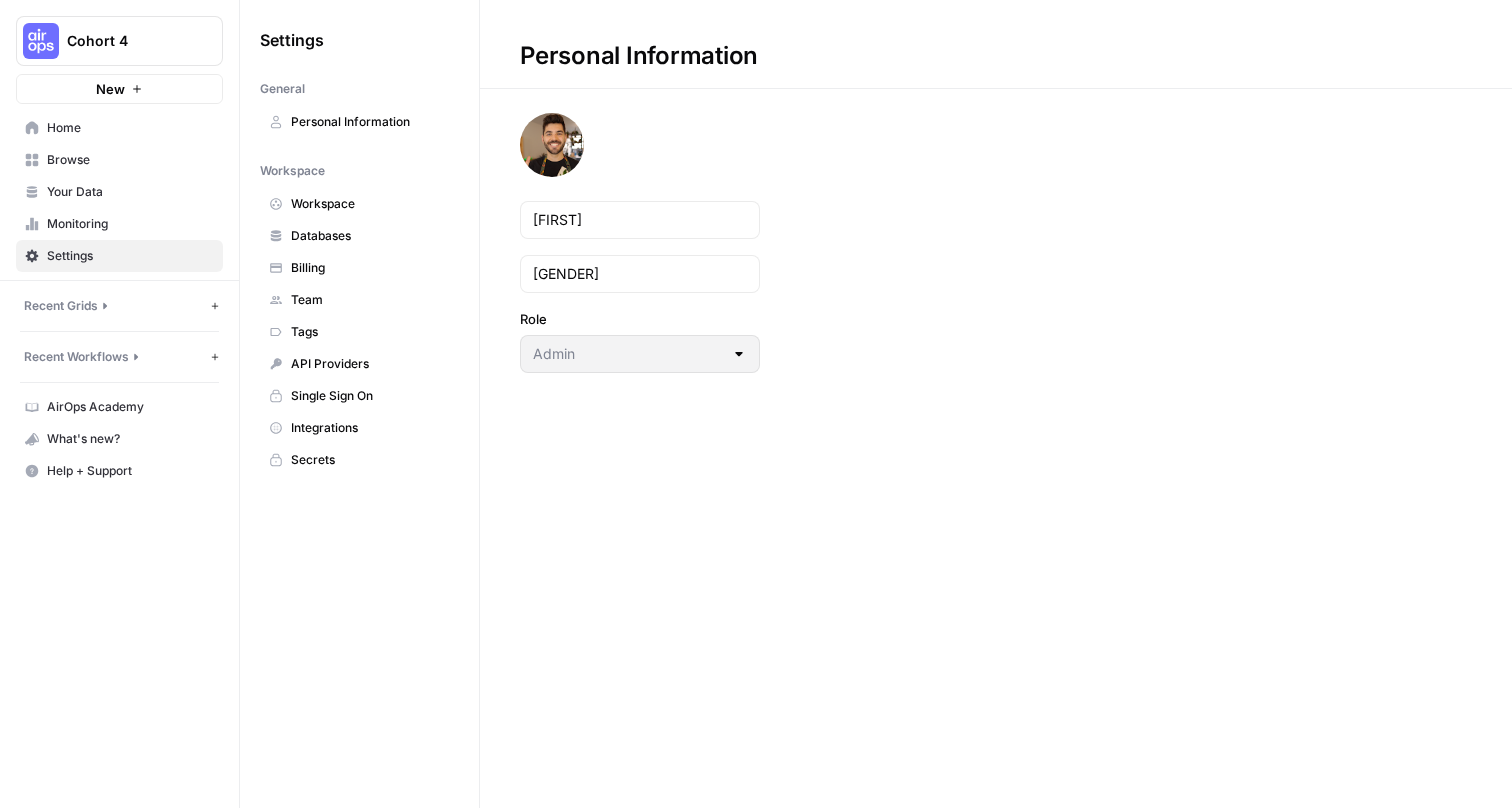 click on "Team" at bounding box center [359, 300] 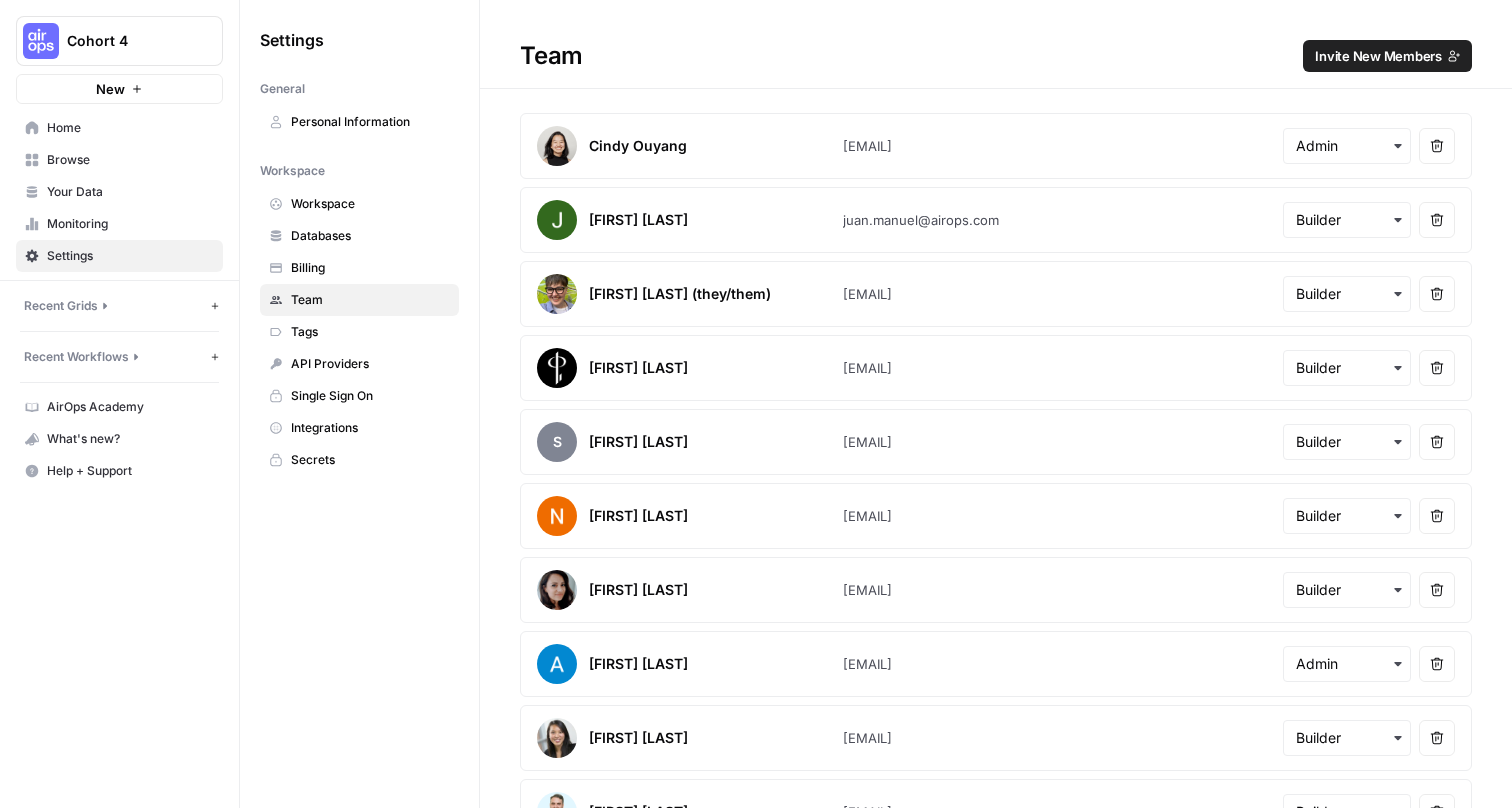click on "Invite New Members" at bounding box center (1378, 56) 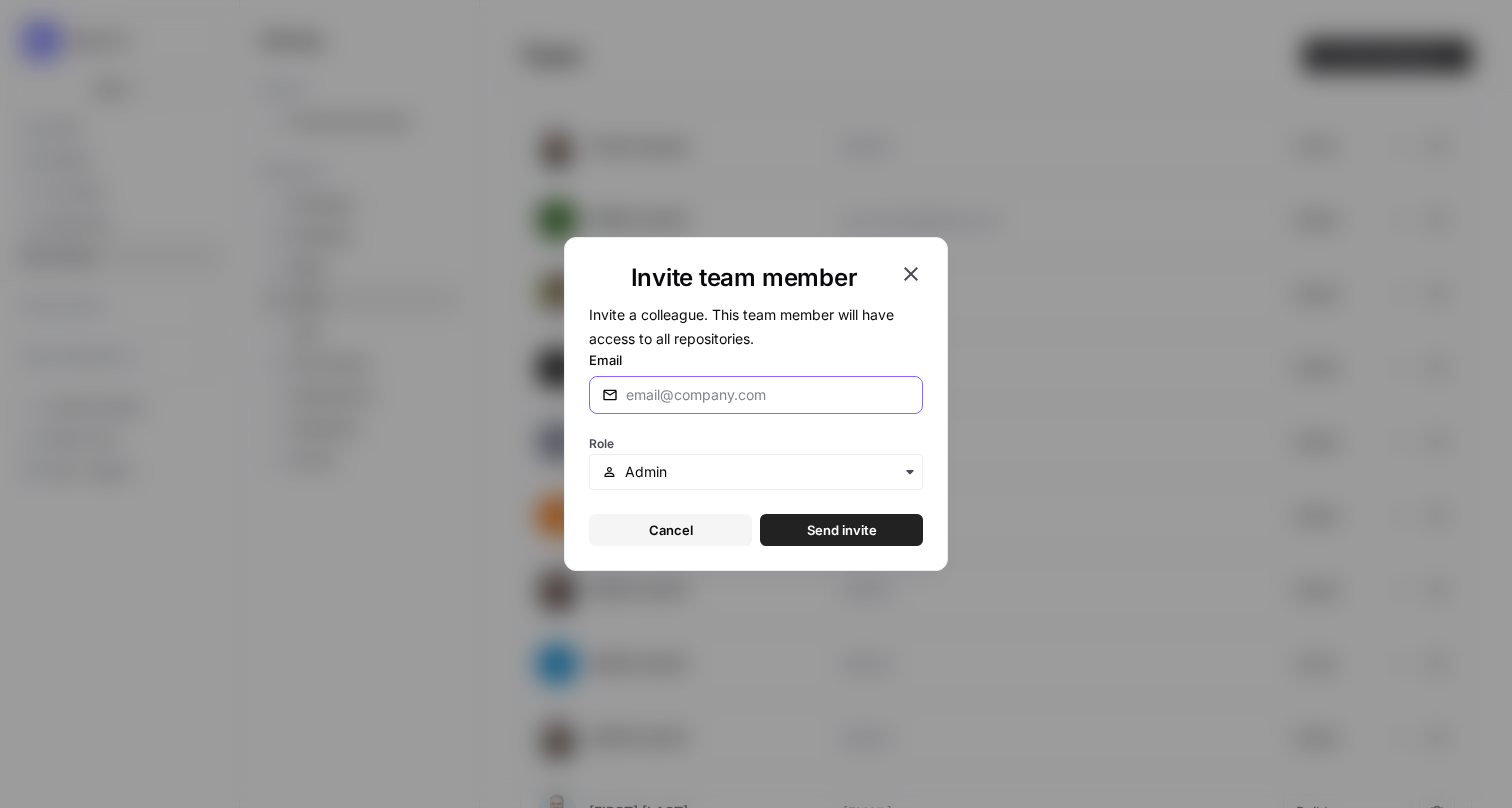 click on "Email" at bounding box center [768, 395] 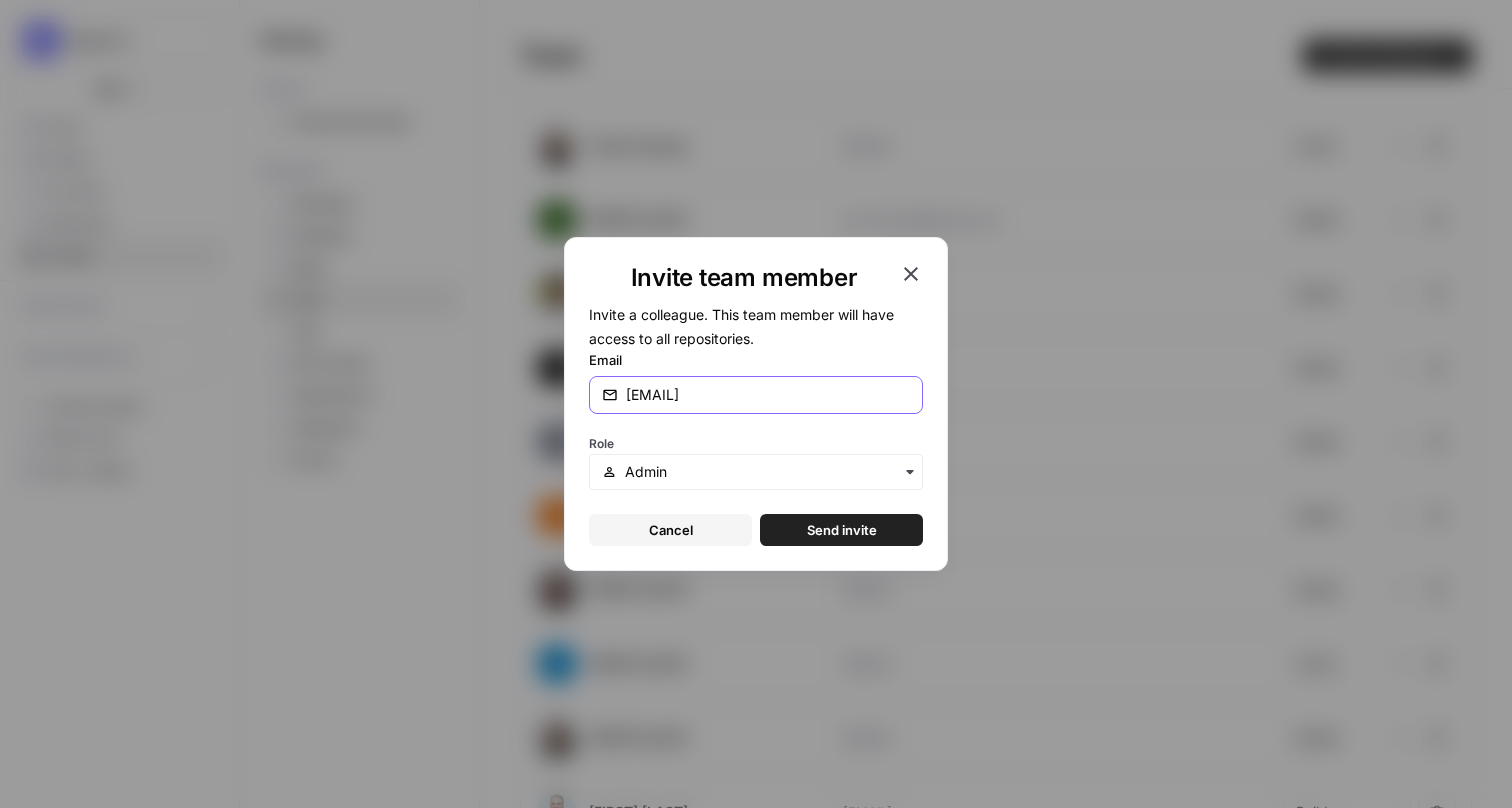 type on "Kaitlyn.Pacheco@angi.com" 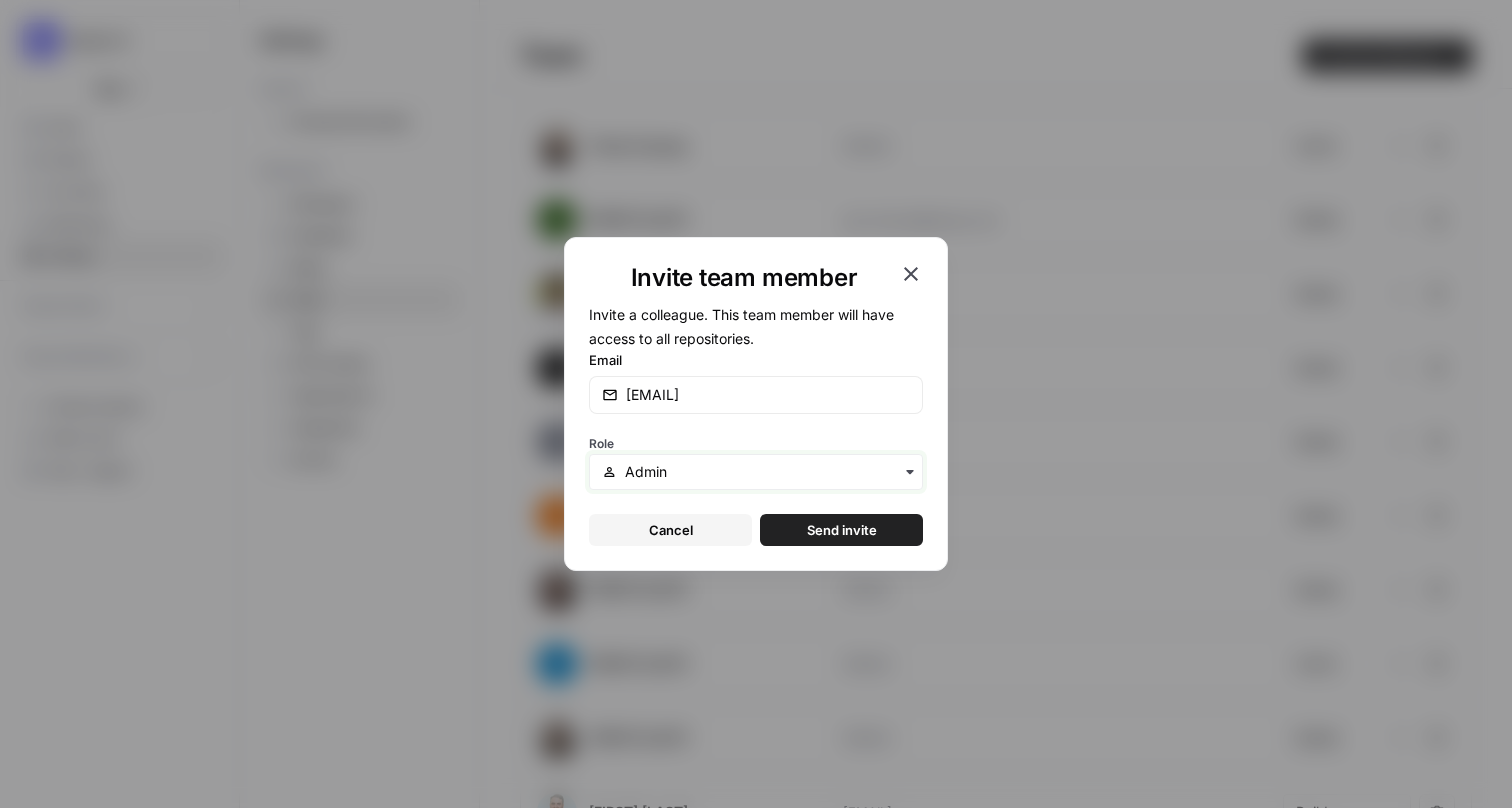 click at bounding box center [767, 472] 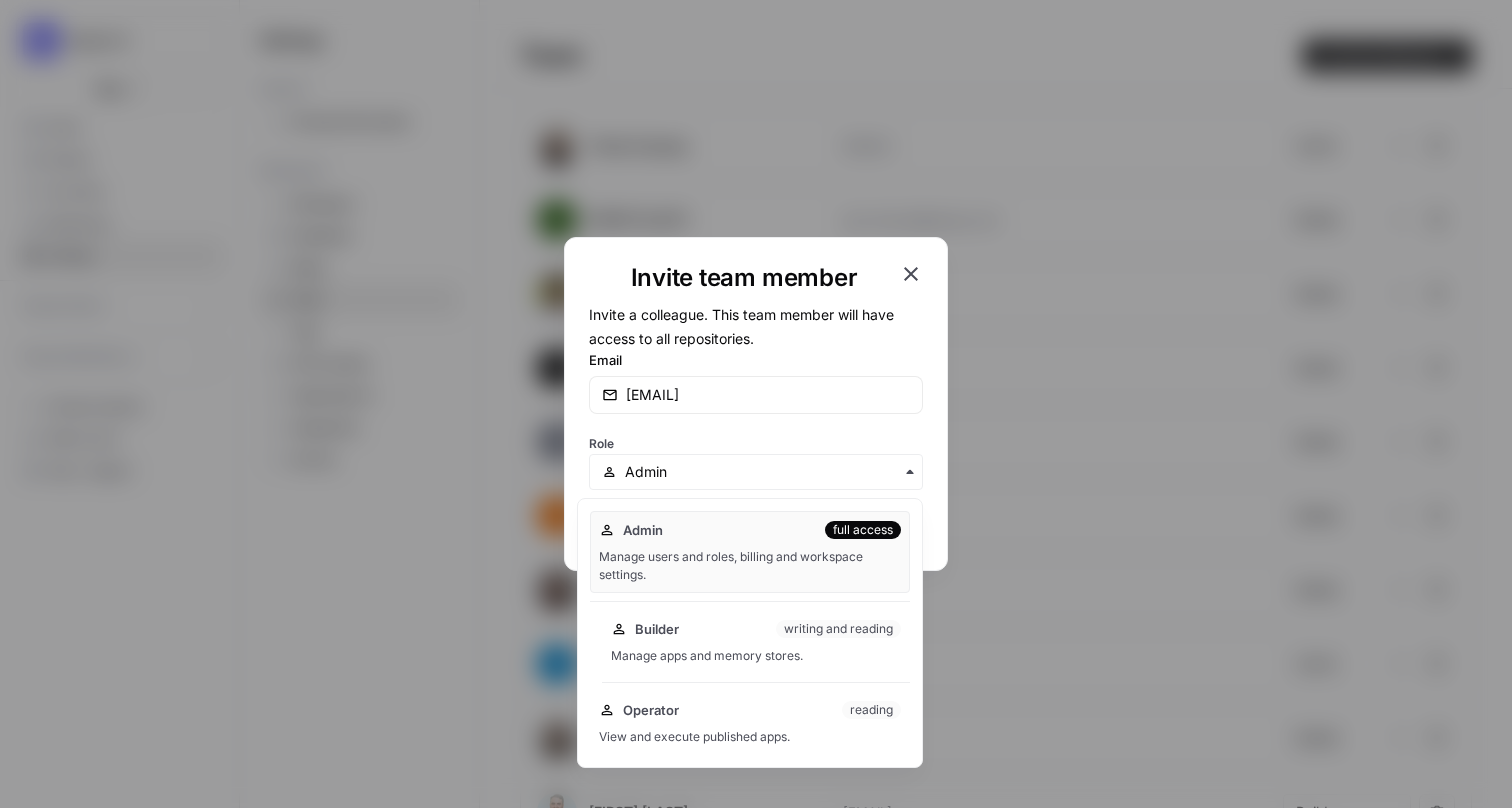 click on "Builder writing and reading" at bounding box center [756, 629] 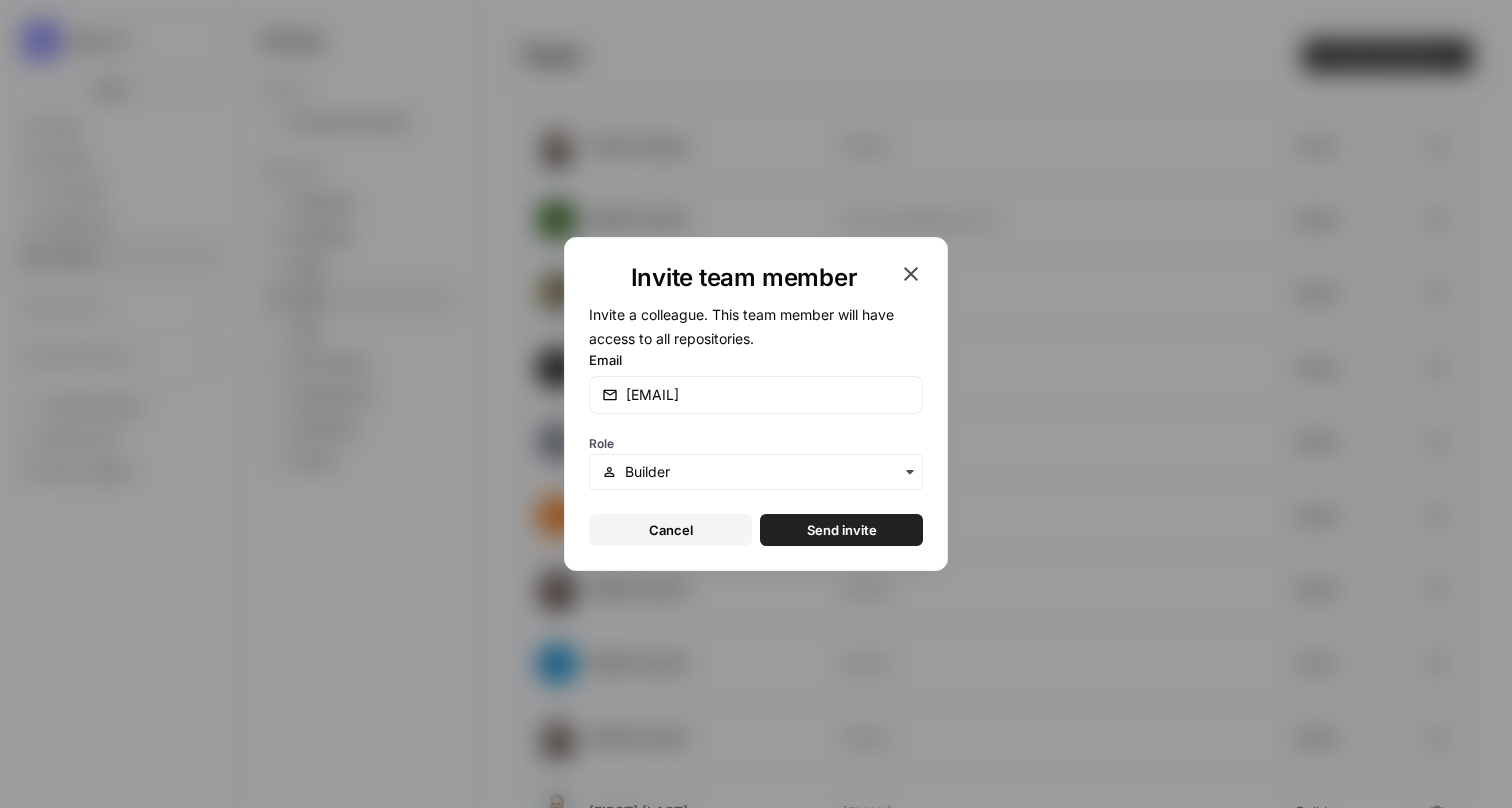 click on "Send invite" at bounding box center [842, 530] 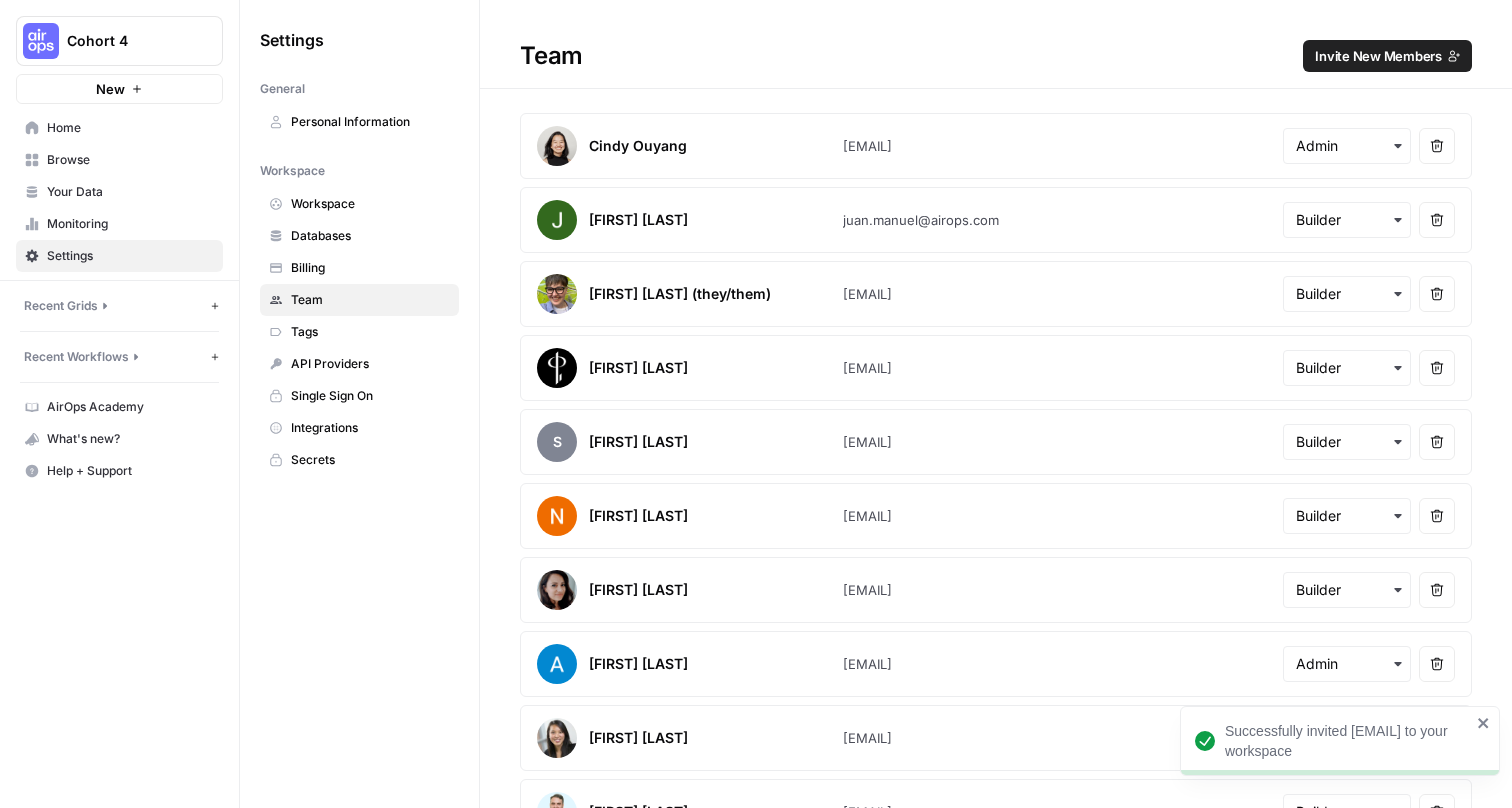 click on "Home" at bounding box center [130, 128] 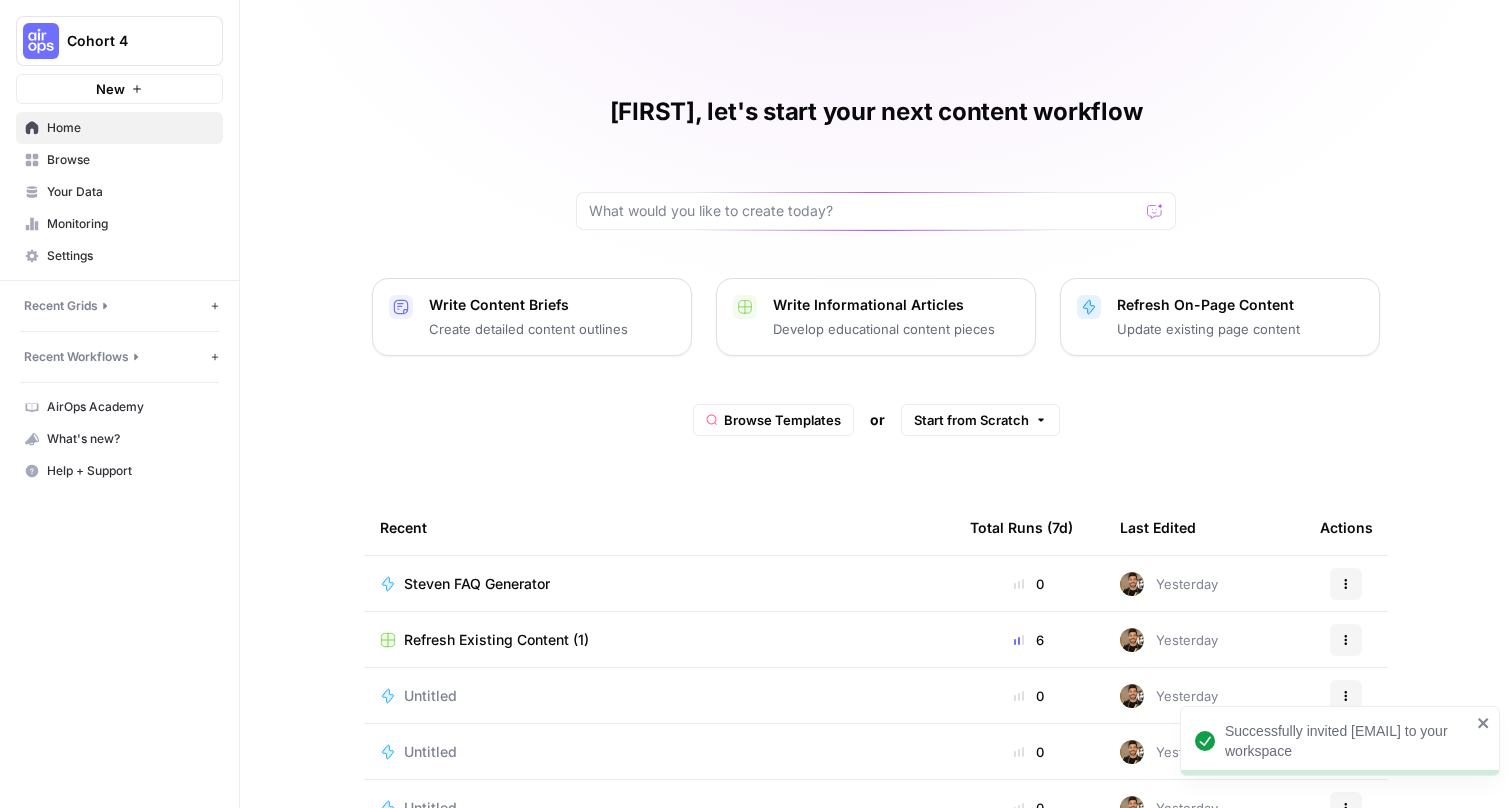 click on "Browse" at bounding box center [119, 160] 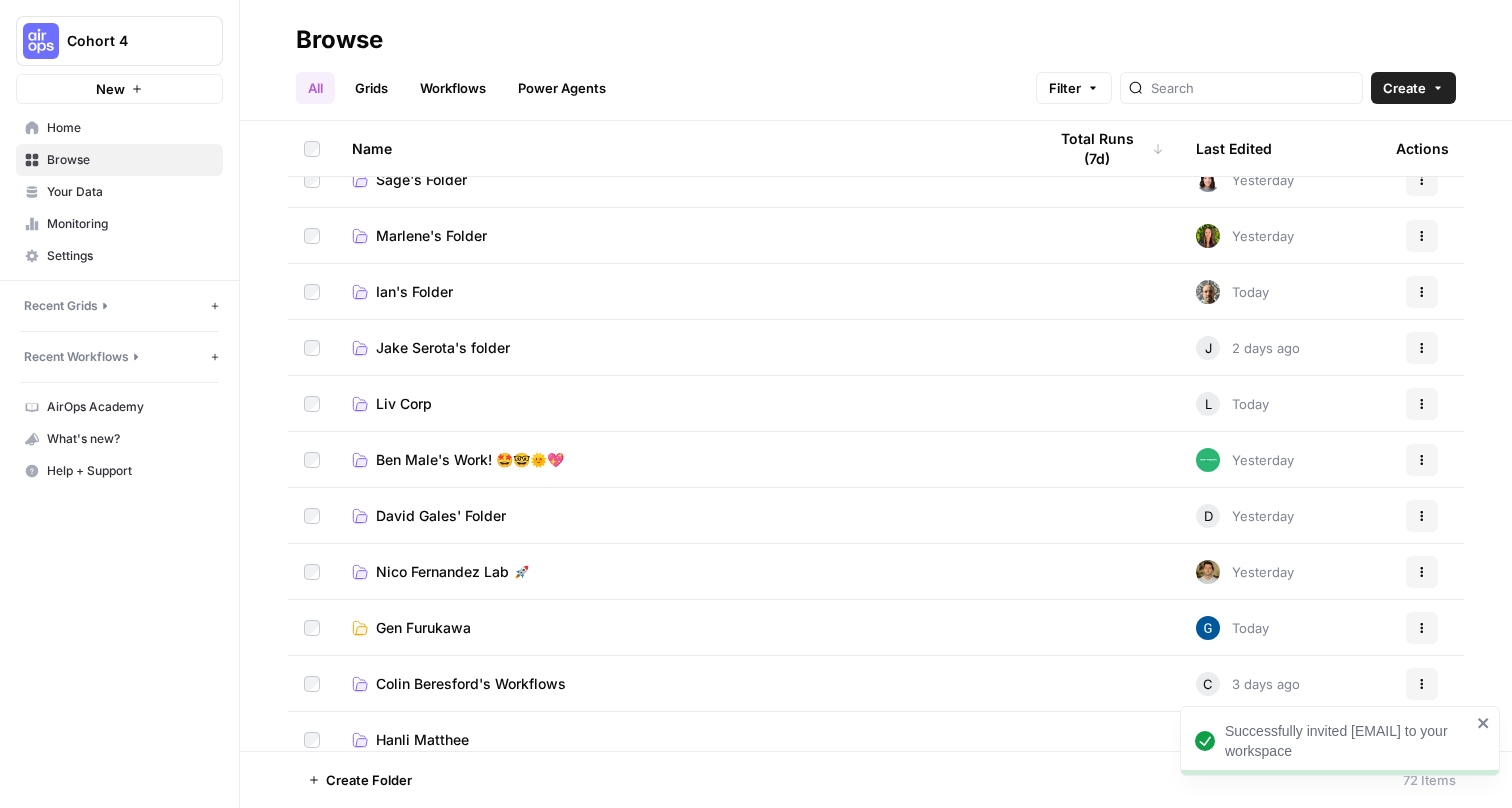 scroll, scrollTop: 19, scrollLeft: 0, axis: vertical 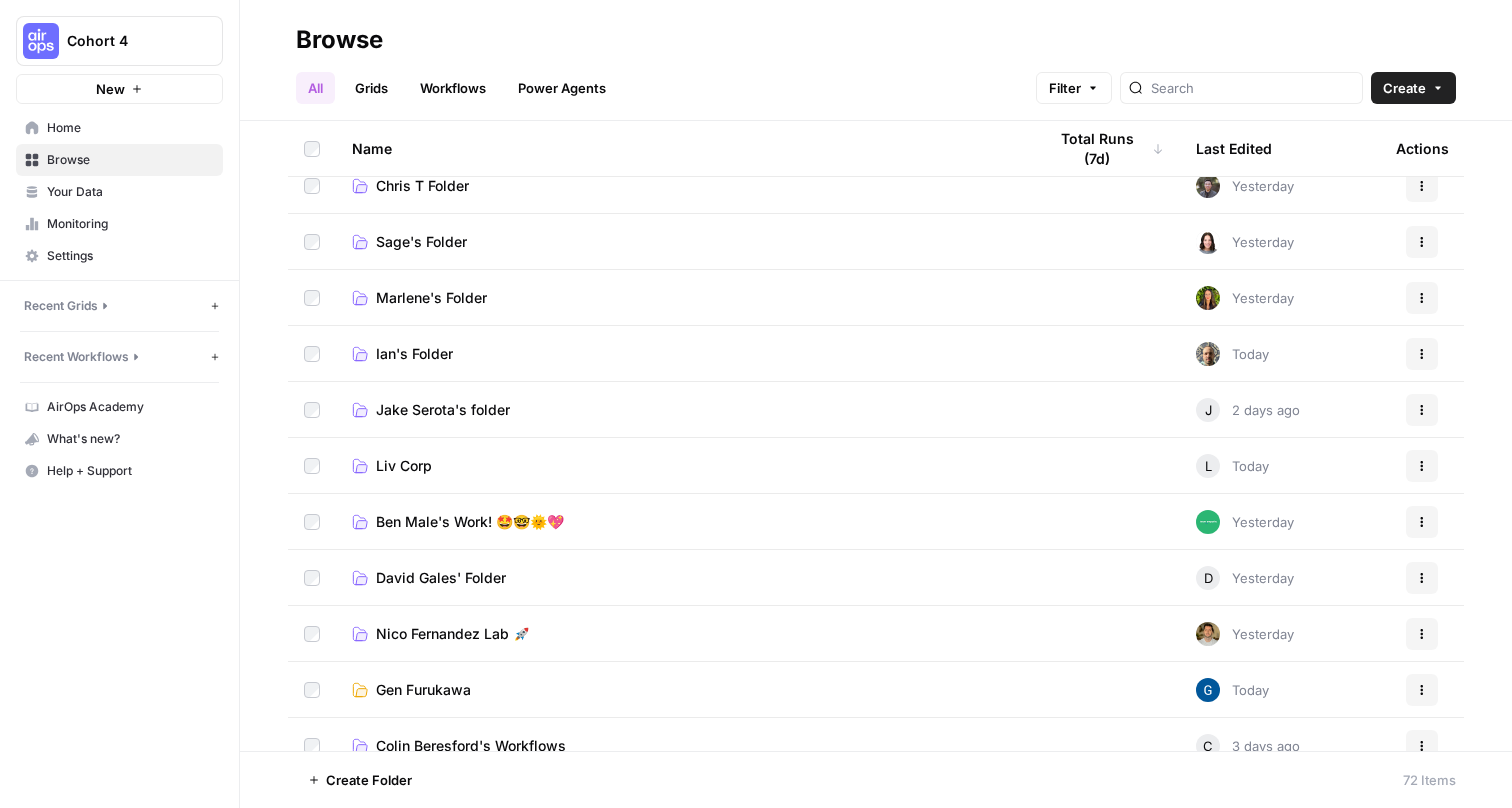 click on "Grids" at bounding box center (371, 88) 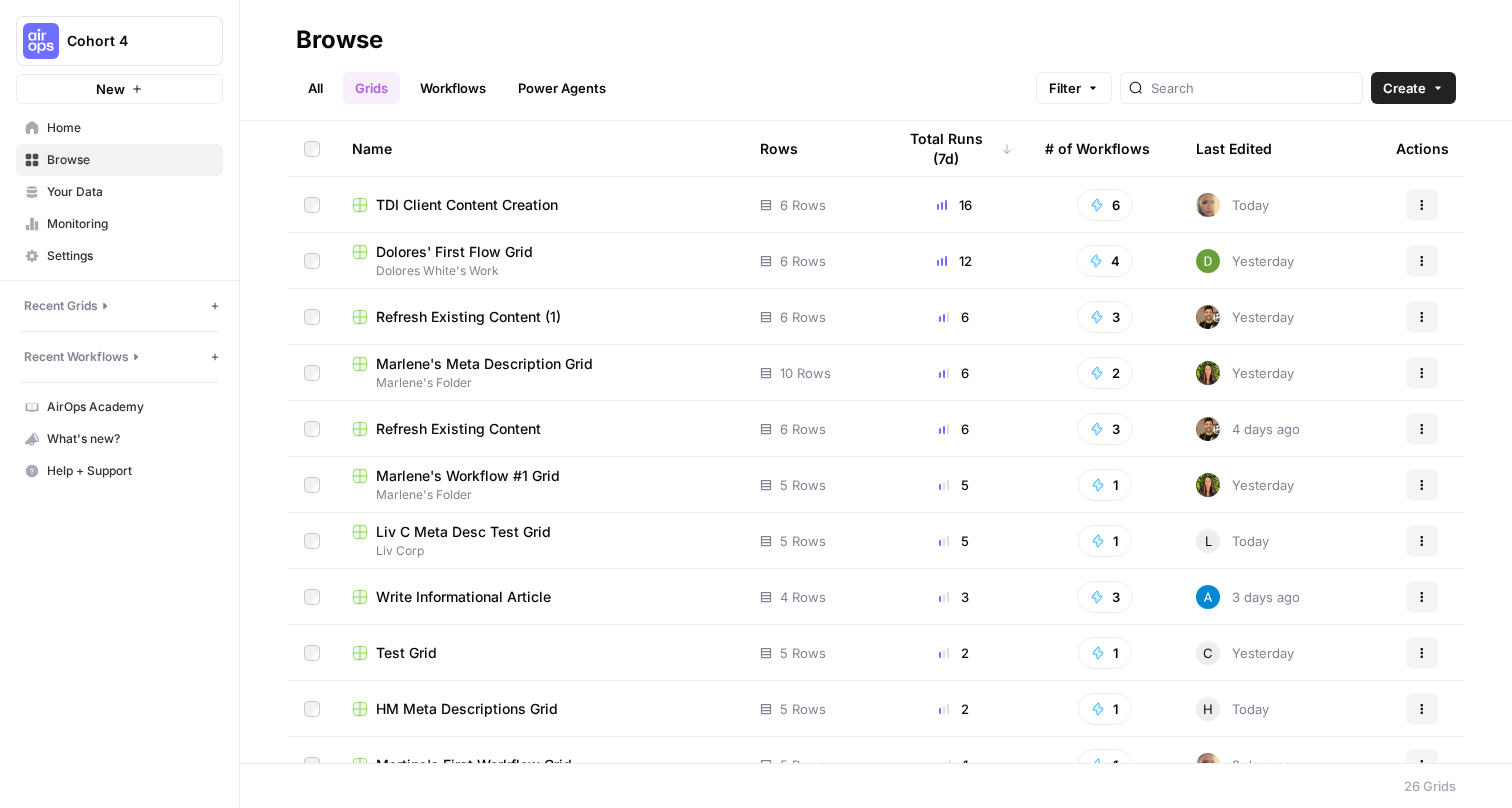click on "Workflows" at bounding box center [453, 88] 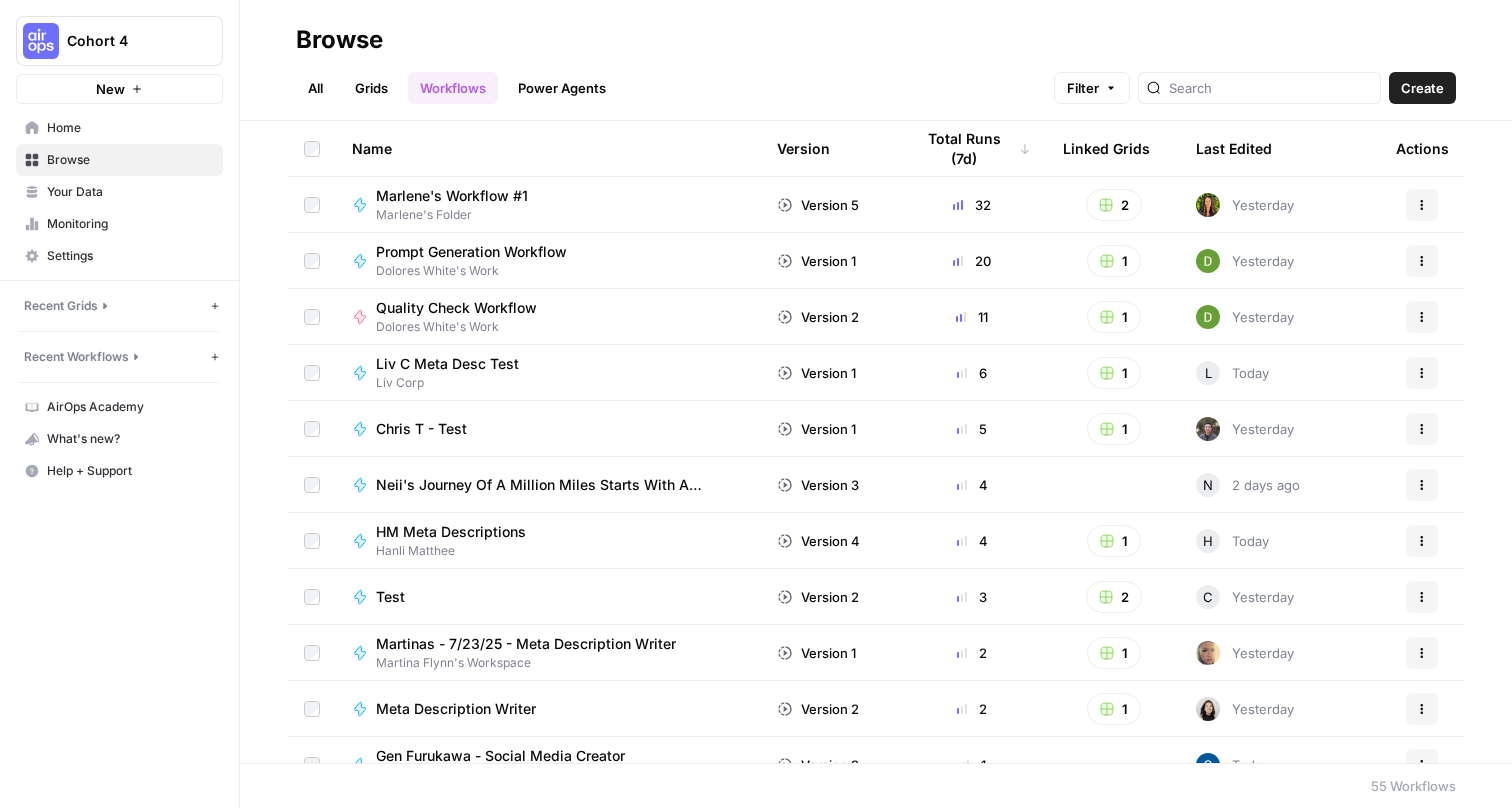 click on "All" at bounding box center (315, 88) 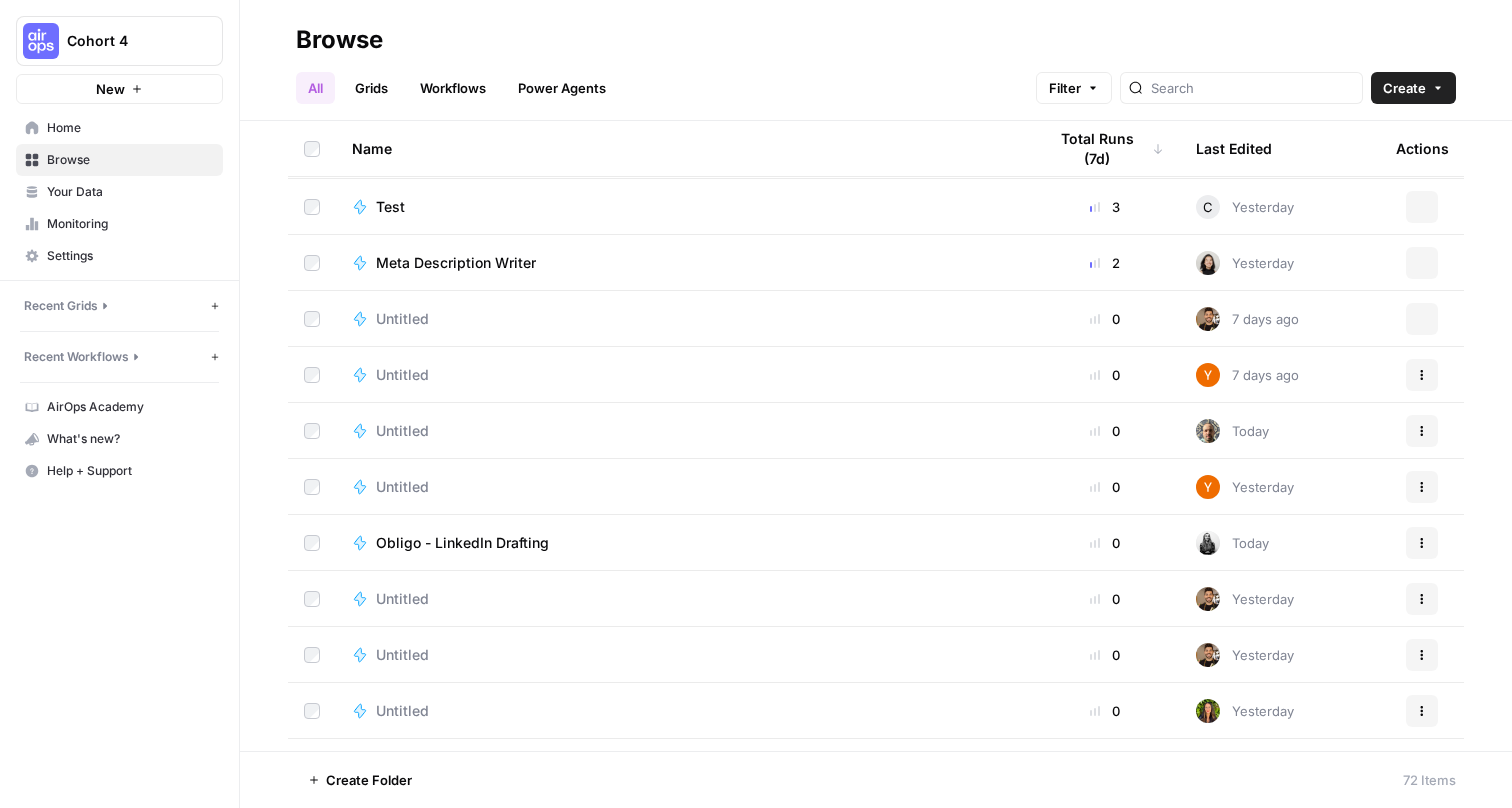 scroll, scrollTop: 2660, scrollLeft: 0, axis: vertical 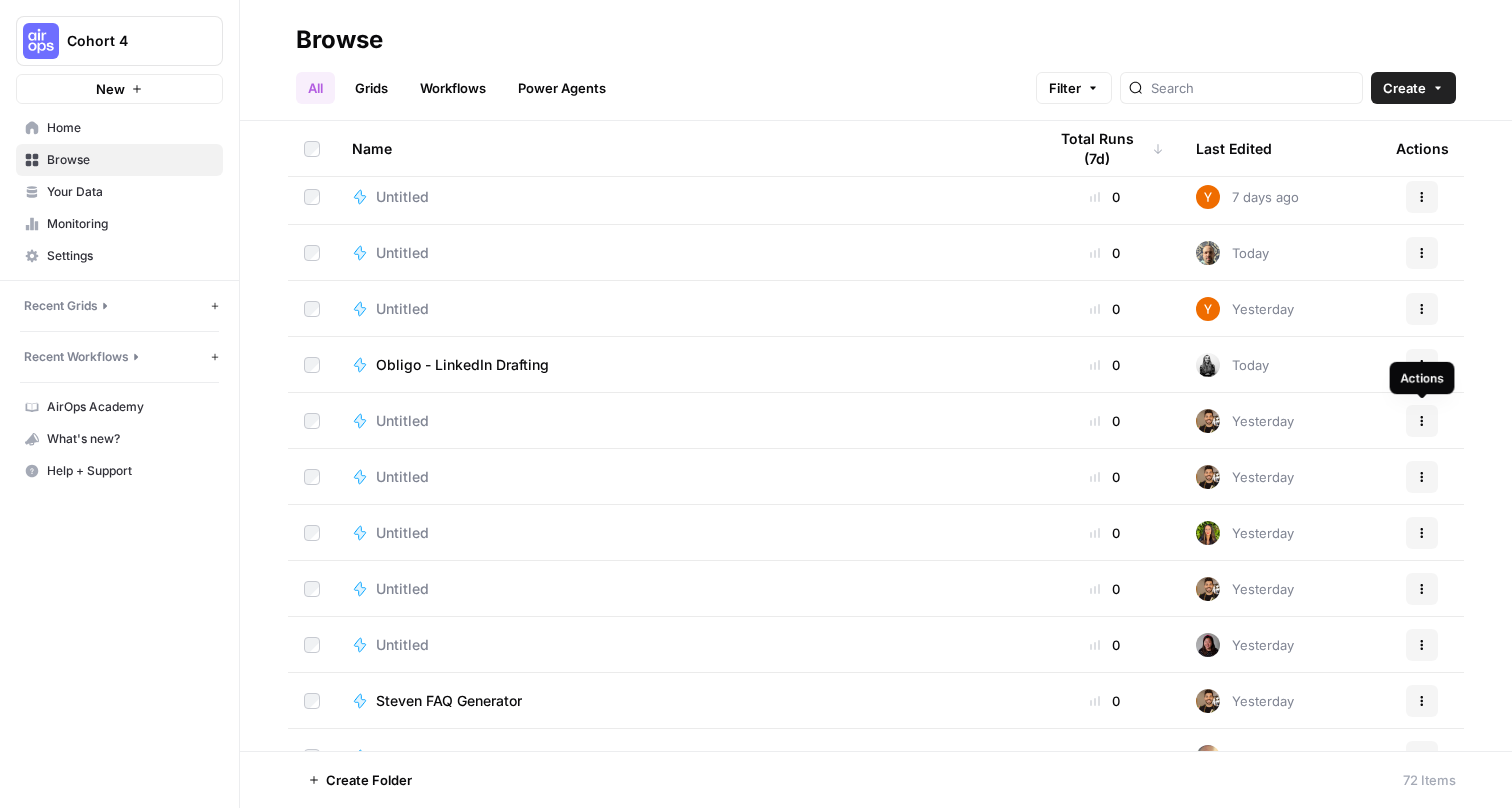 click on "Actions" at bounding box center (1422, 421) 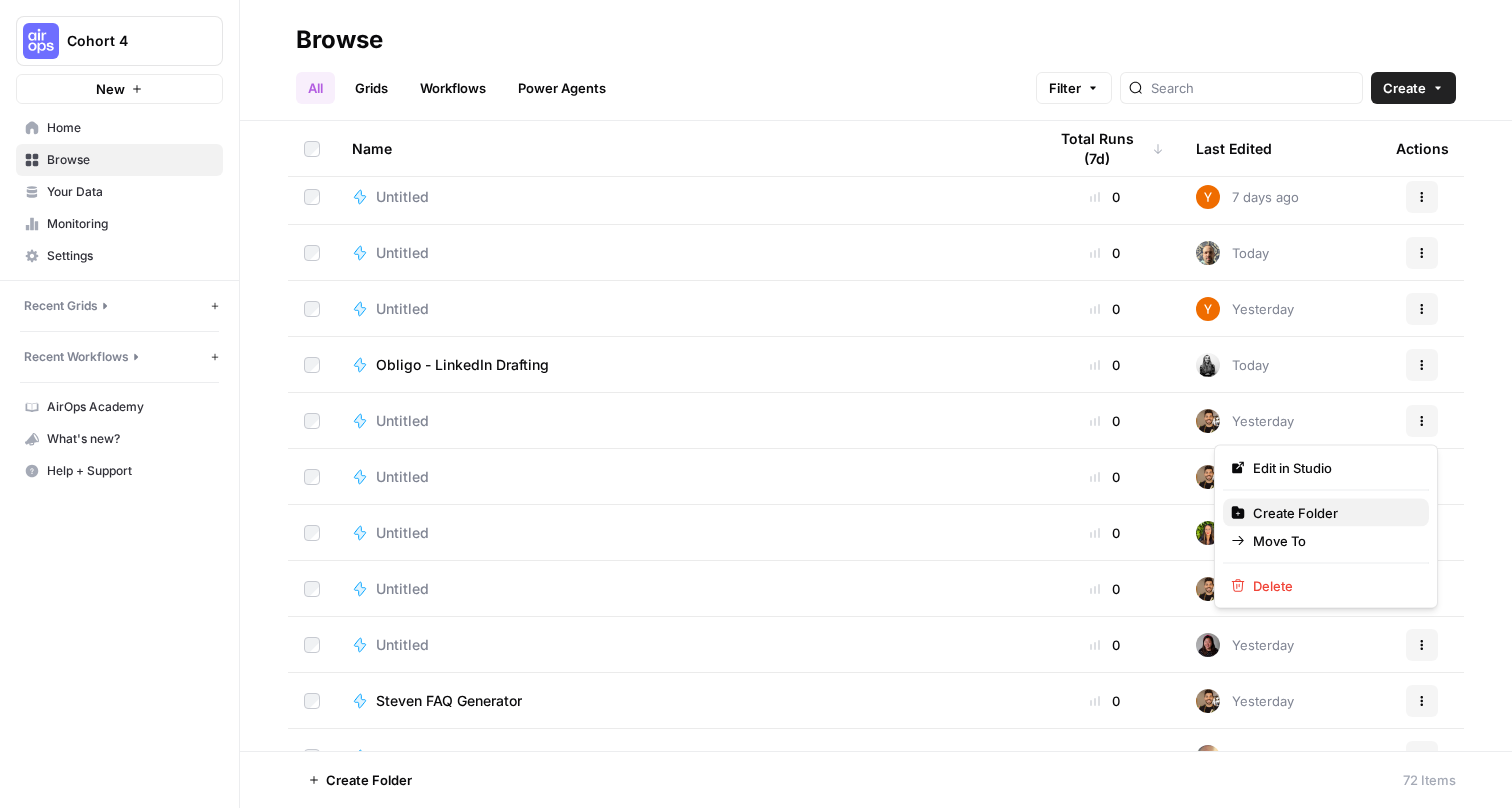 click on "Create Folder" at bounding box center [1333, 513] 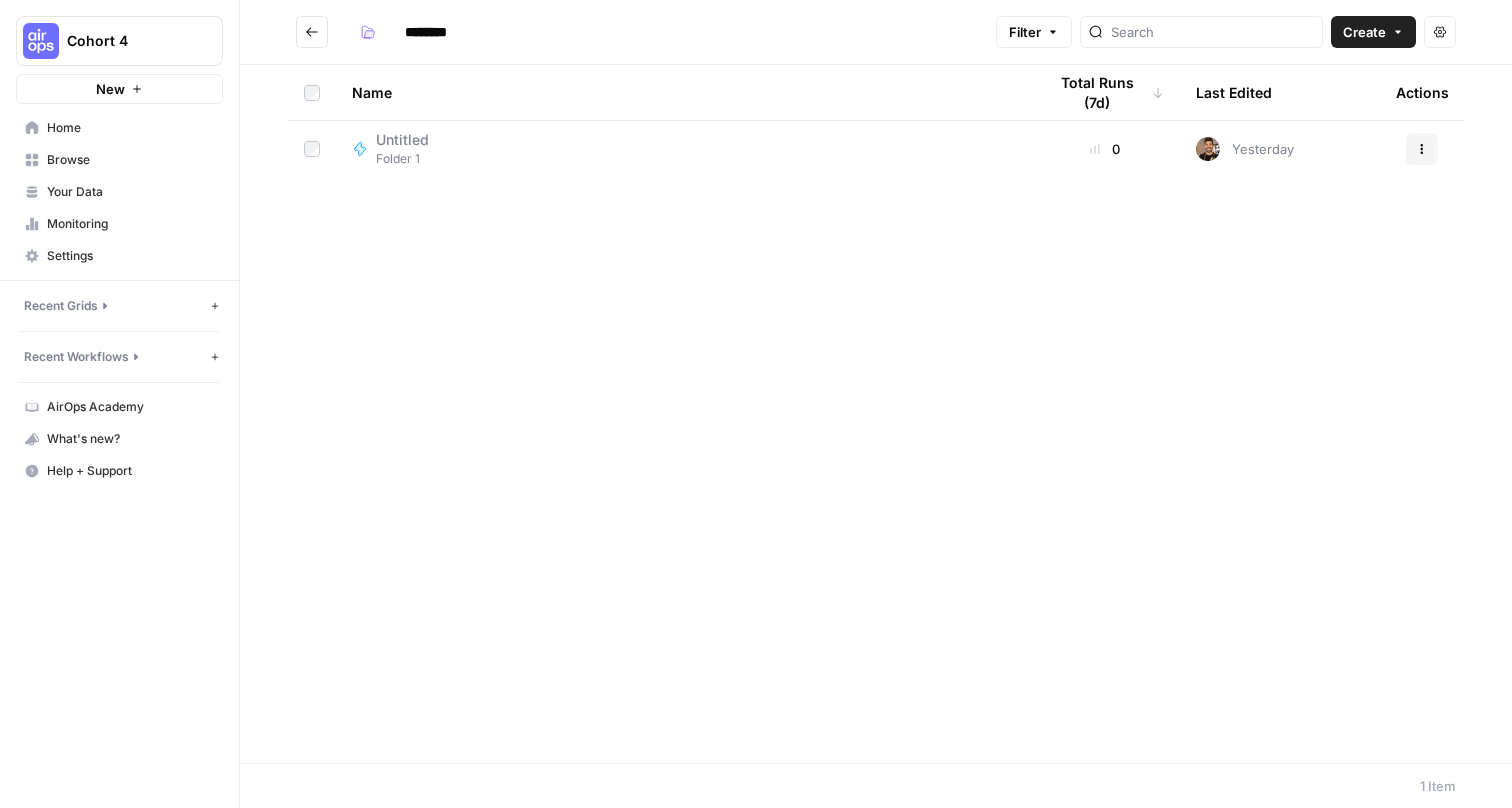 click on "********" at bounding box center (452, 32) 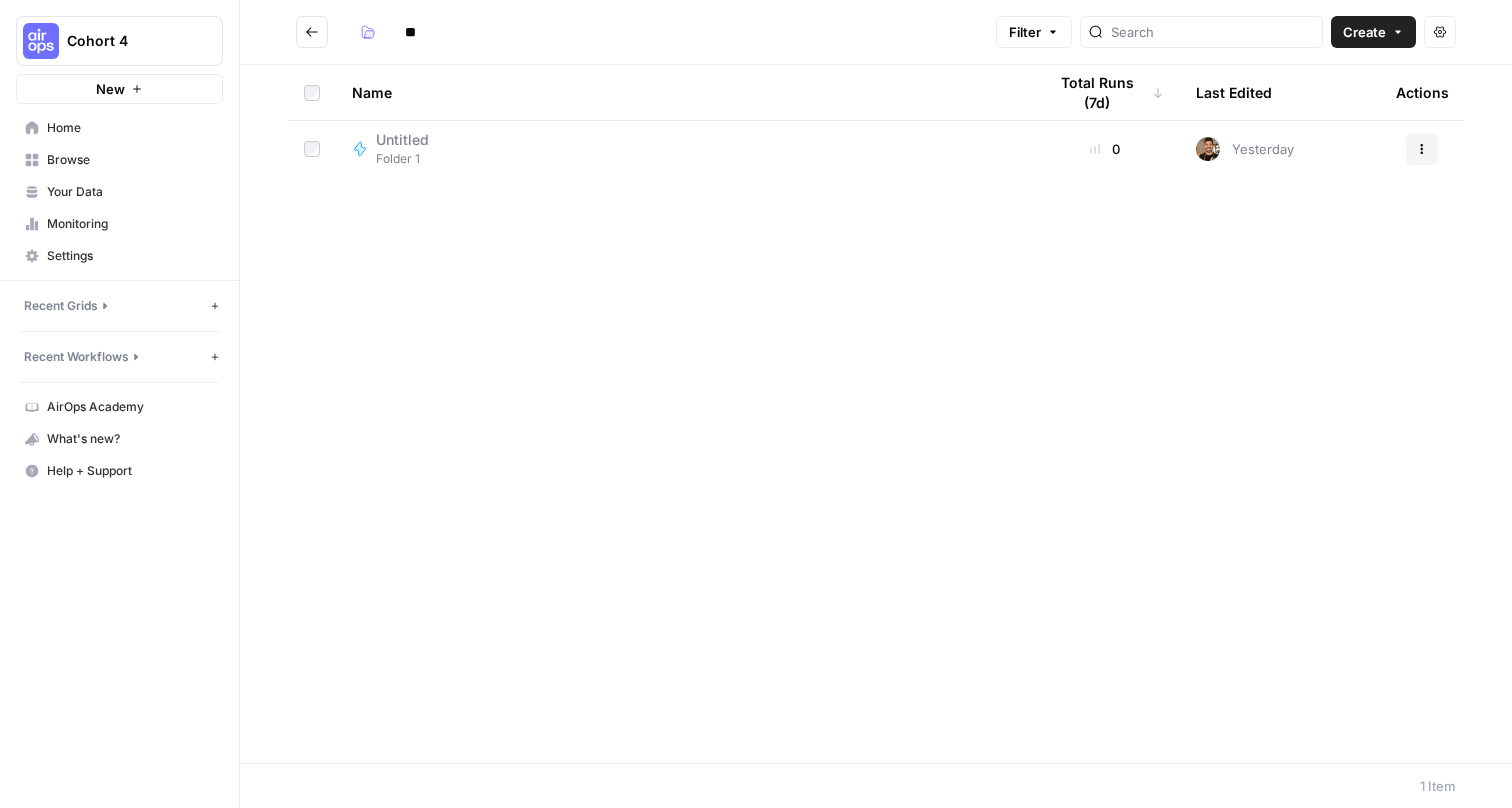 scroll, scrollTop: 1, scrollLeft: 0, axis: vertical 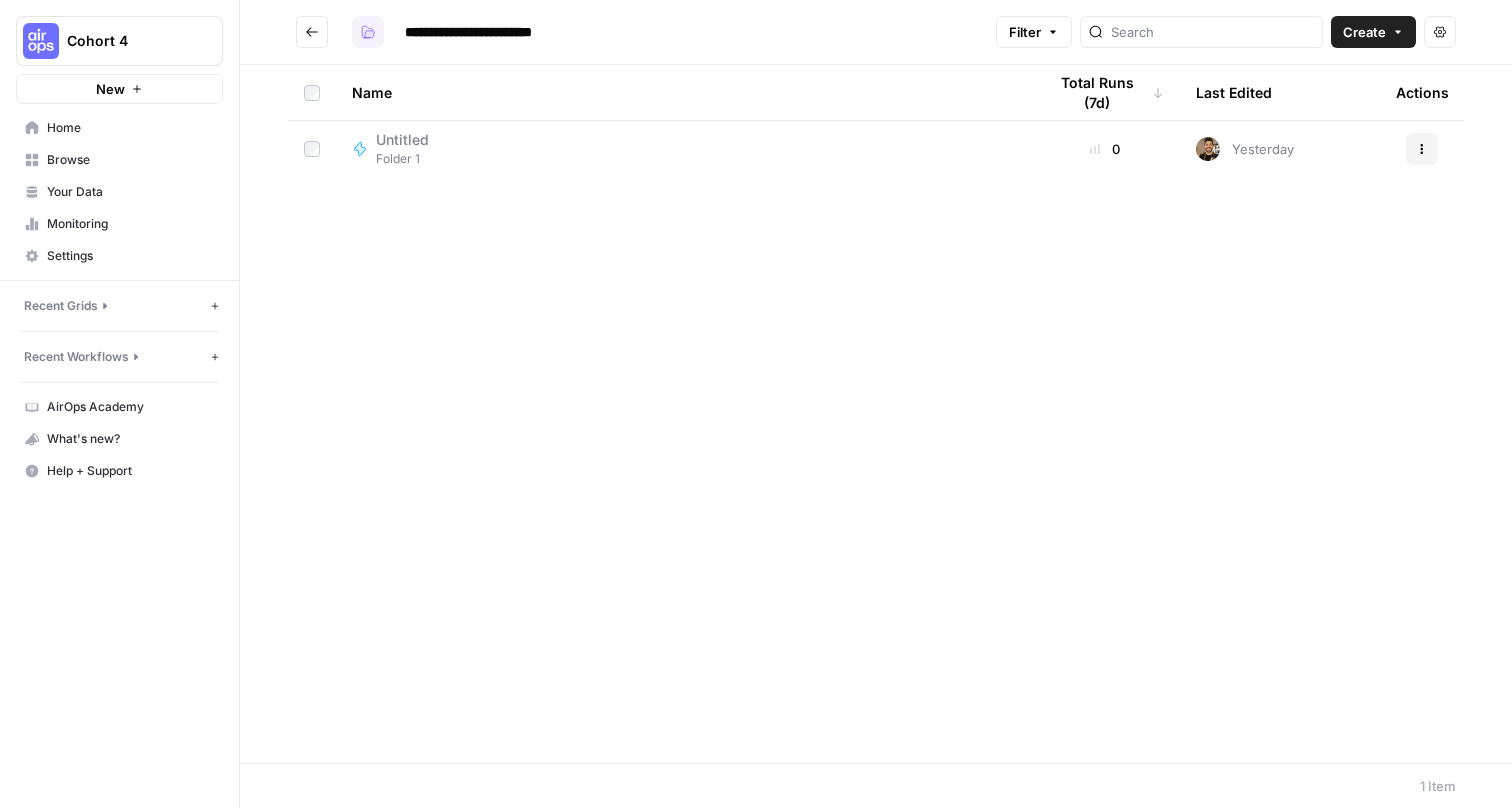 type on "**********" 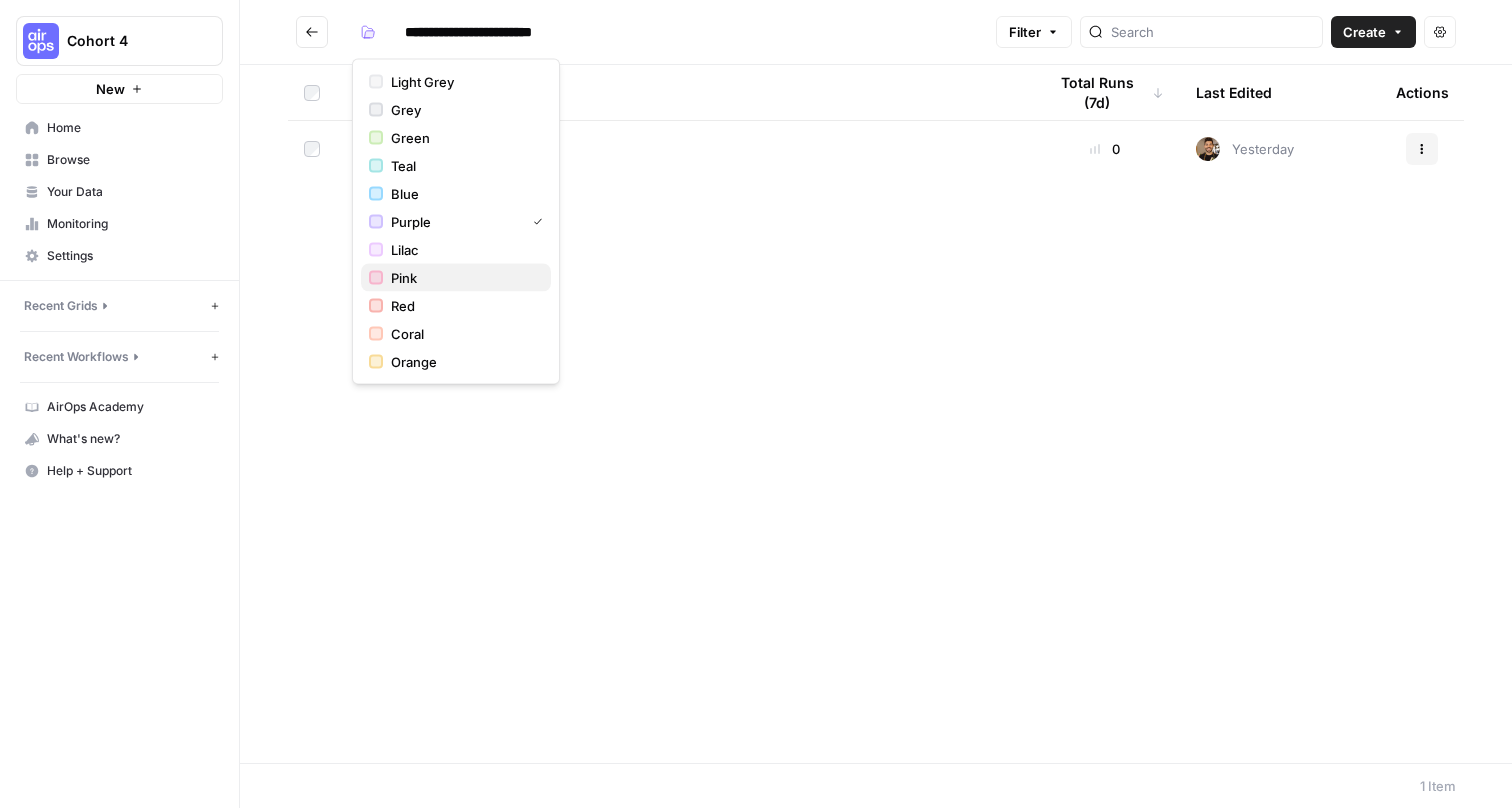 click on "Pink" at bounding box center [463, 278] 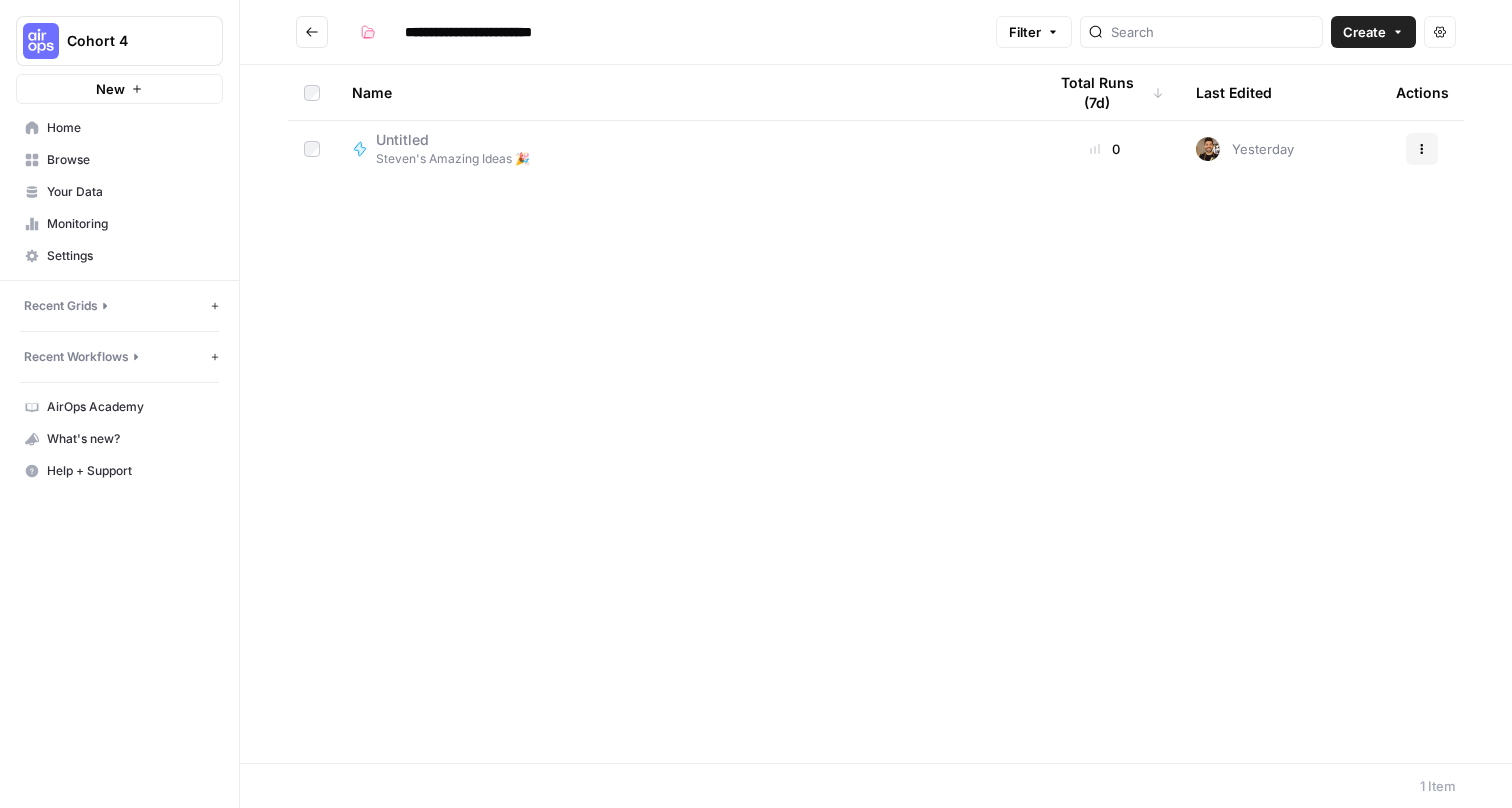 click on "Name Total Runs (7d) Last Edited Actions Untitled Steven's Amazing Ideas 🎉 0 Yesterday Actions" at bounding box center (876, 414) 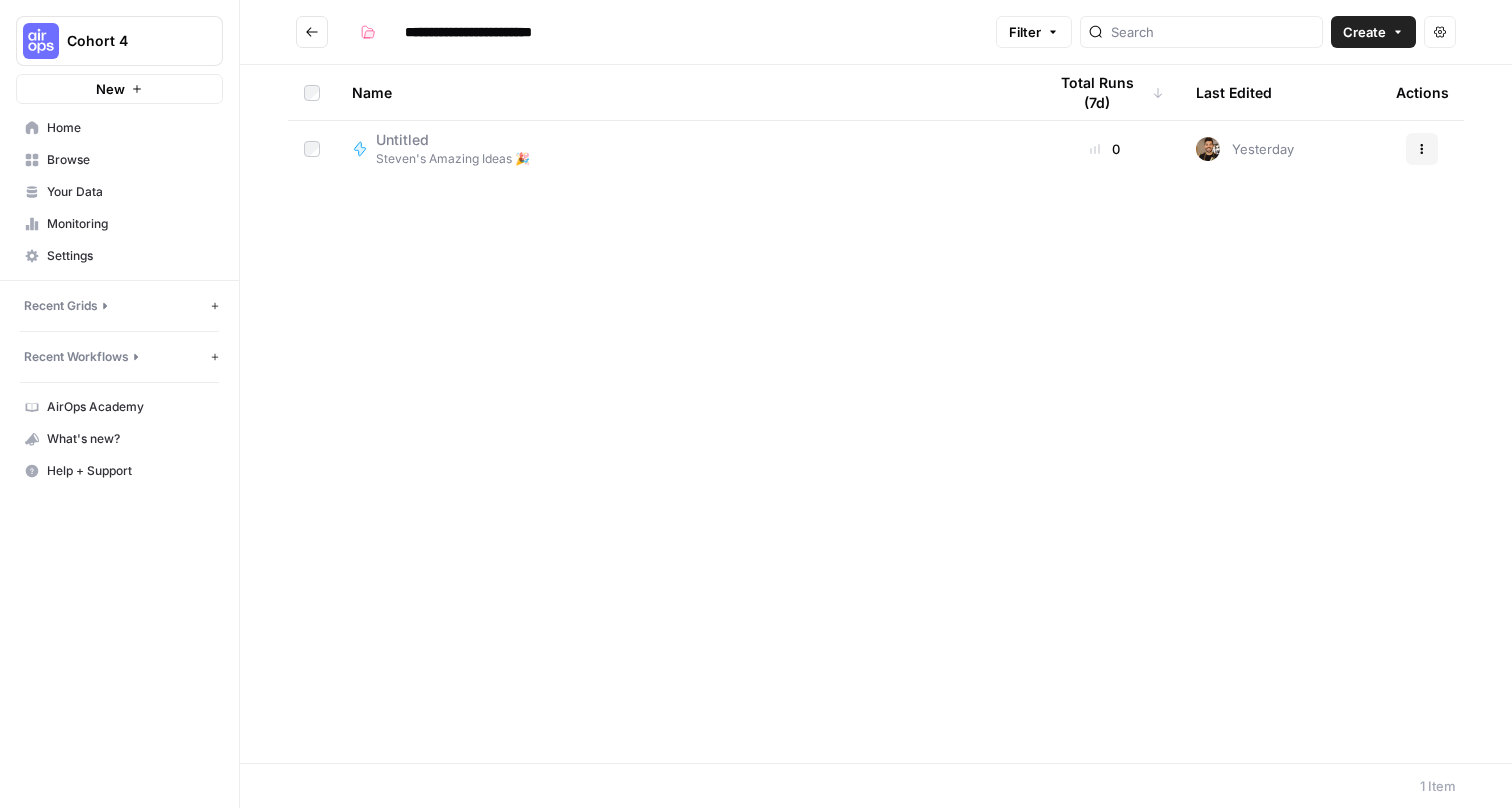 scroll, scrollTop: 0, scrollLeft: 0, axis: both 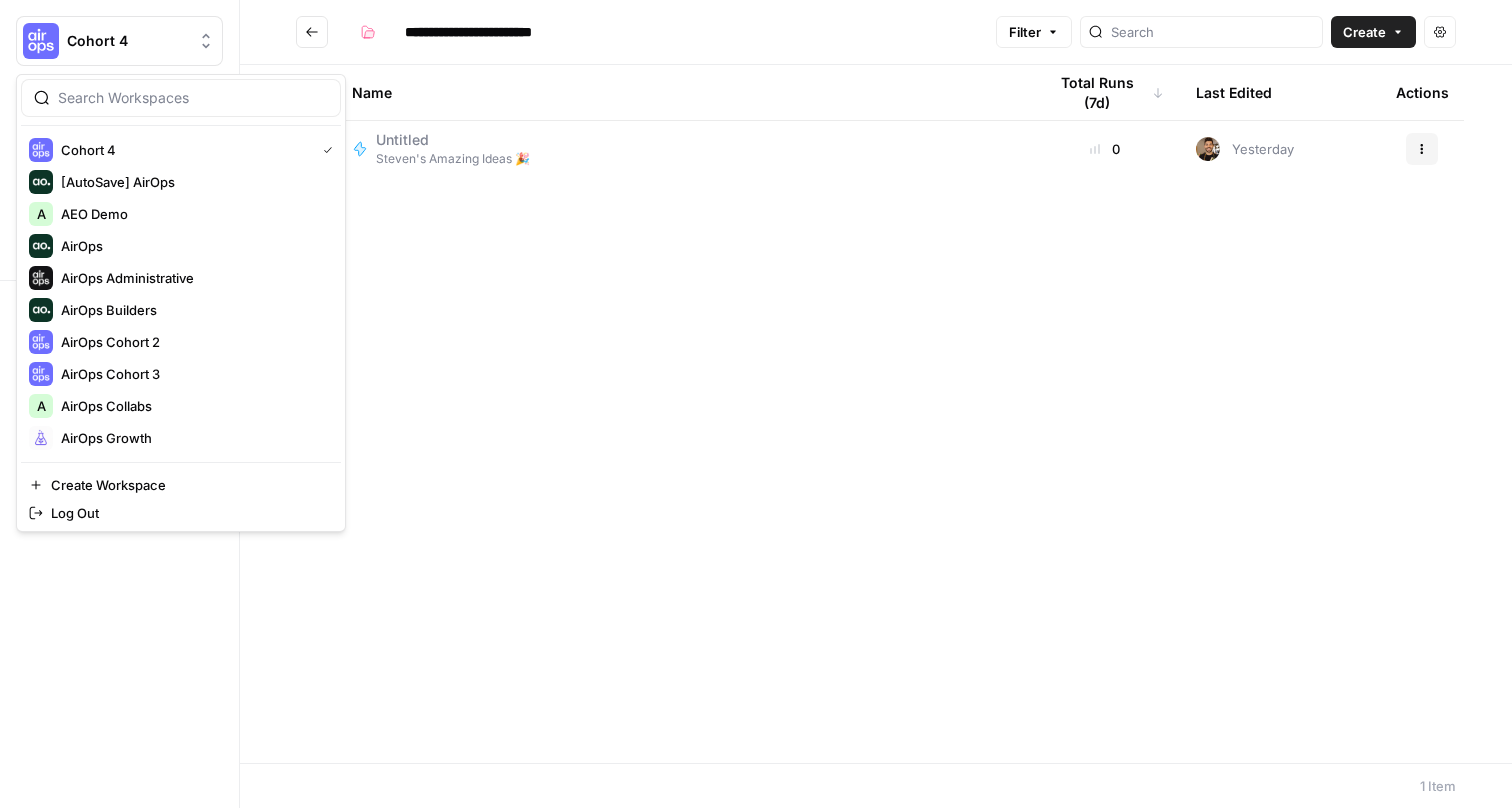 click on "Cohort 4" at bounding box center (127, 41) 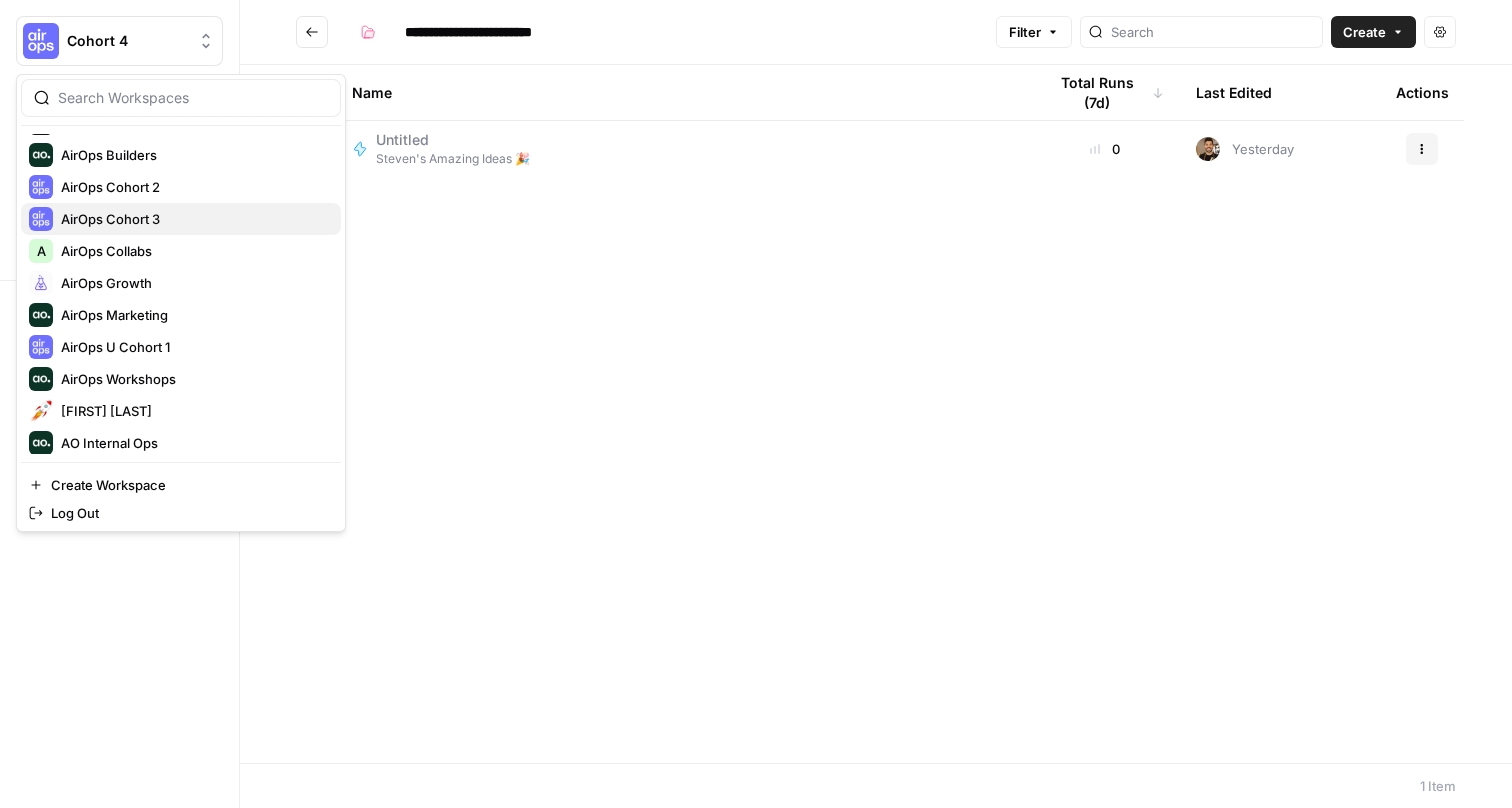 scroll, scrollTop: 153, scrollLeft: 0, axis: vertical 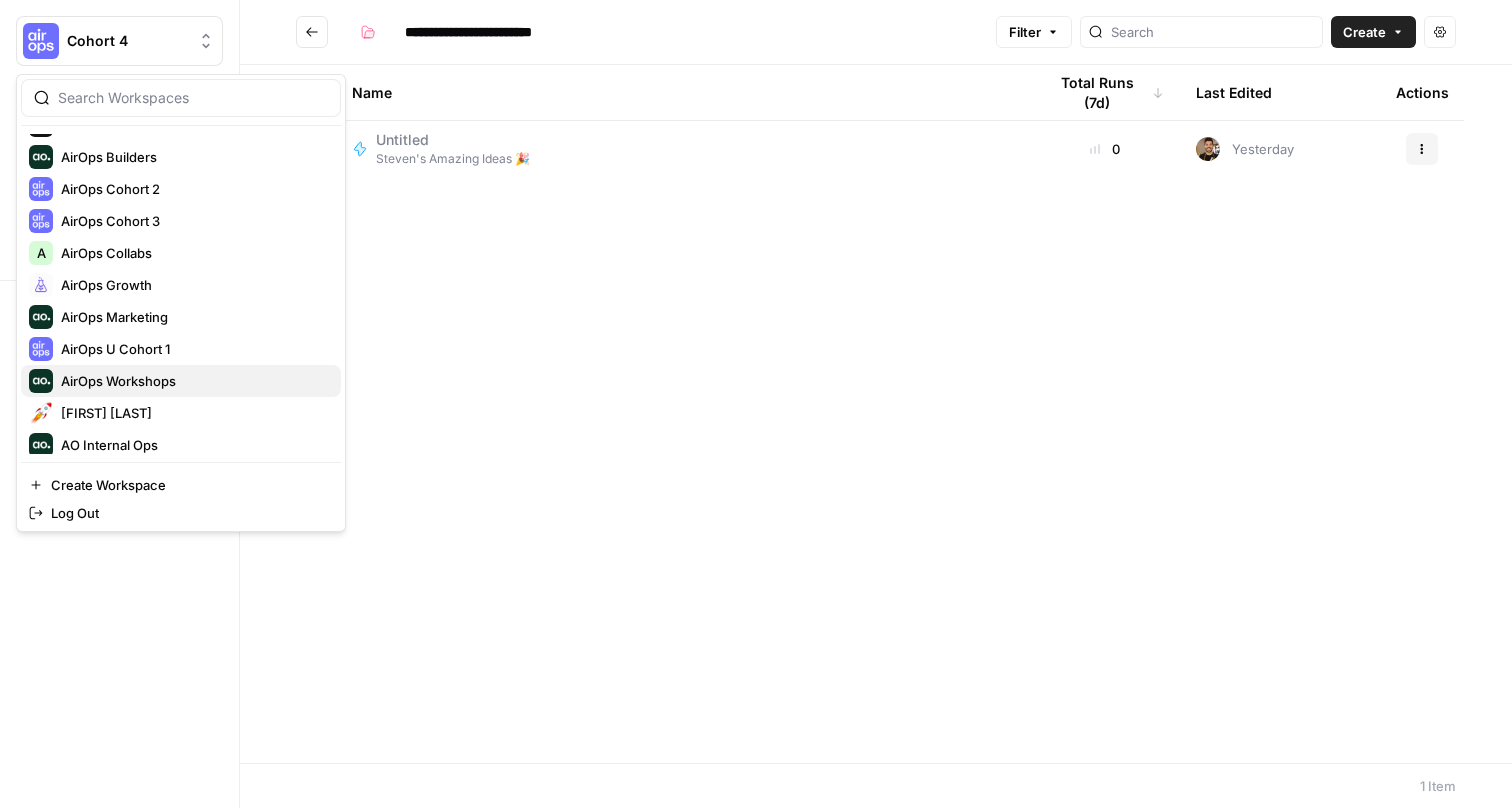 click on "AirOps Workshops" at bounding box center [193, 381] 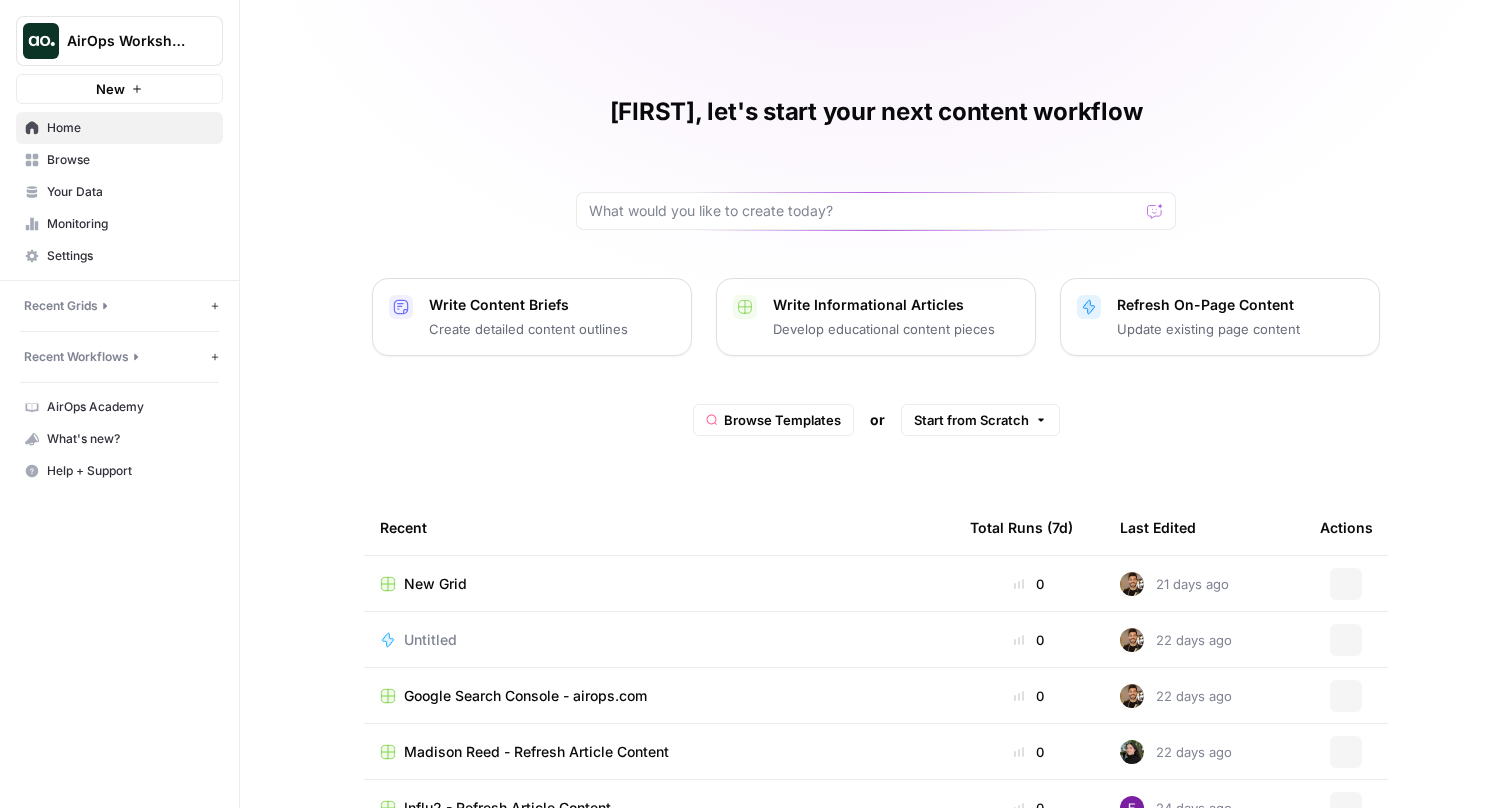 scroll, scrollTop: 0, scrollLeft: 0, axis: both 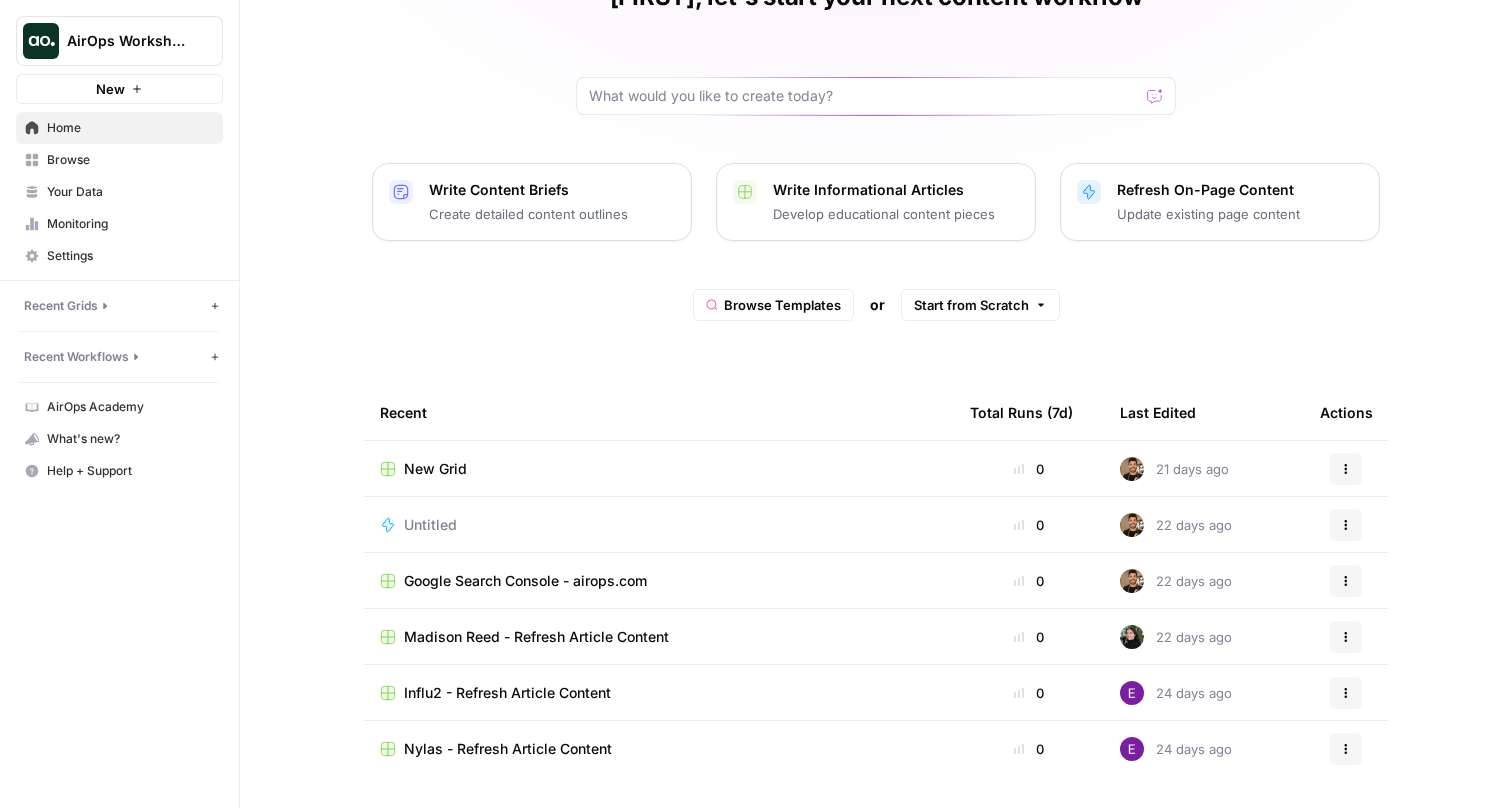 click on "New Grid" at bounding box center [435, 469] 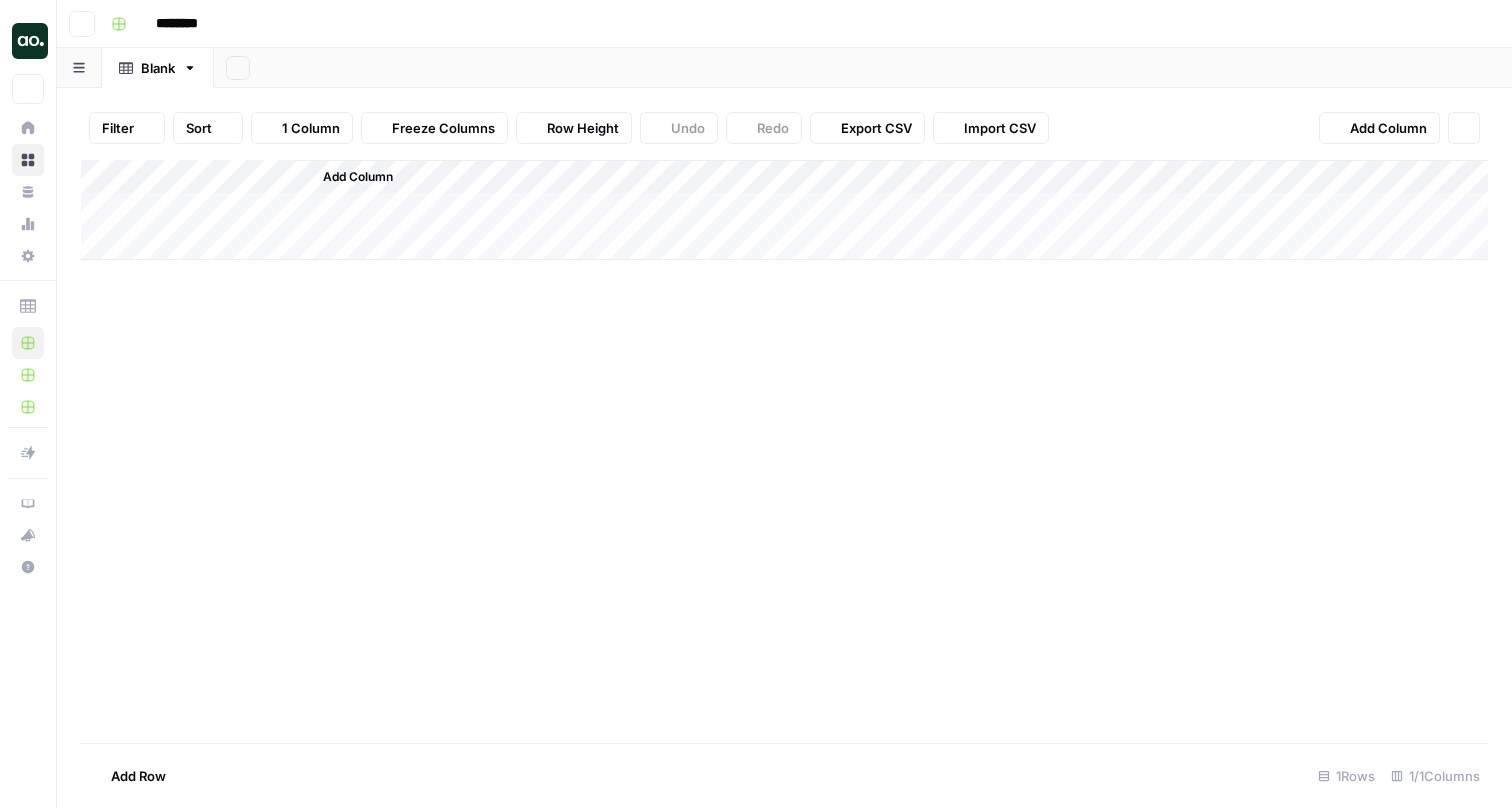 scroll, scrollTop: 0, scrollLeft: 0, axis: both 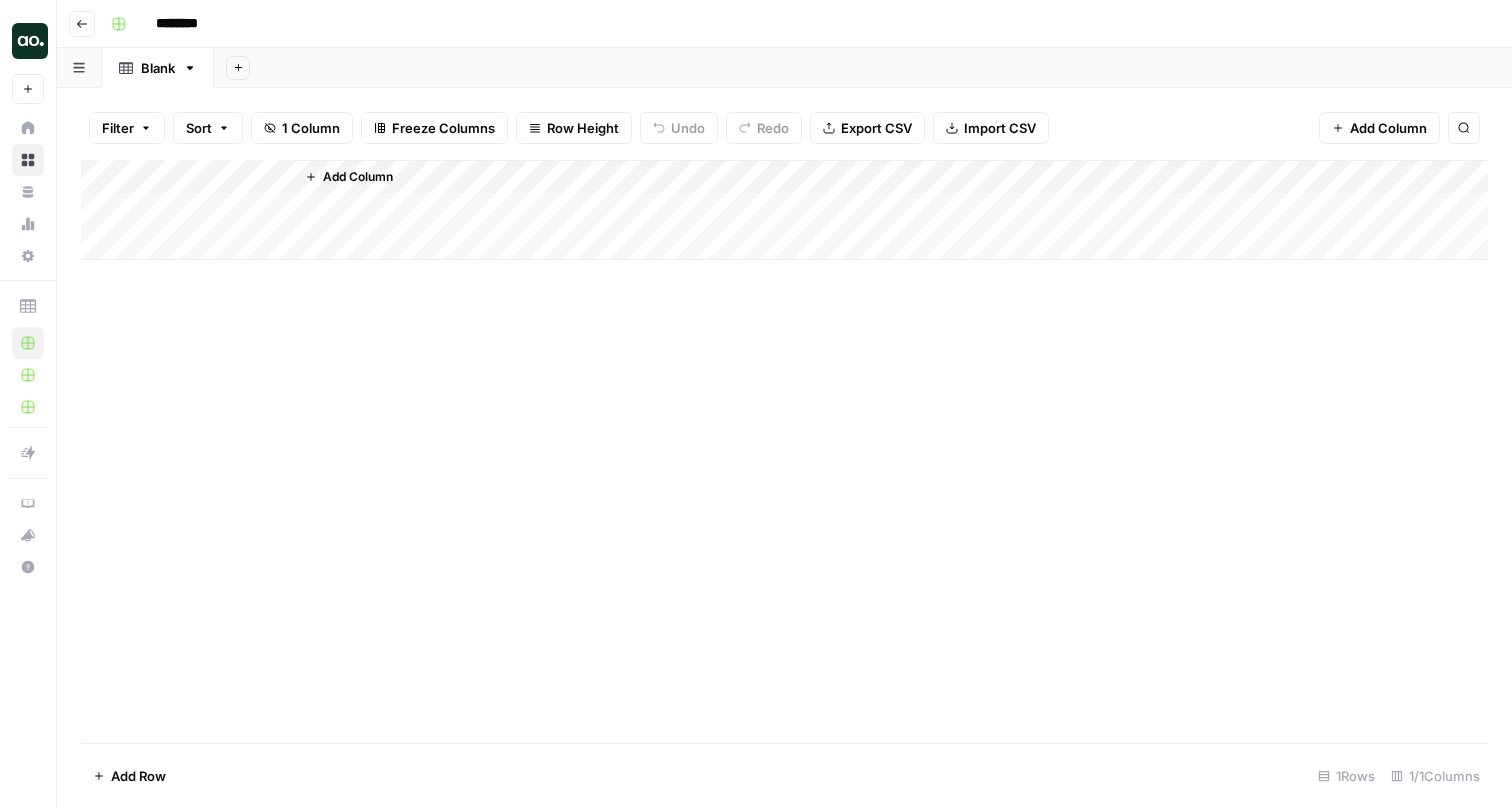 click on "Go back" at bounding box center [82, 24] 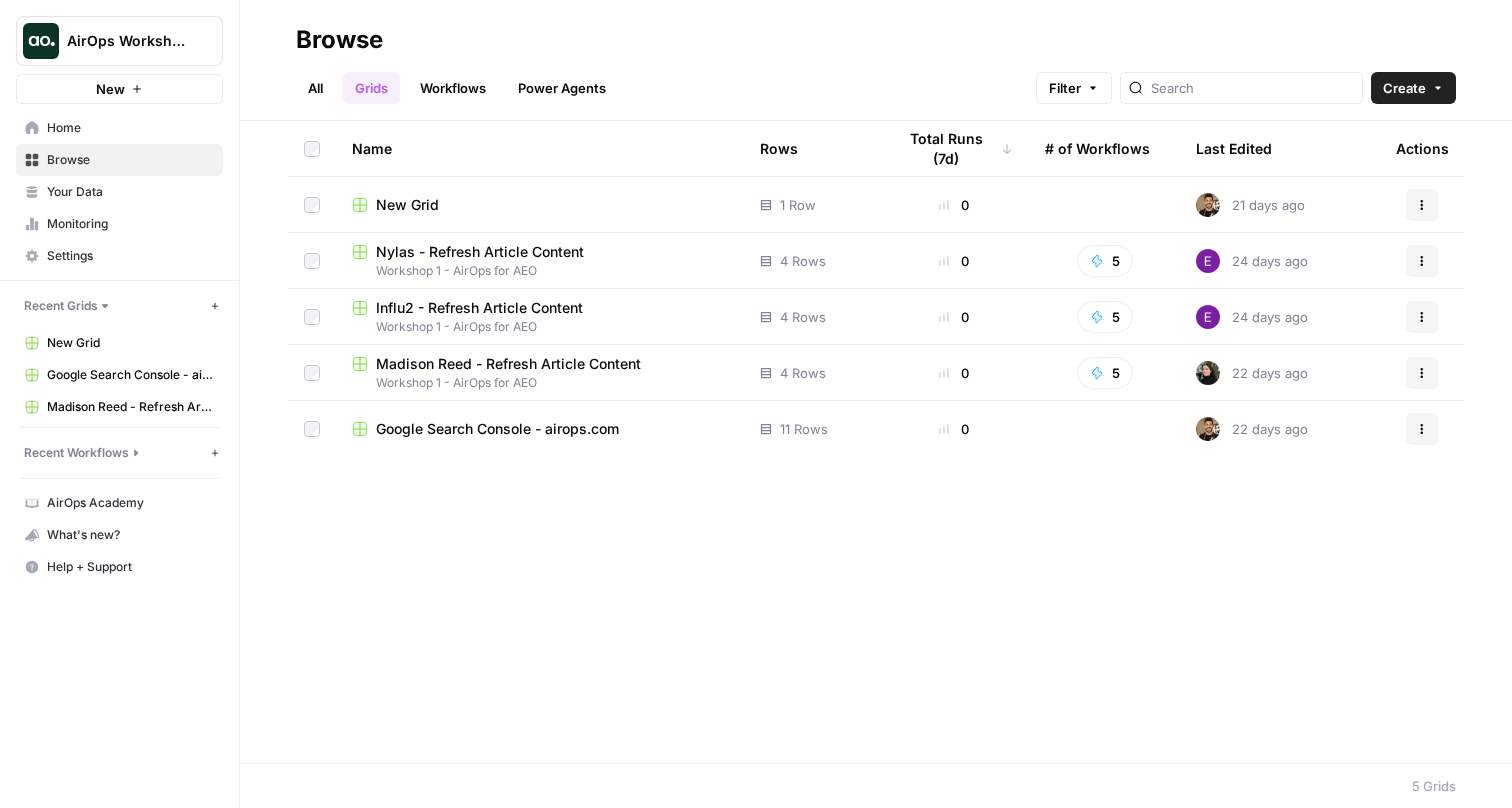 click on "All" at bounding box center [315, 88] 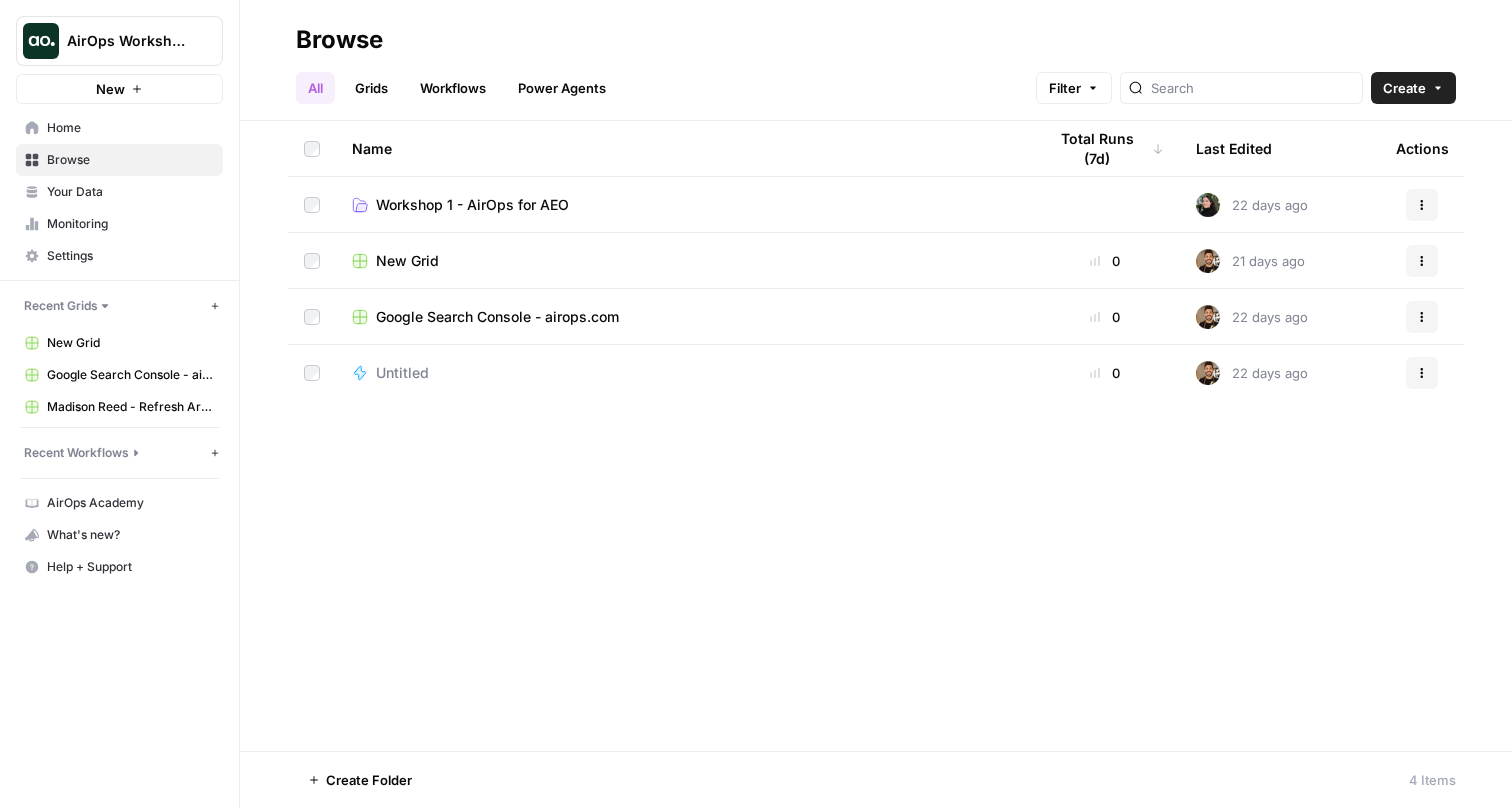 scroll, scrollTop: 0, scrollLeft: 0, axis: both 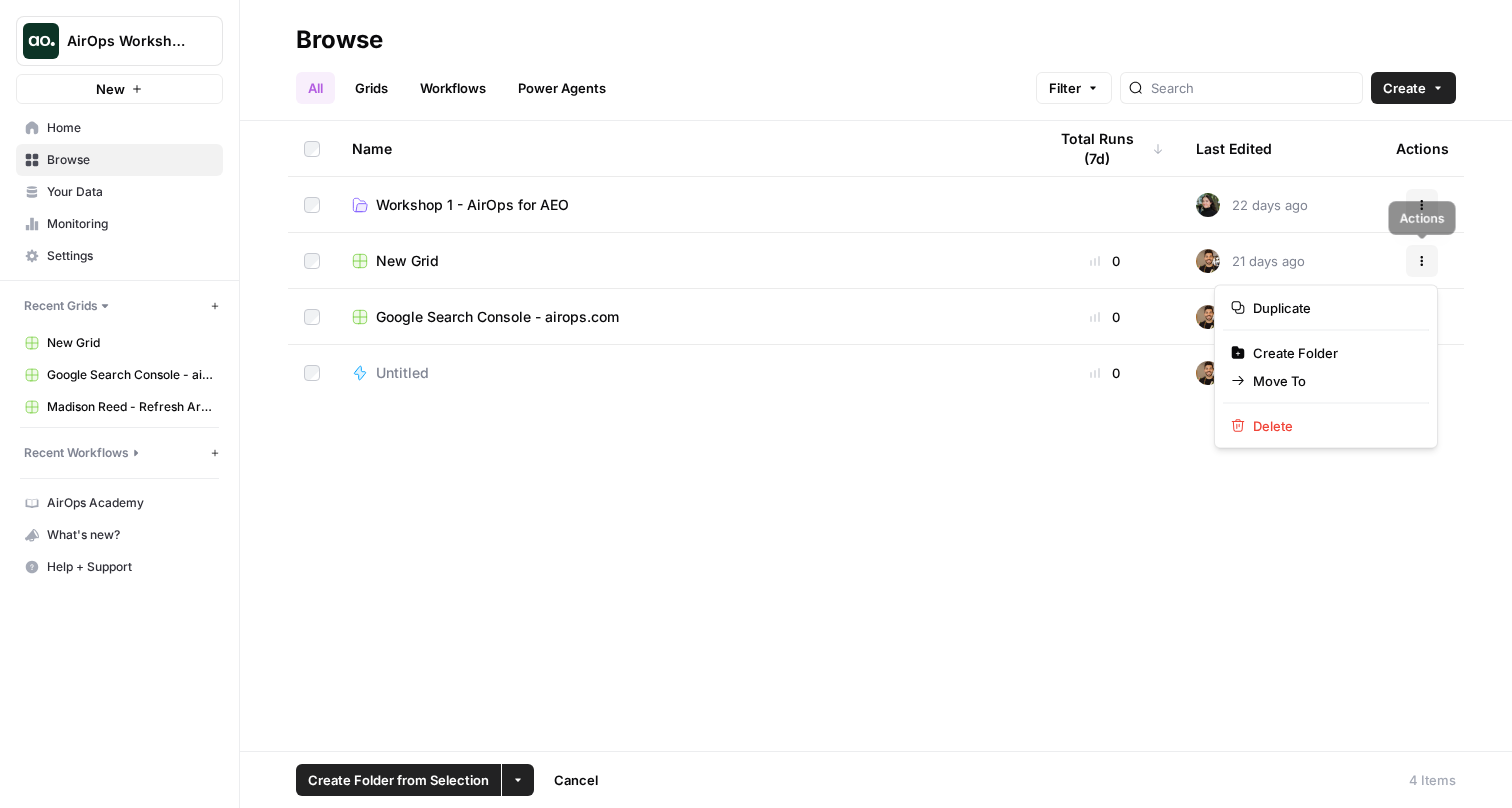 click 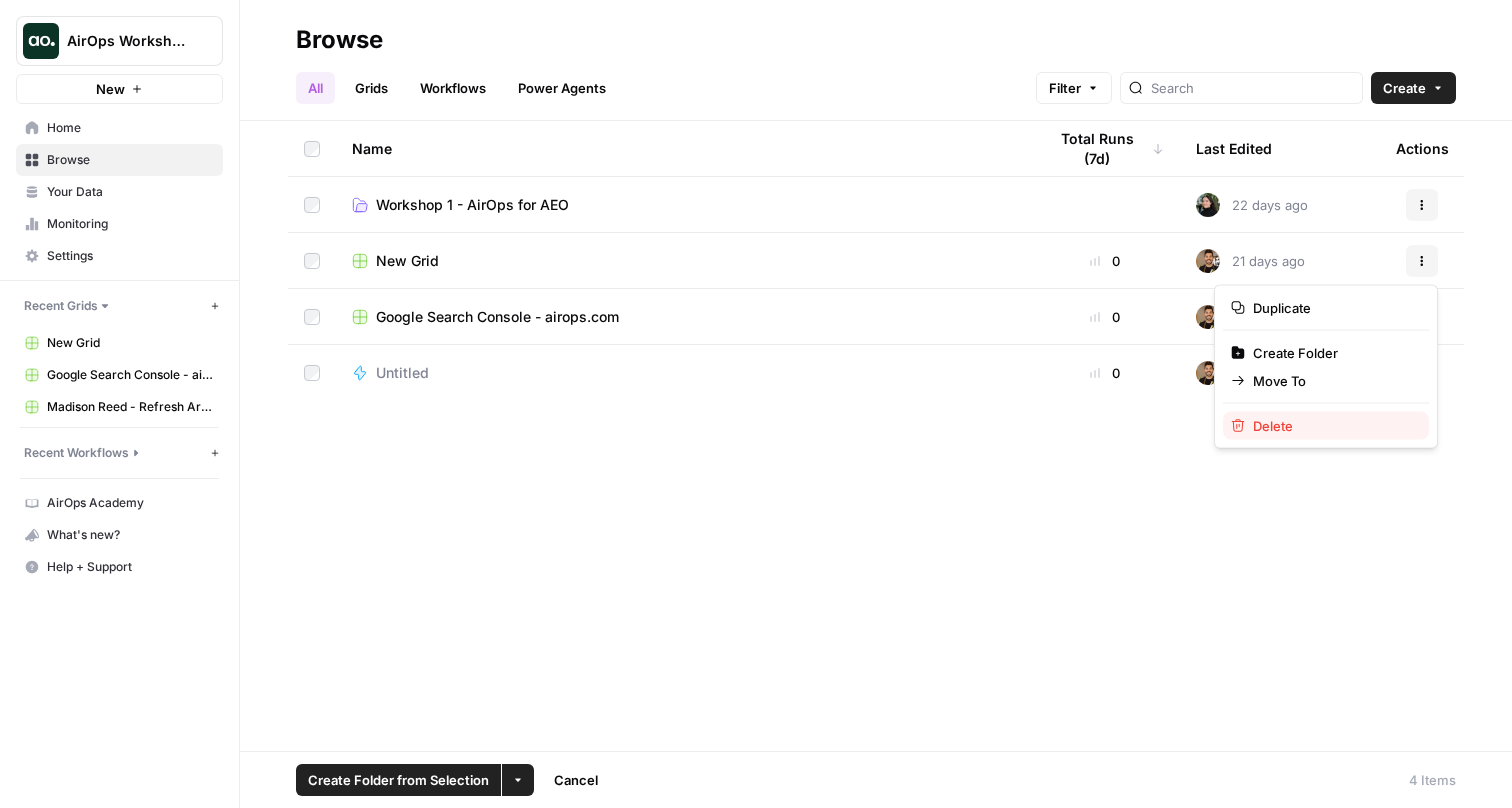 click on "Delete" at bounding box center (1333, 426) 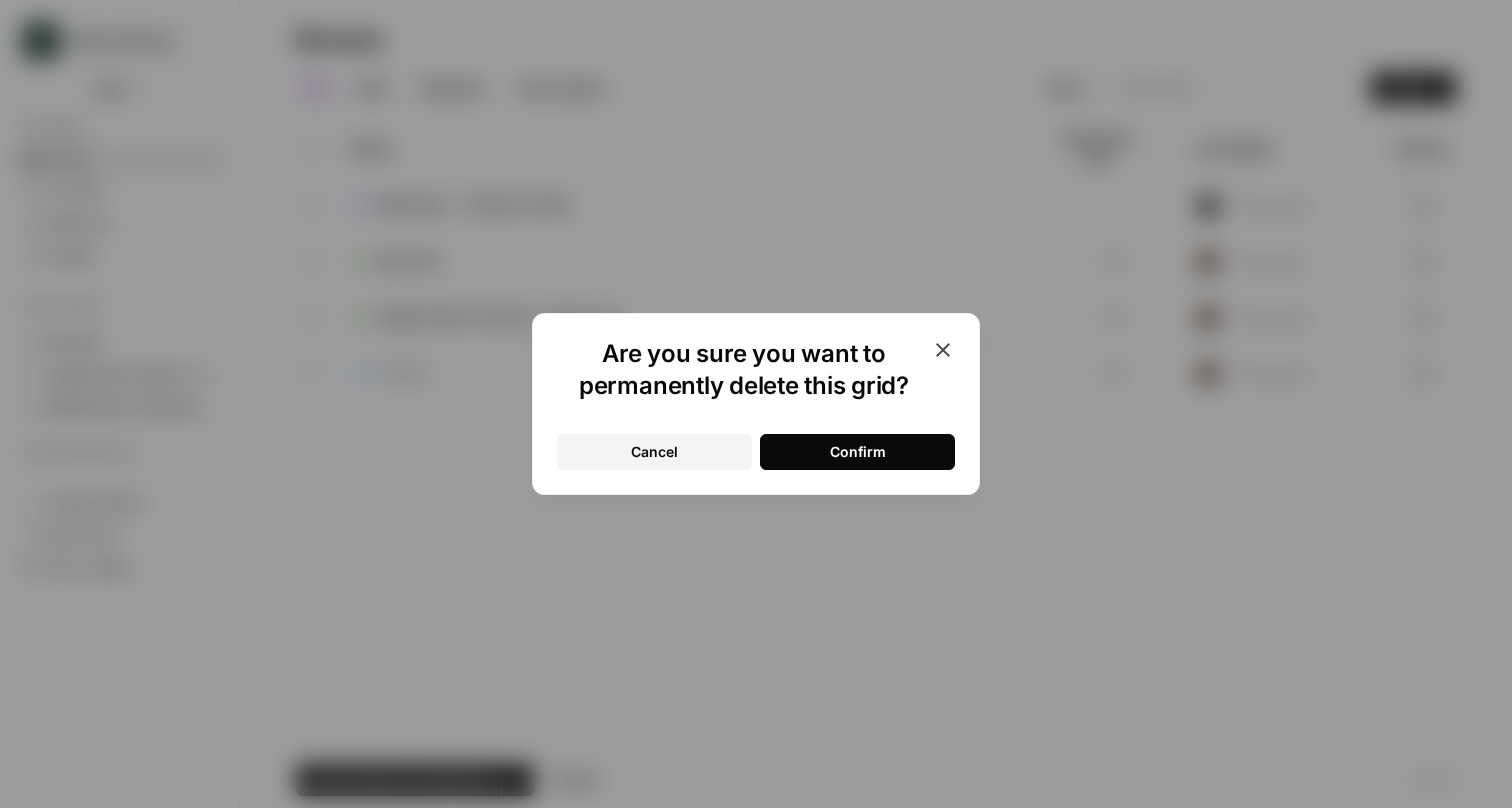 click on "Confirm" at bounding box center (858, 452) 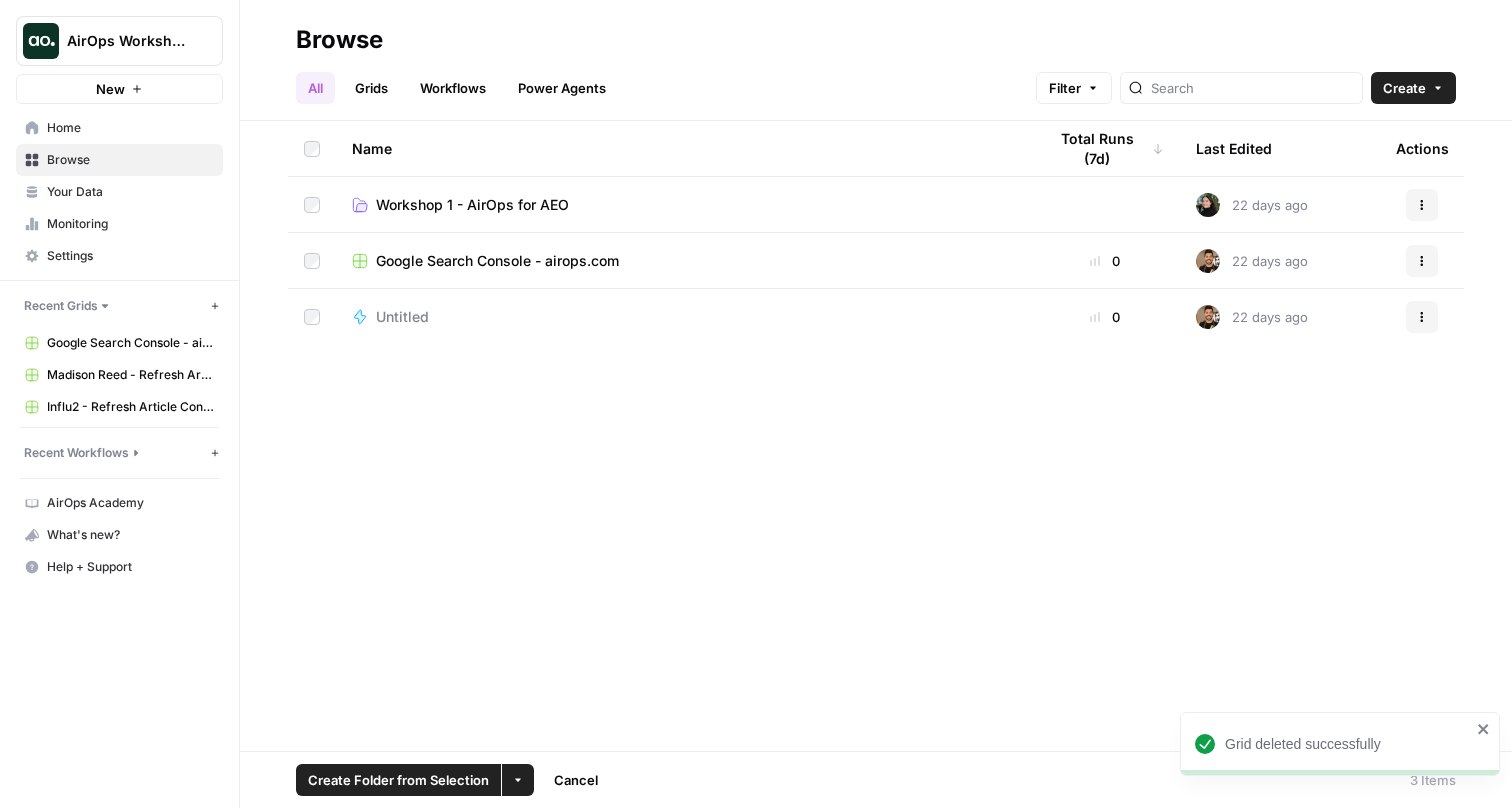 click on "Google Search Console - airops.com" at bounding box center (497, 261) 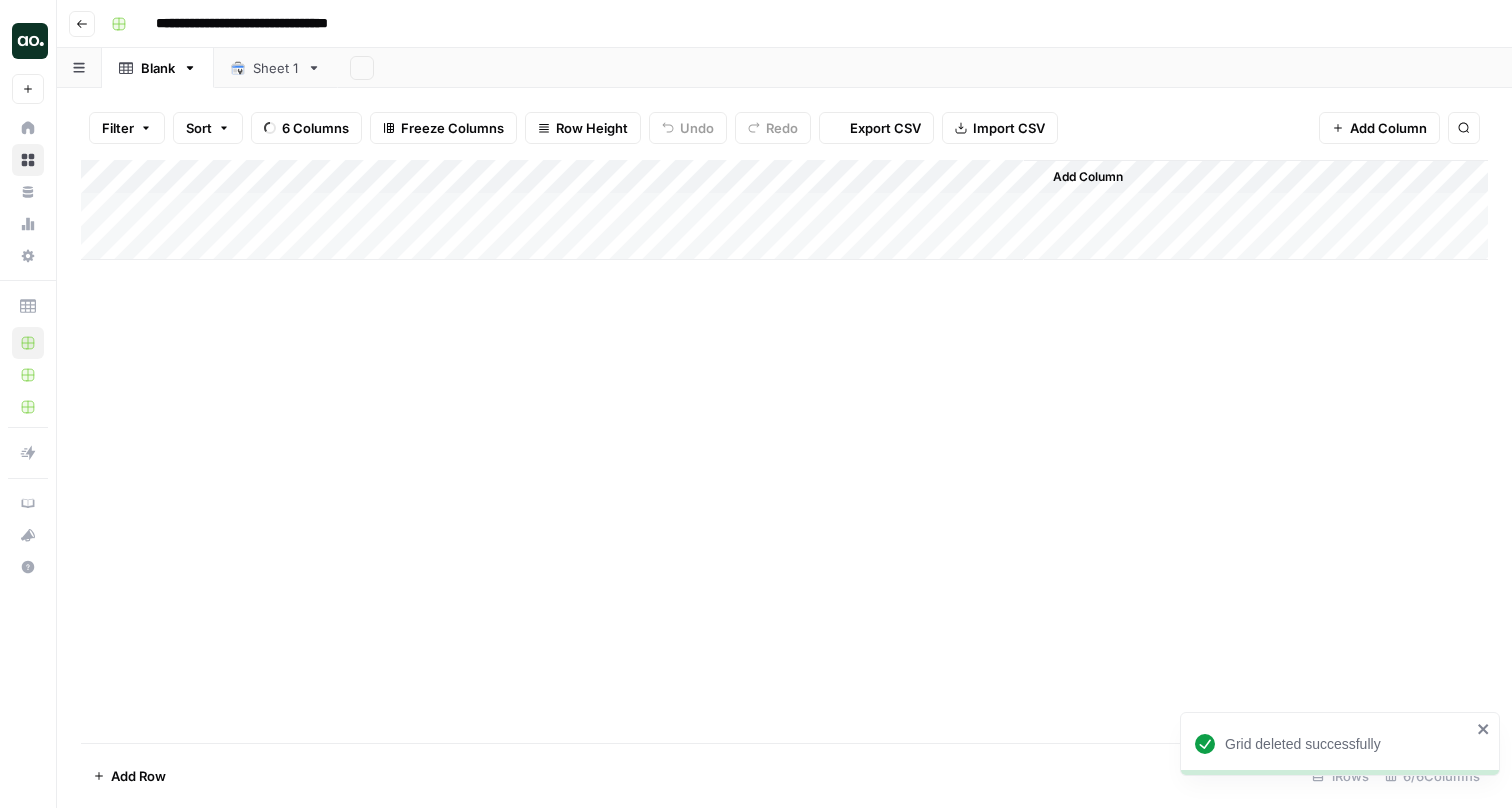 scroll, scrollTop: 0, scrollLeft: 0, axis: both 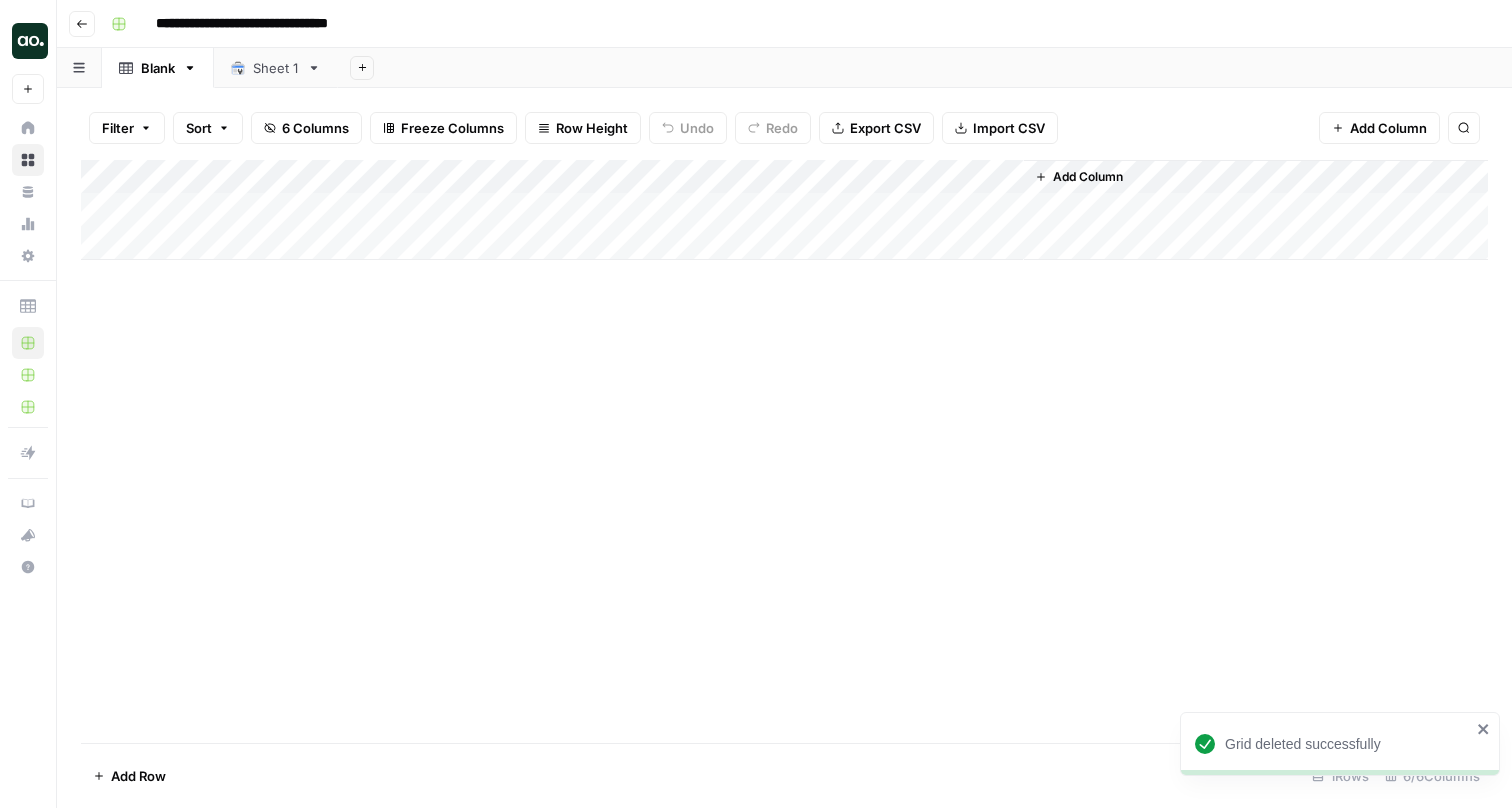 click 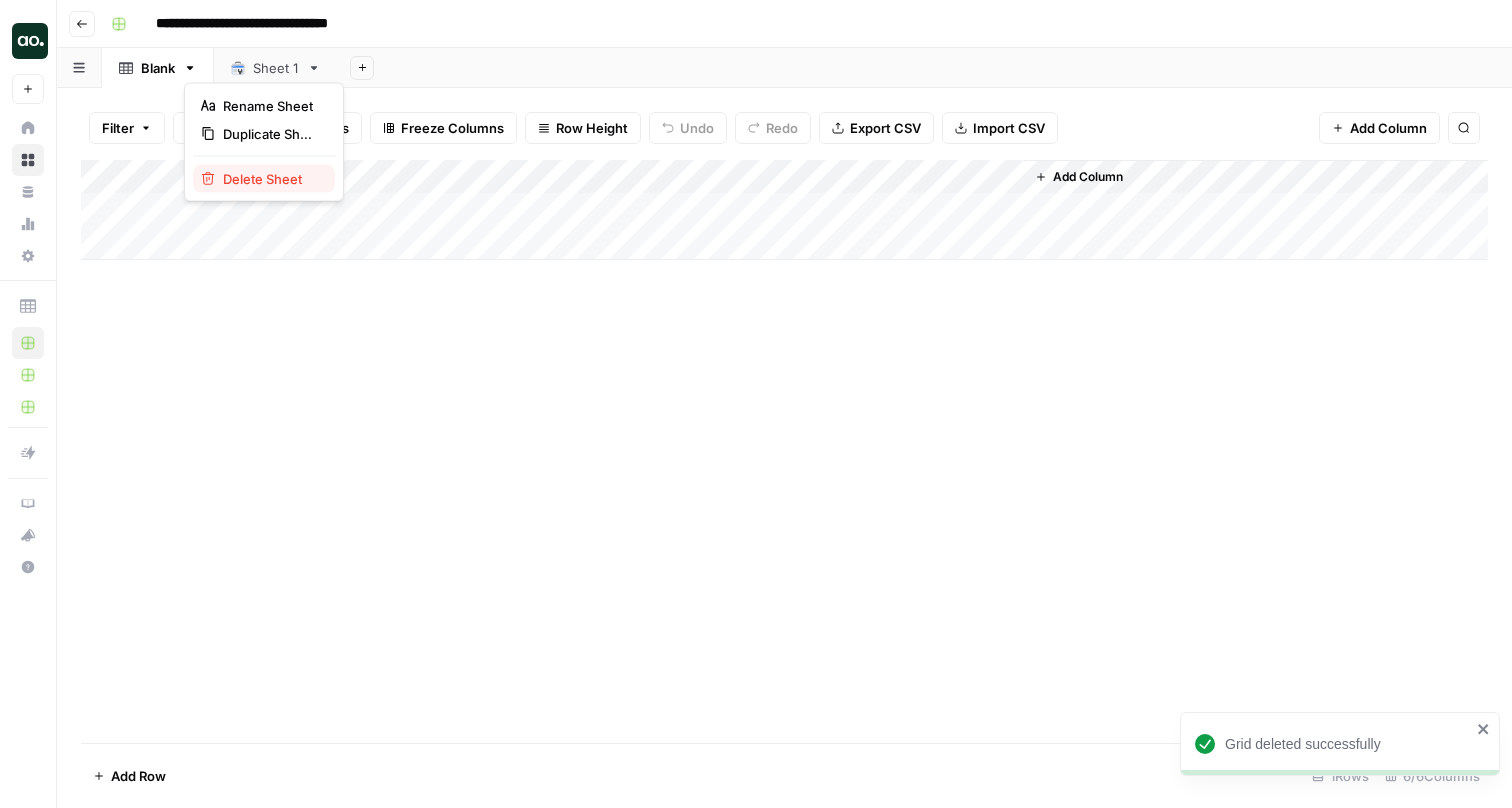 click on "Delete Sheet" at bounding box center [271, 179] 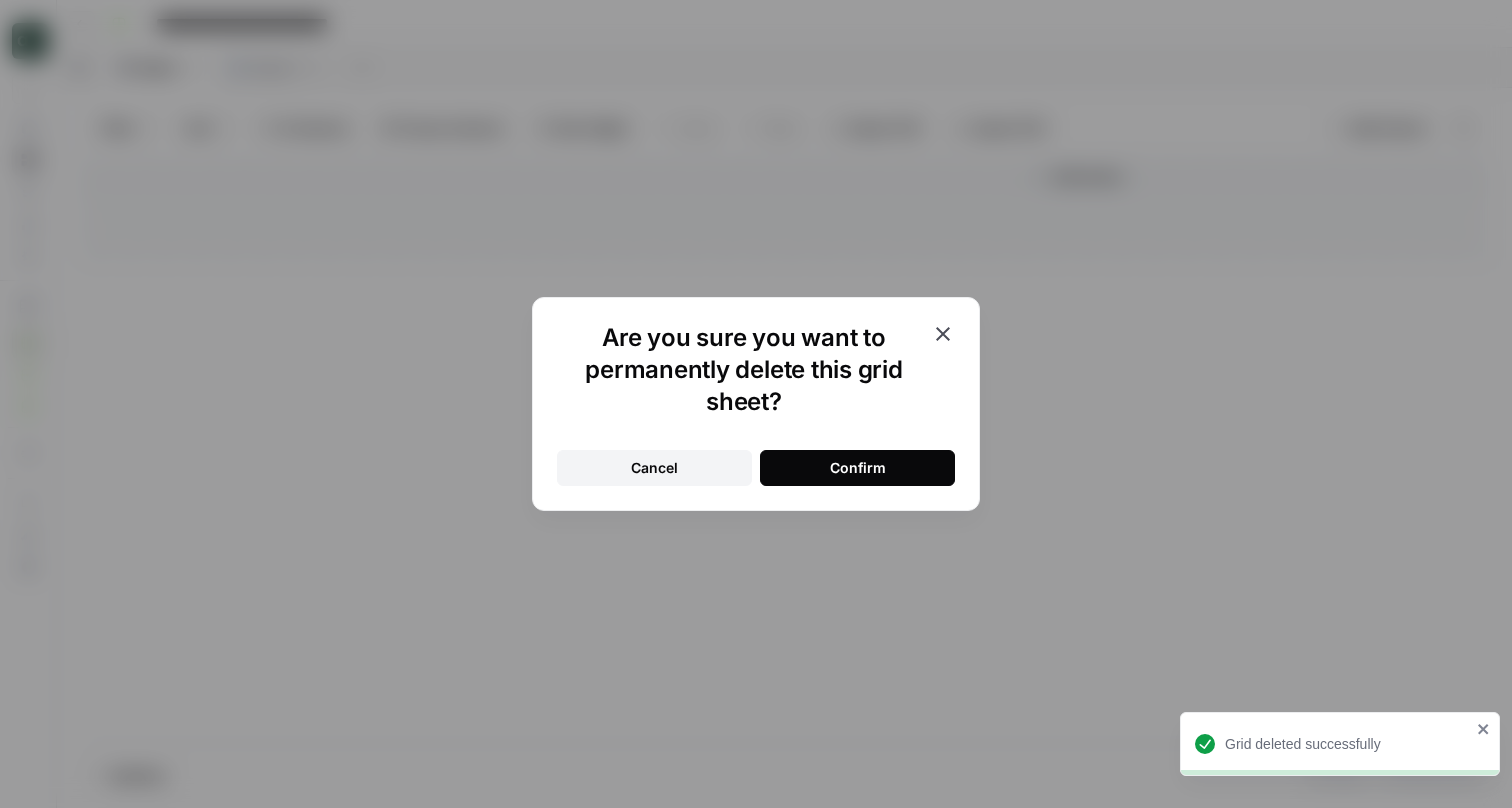 click on "Confirm" at bounding box center (857, 468) 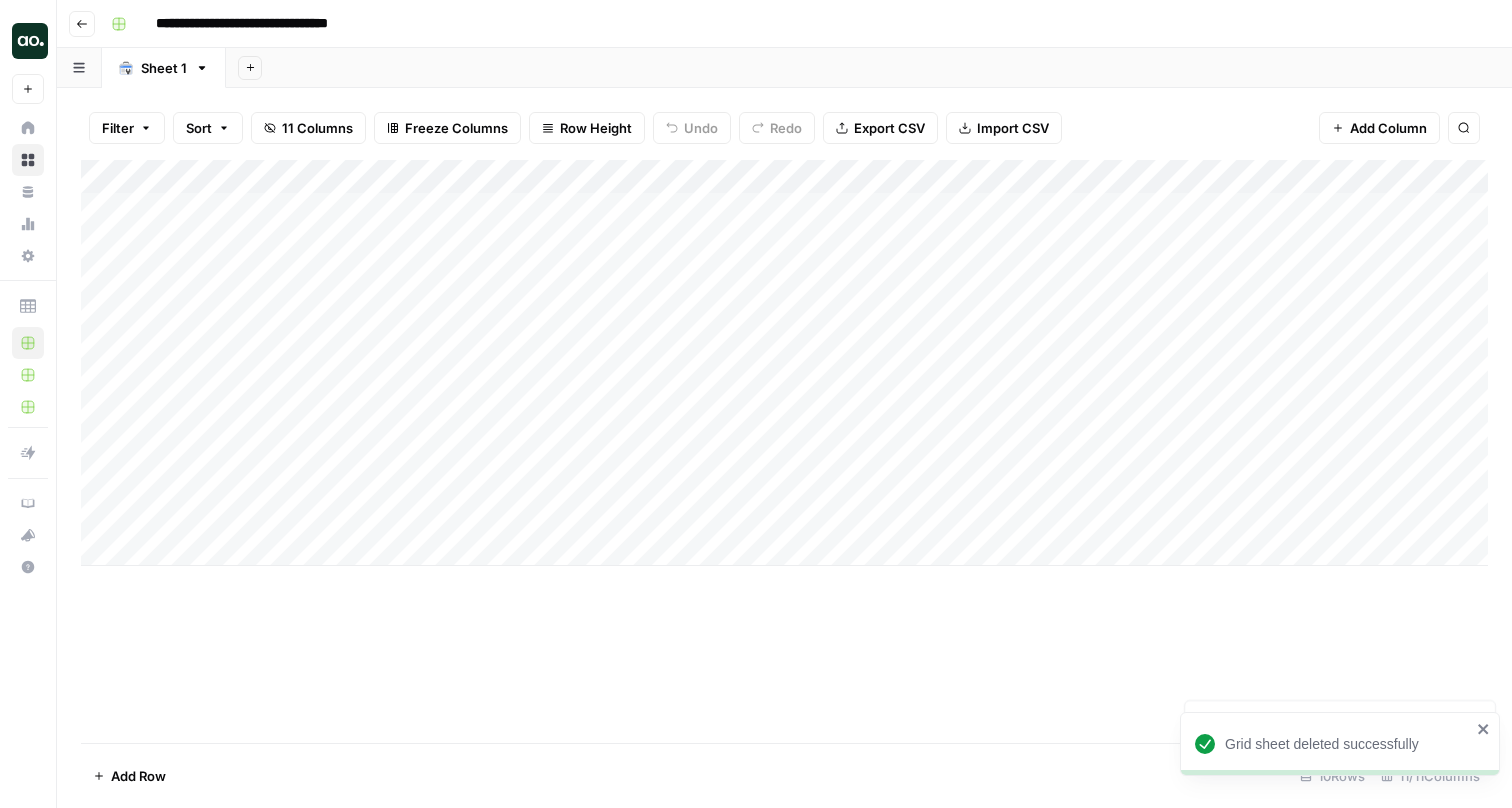 click on "**********" at bounding box center (280, 24) 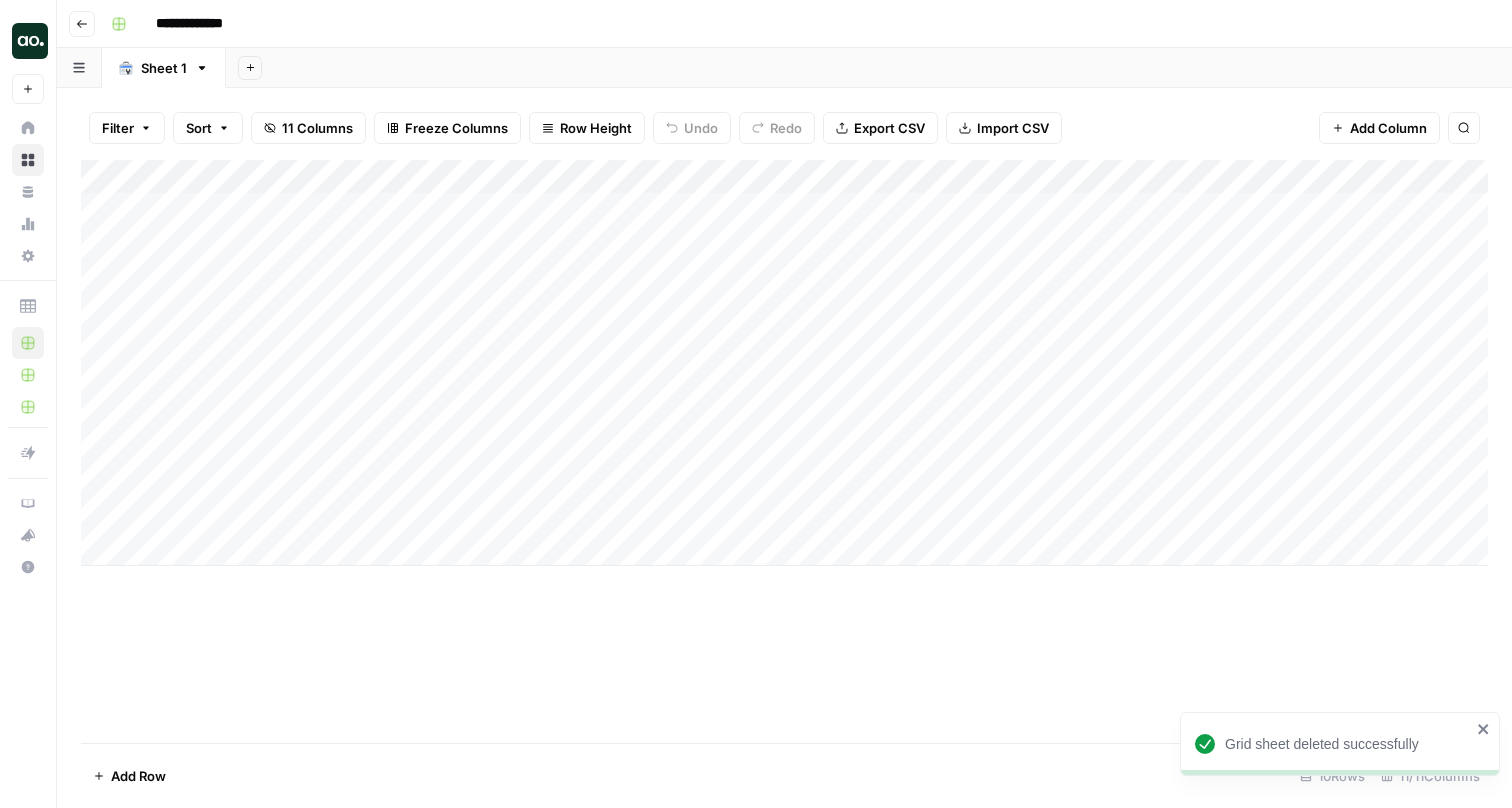 type on "**********" 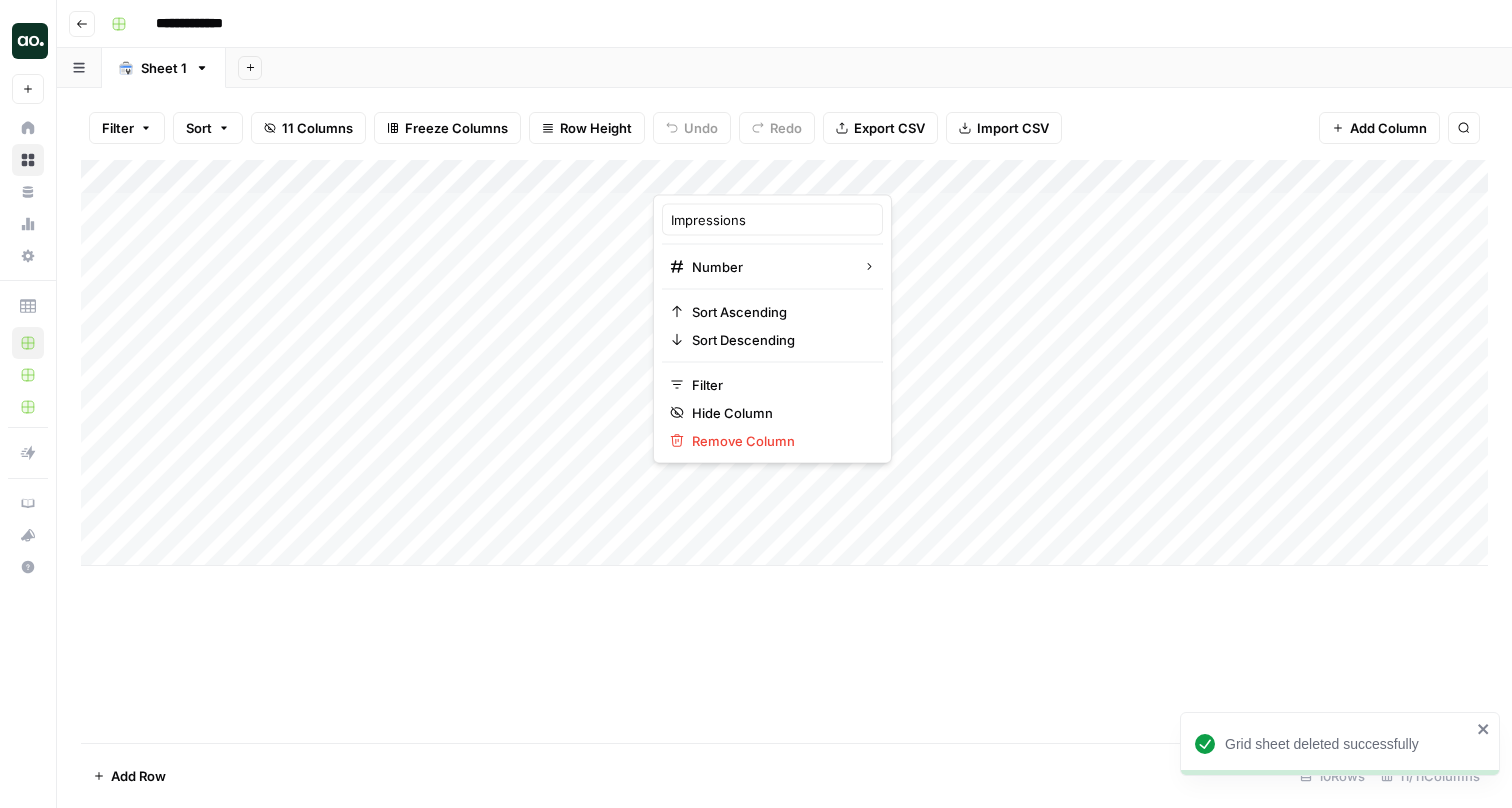 click on "Add Column" at bounding box center [784, 363] 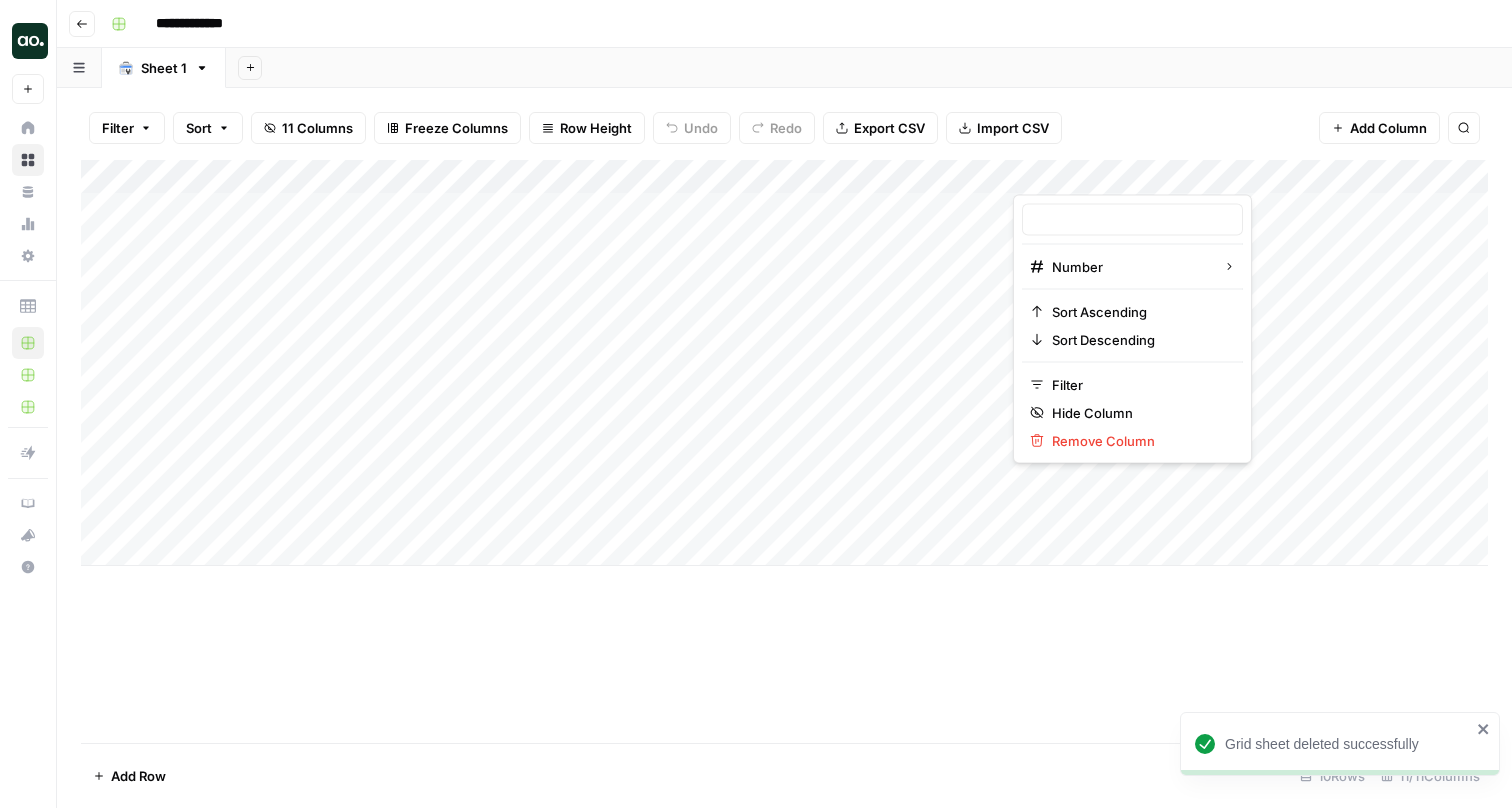 type on "Clicks" 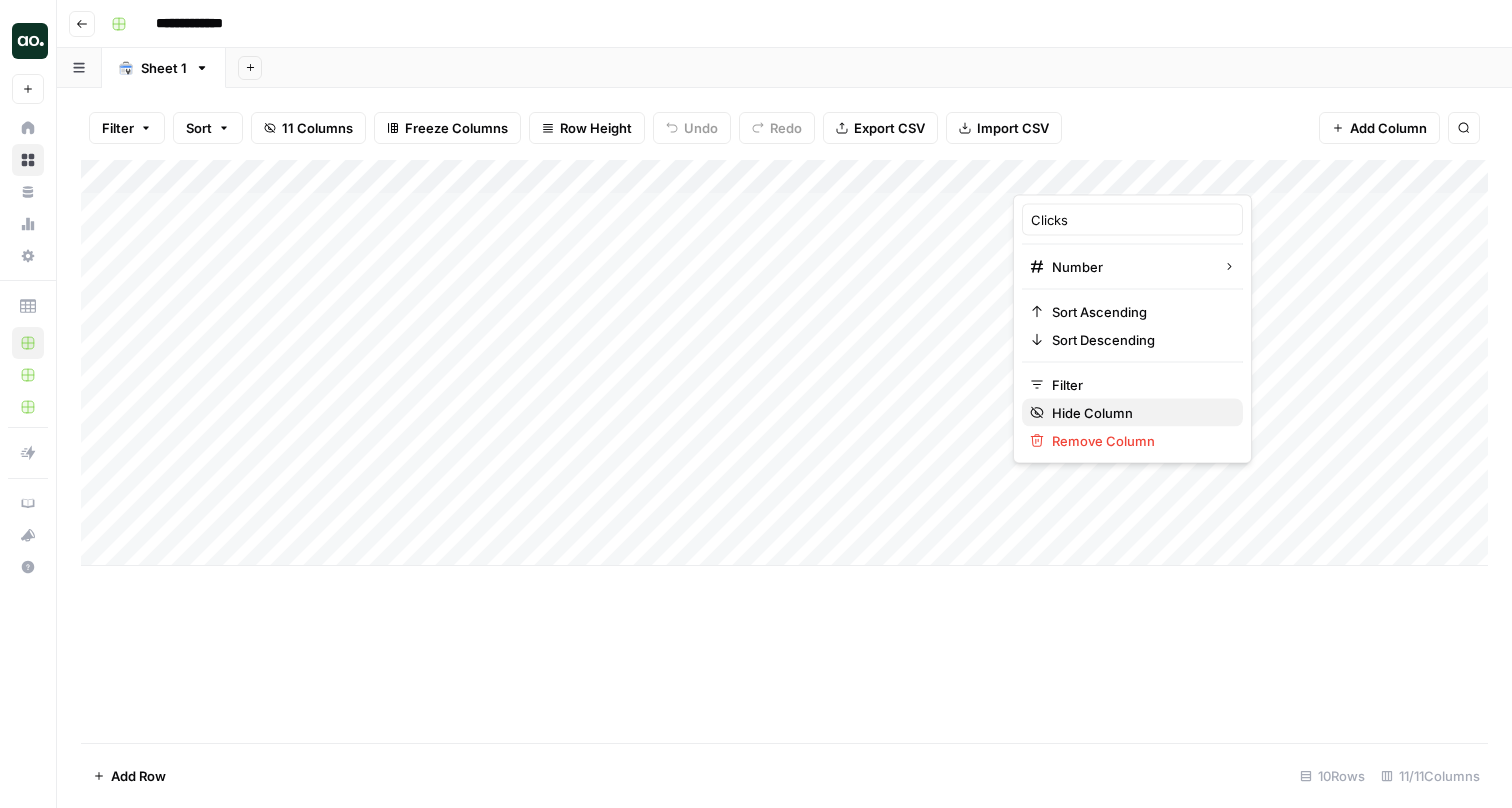 click on "Hide Column" at bounding box center [1139, 413] 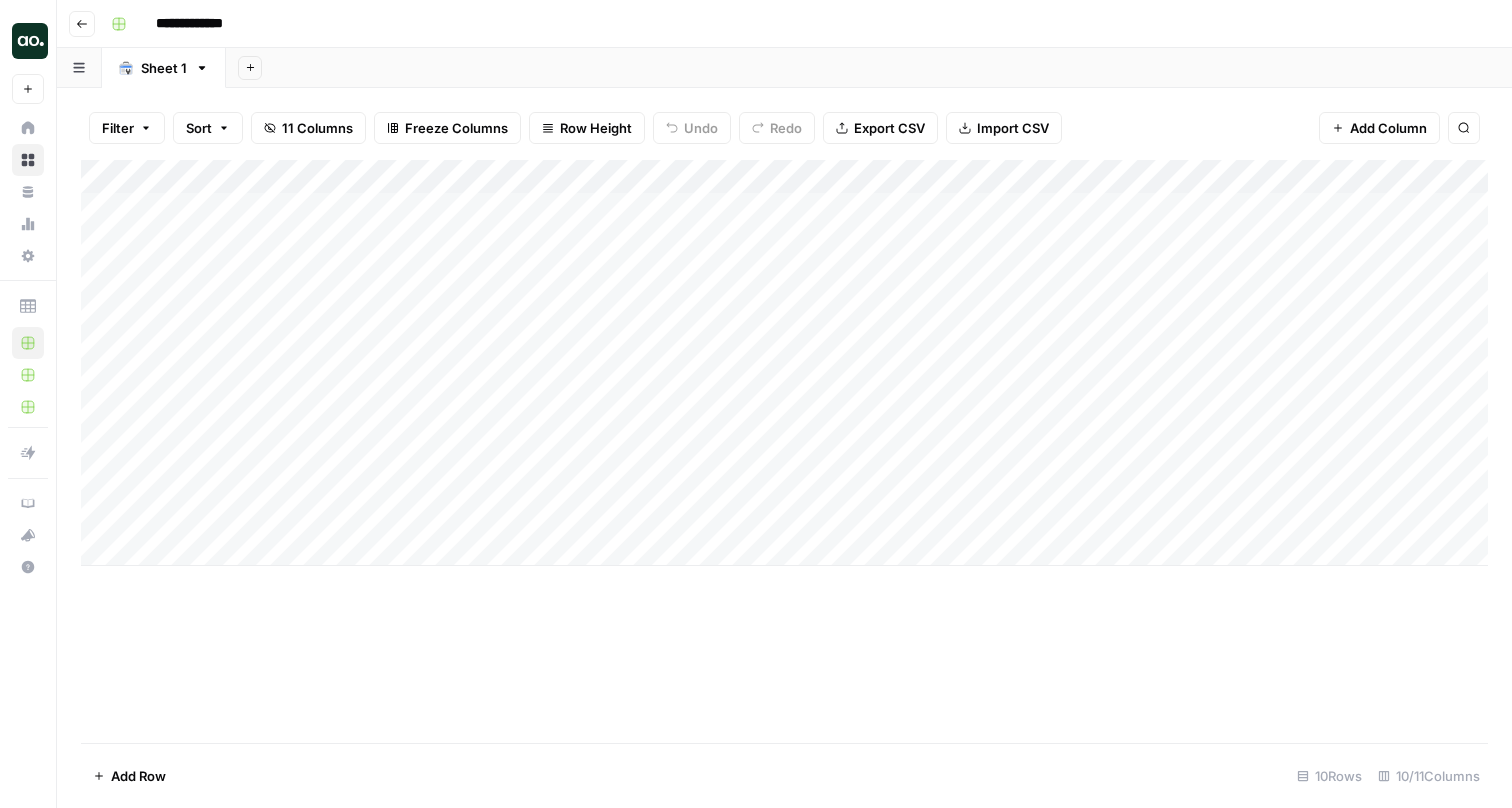 click on "Add Column" at bounding box center (784, 363) 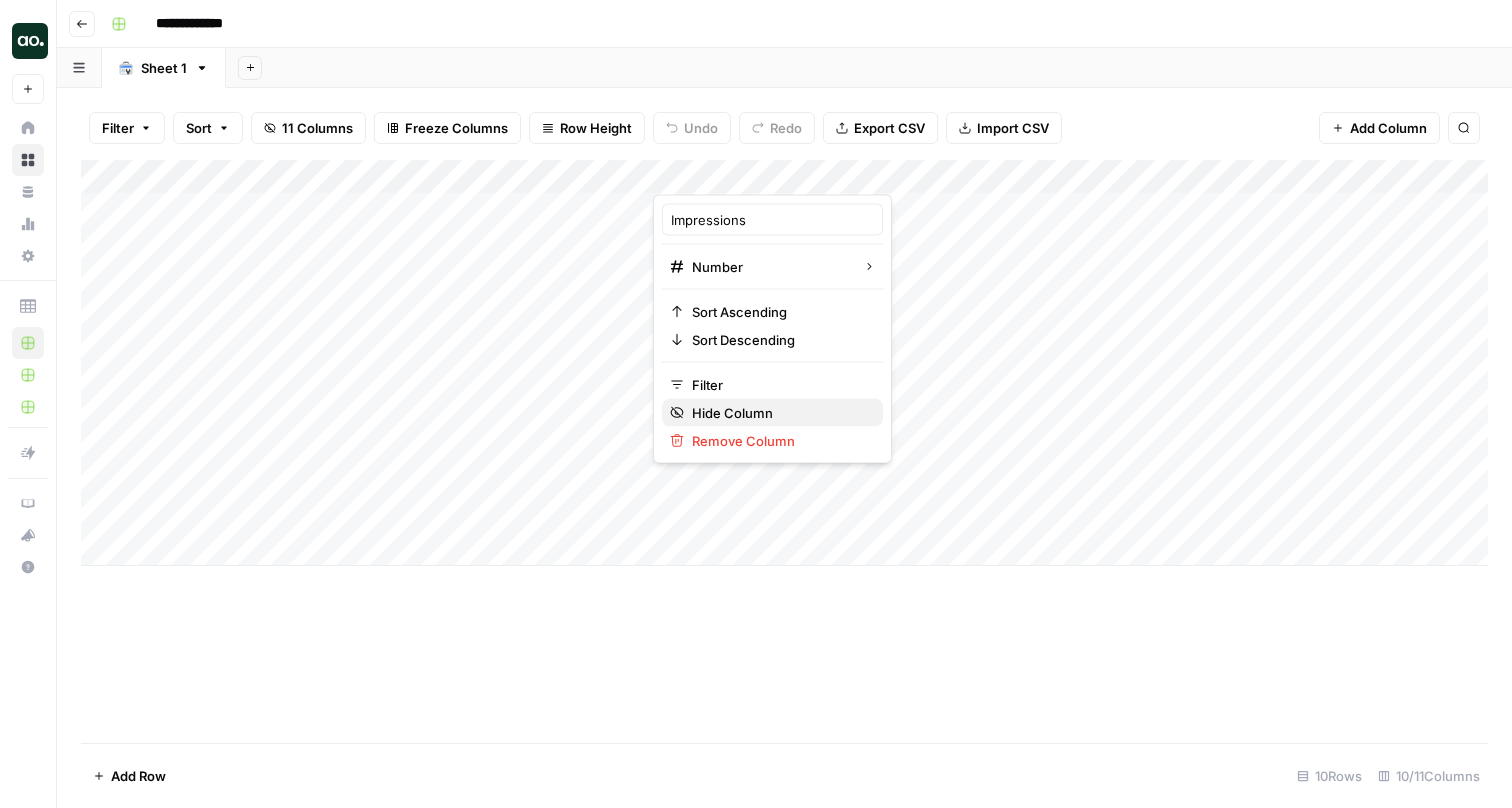 click on "Hide Column" at bounding box center (779, 413) 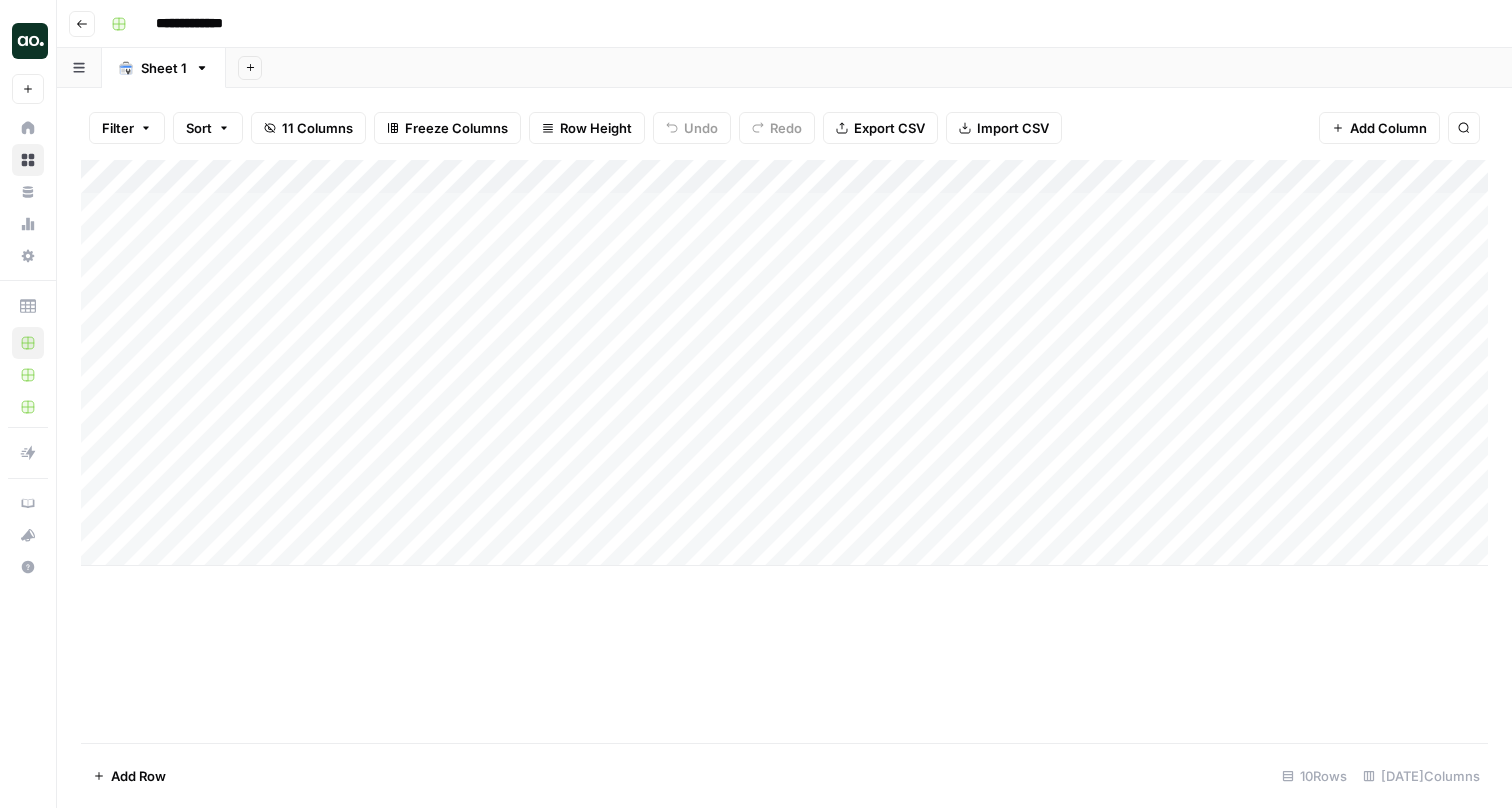 click on "Add Column" at bounding box center (784, 363) 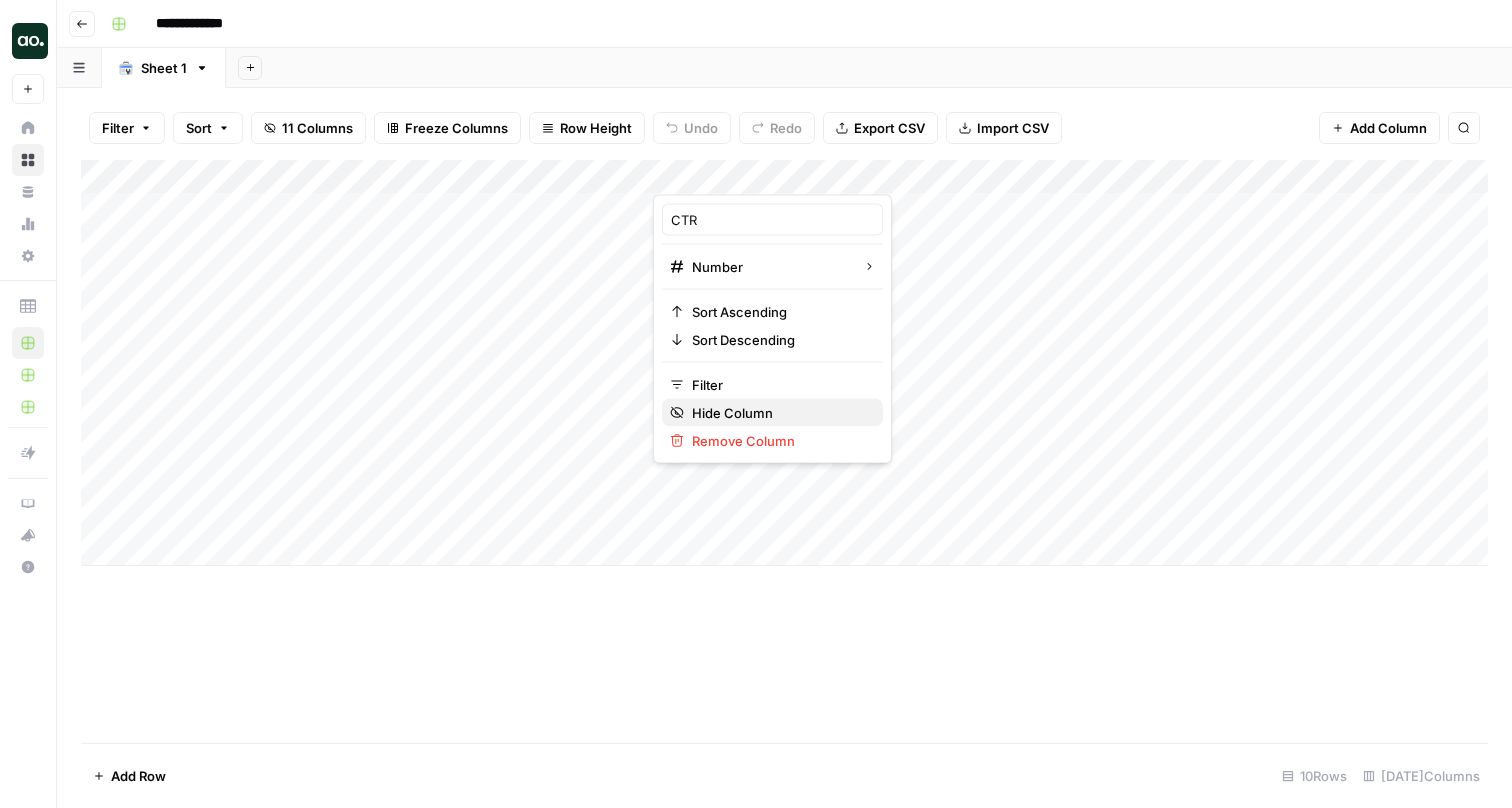 click on "Hide Column" at bounding box center [779, 413] 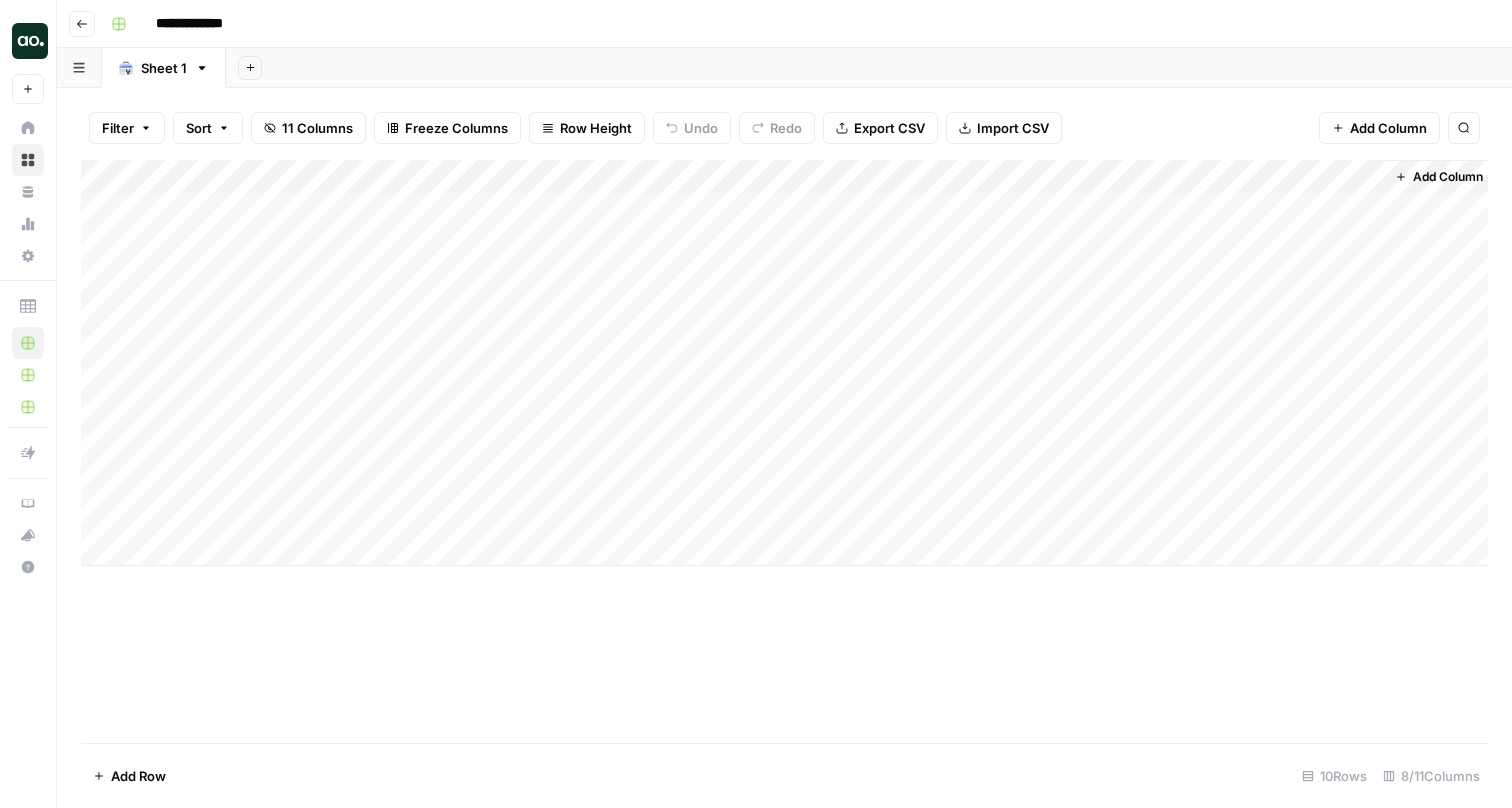 click on "Add Column" at bounding box center (784, 363) 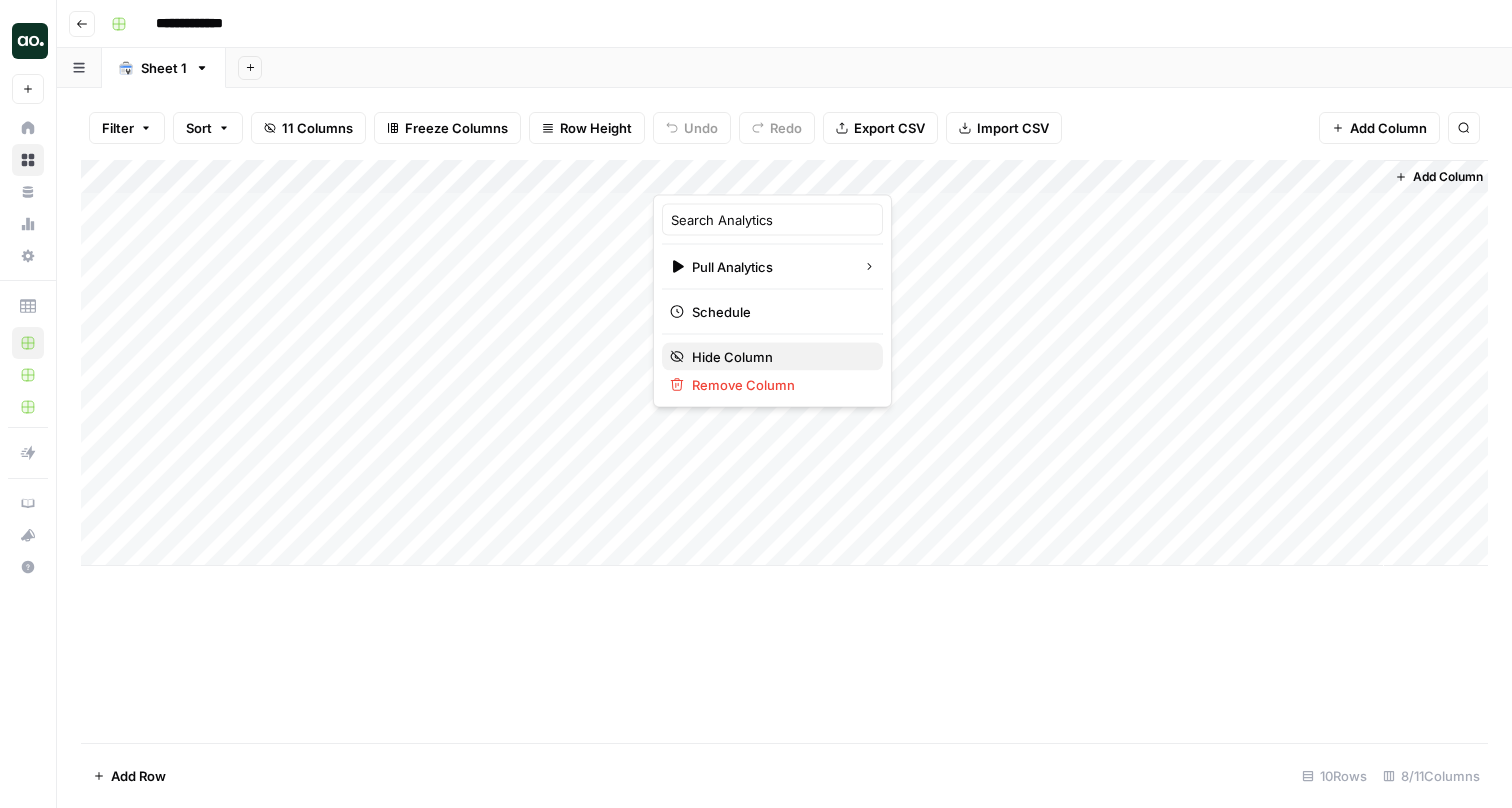 click on "Hide Column" at bounding box center [779, 357] 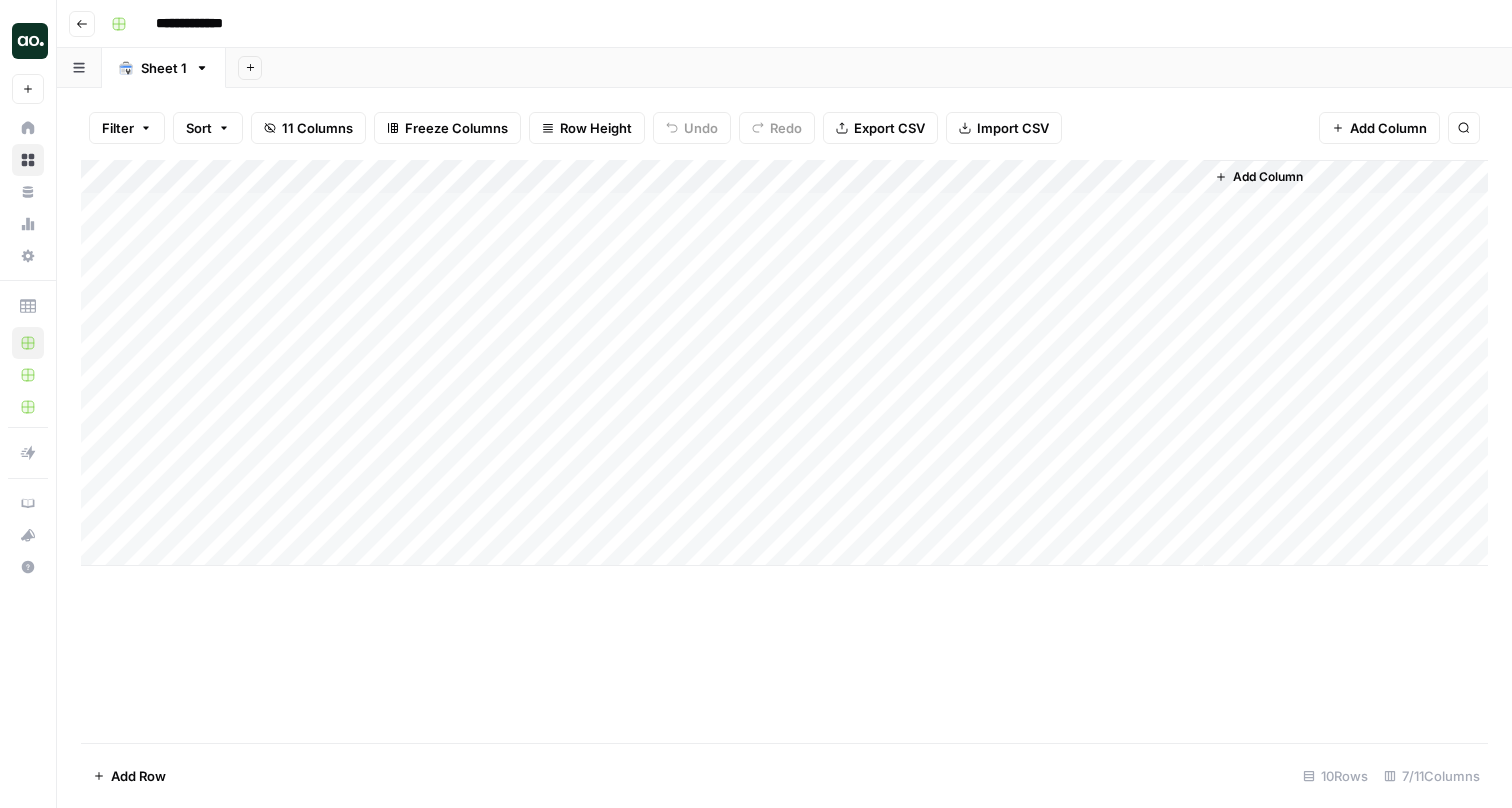 scroll, scrollTop: 0, scrollLeft: 0, axis: both 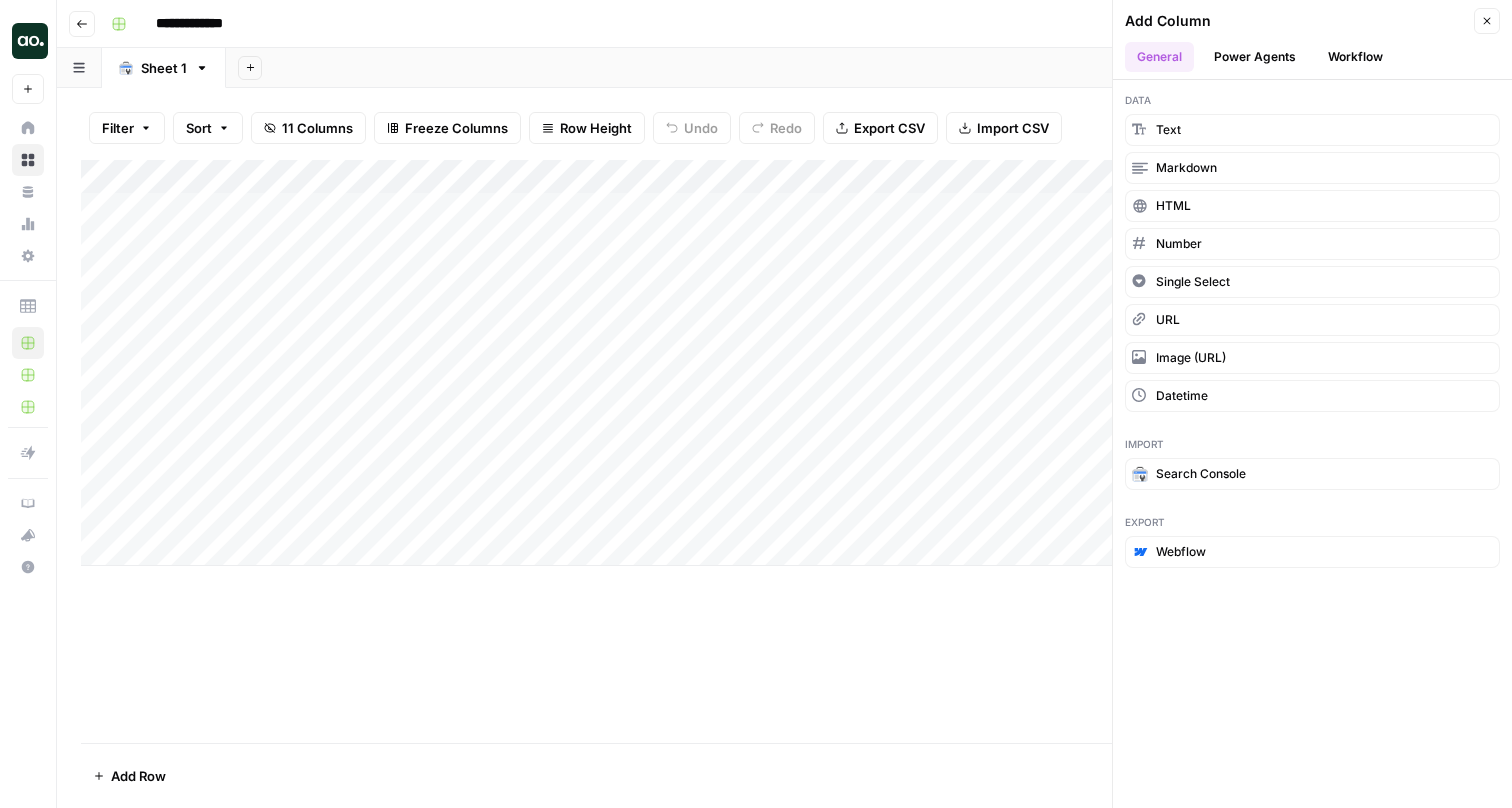 click on "Power Agents" at bounding box center (1255, 57) 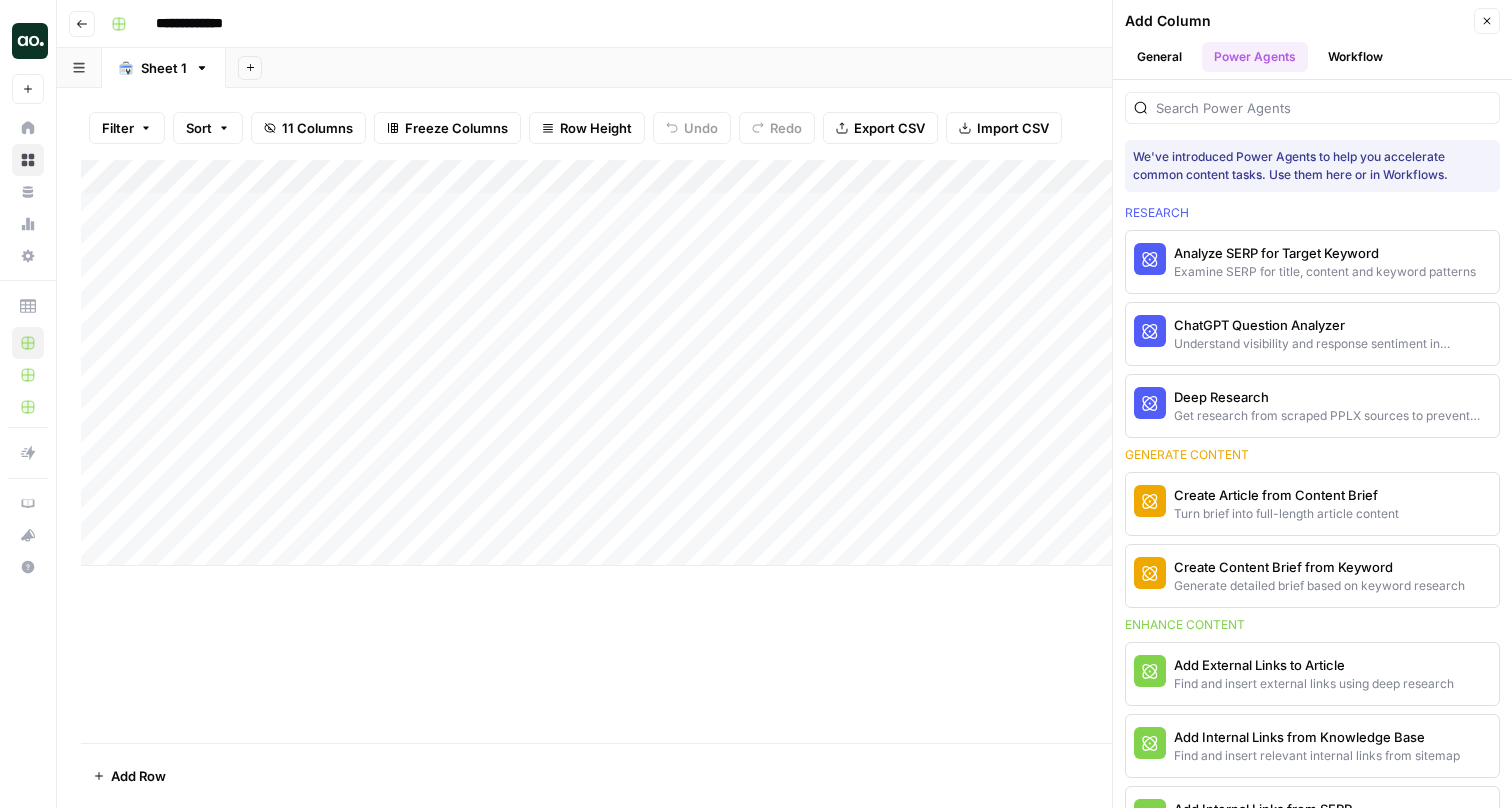 scroll, scrollTop: 0, scrollLeft: 0, axis: both 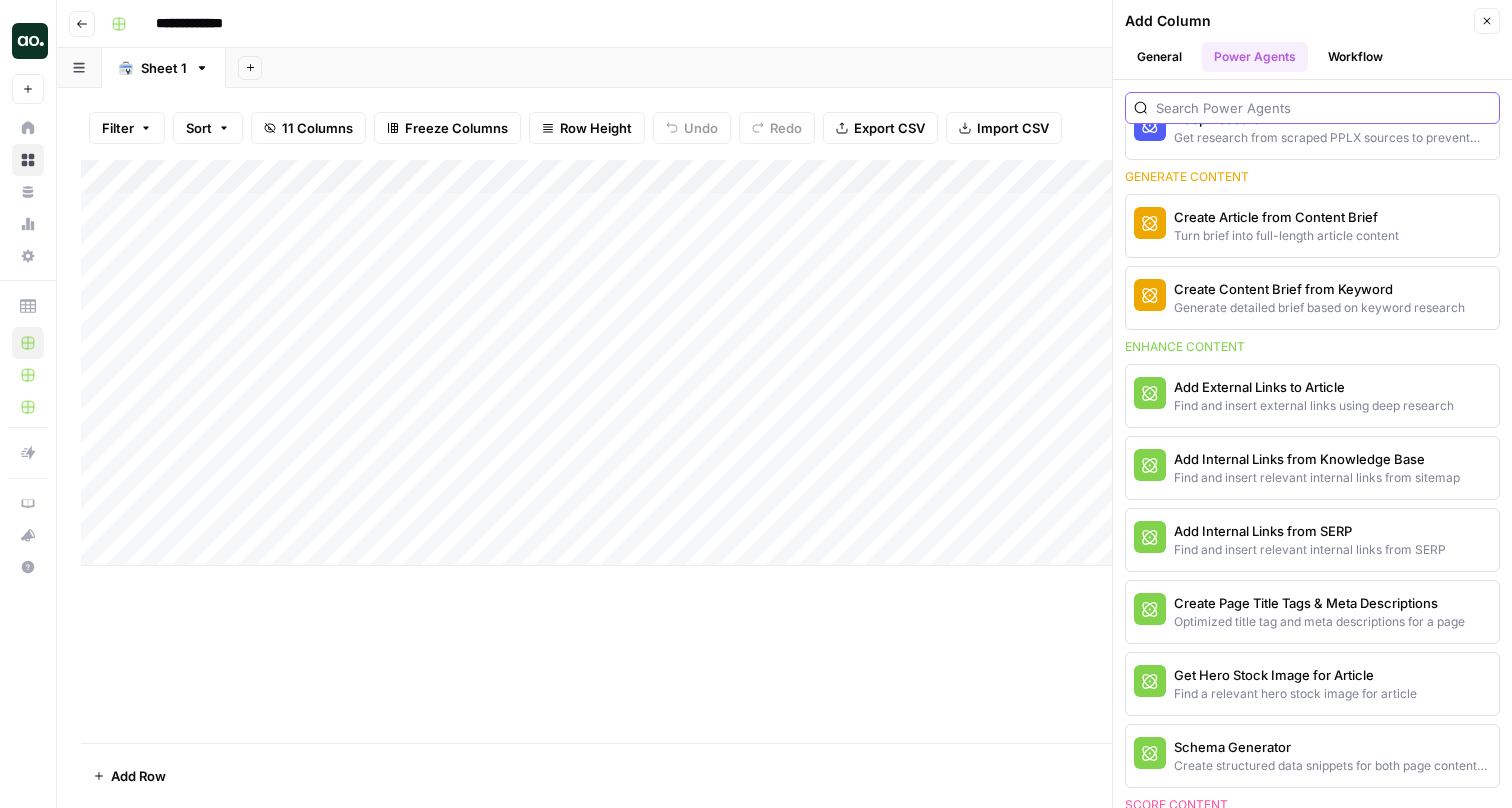 click at bounding box center [1323, 108] 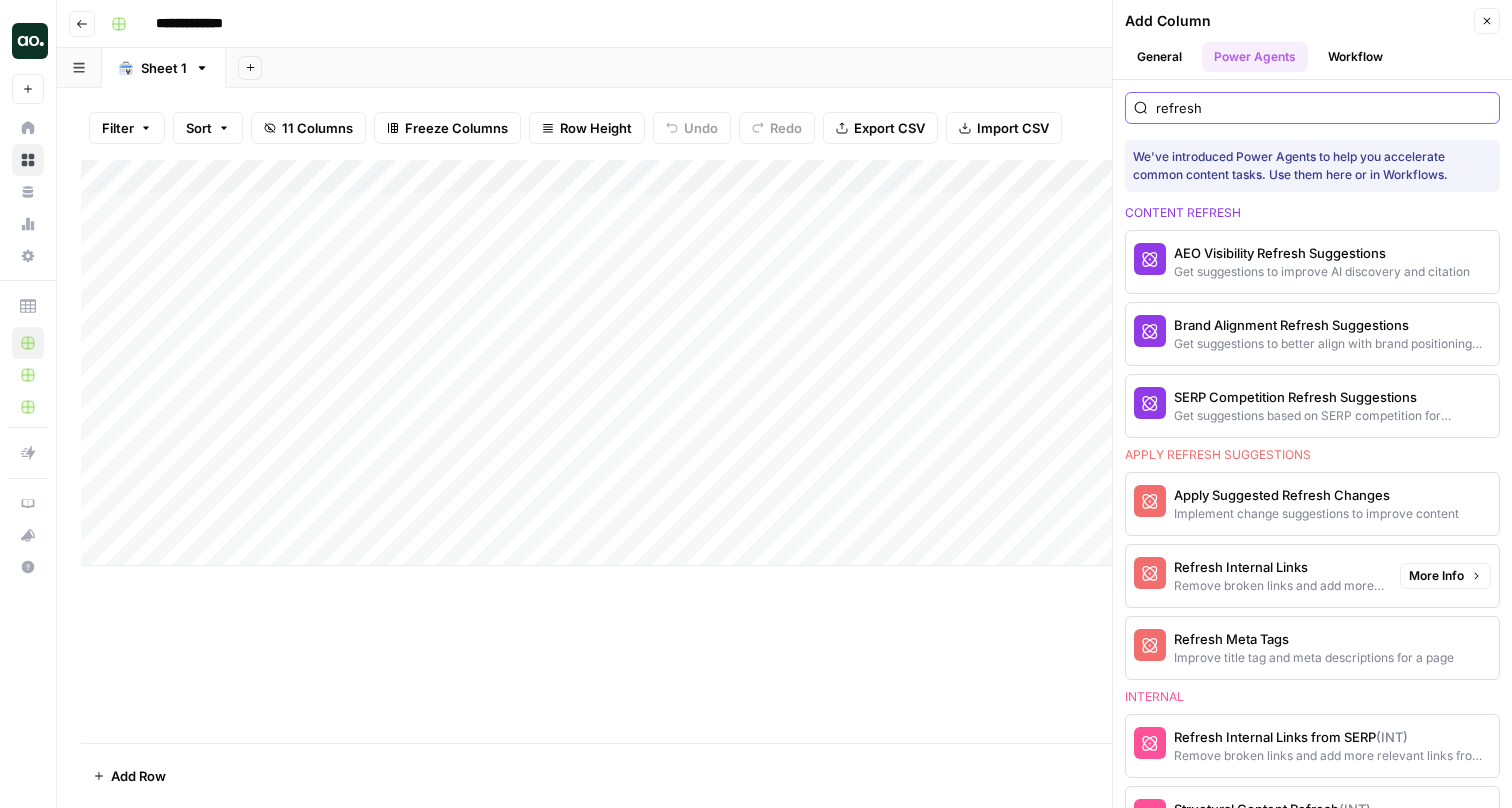 scroll, scrollTop: 0, scrollLeft: 0, axis: both 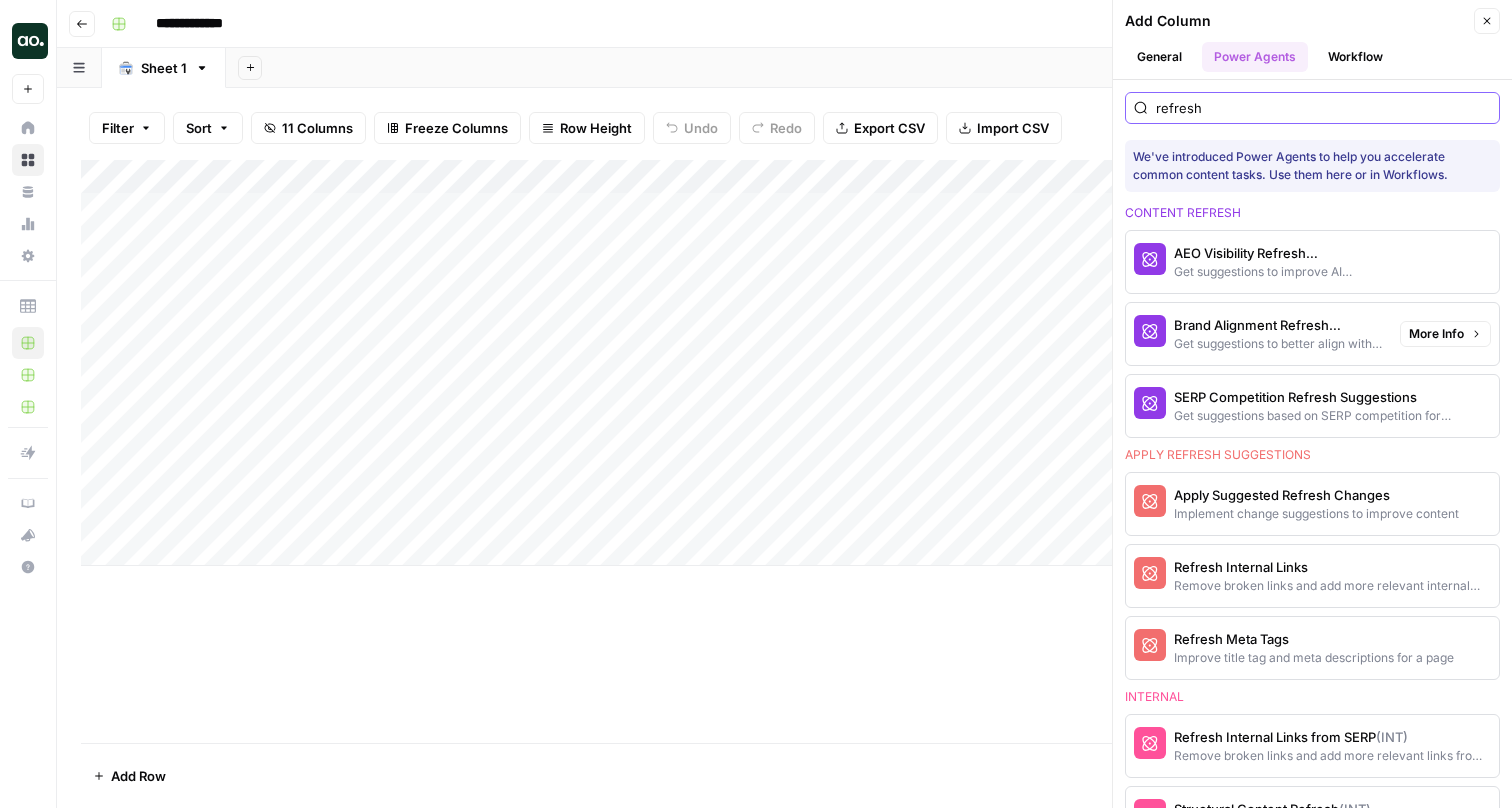 type on "refresh" 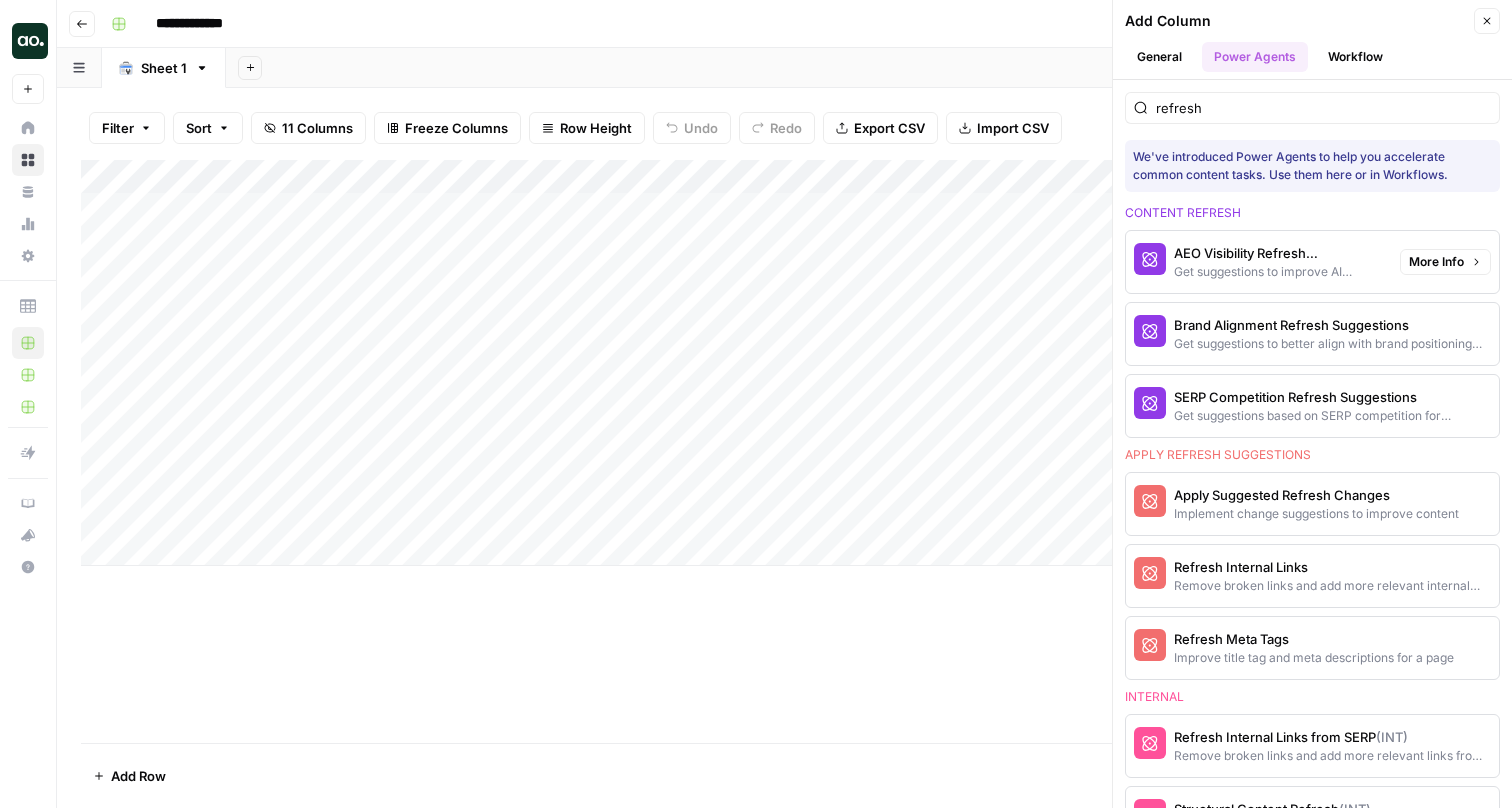 click on "Get suggestions to improve AI discovery and citation" at bounding box center [1279, 272] 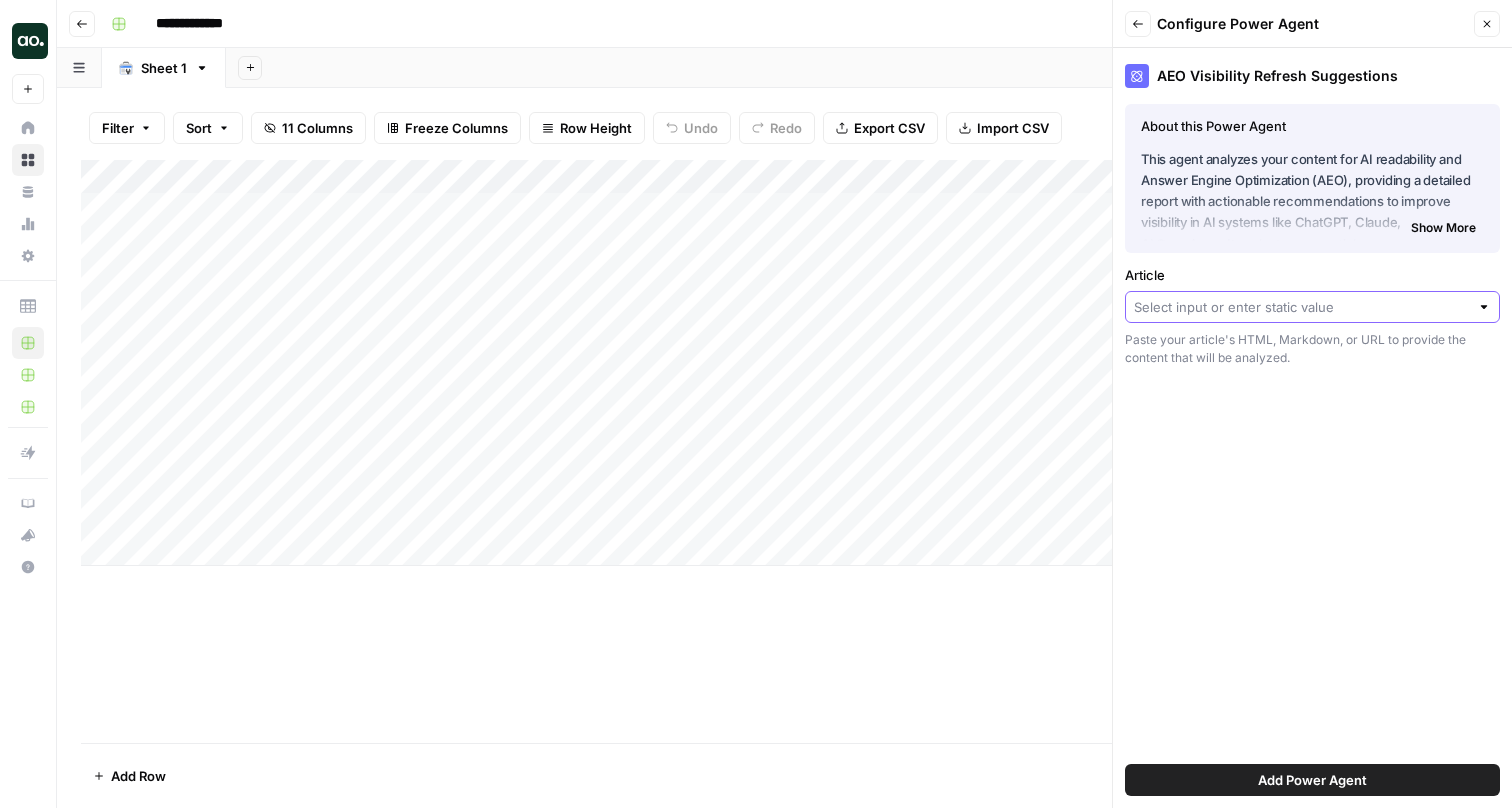 click on "Article" at bounding box center [1301, 307] 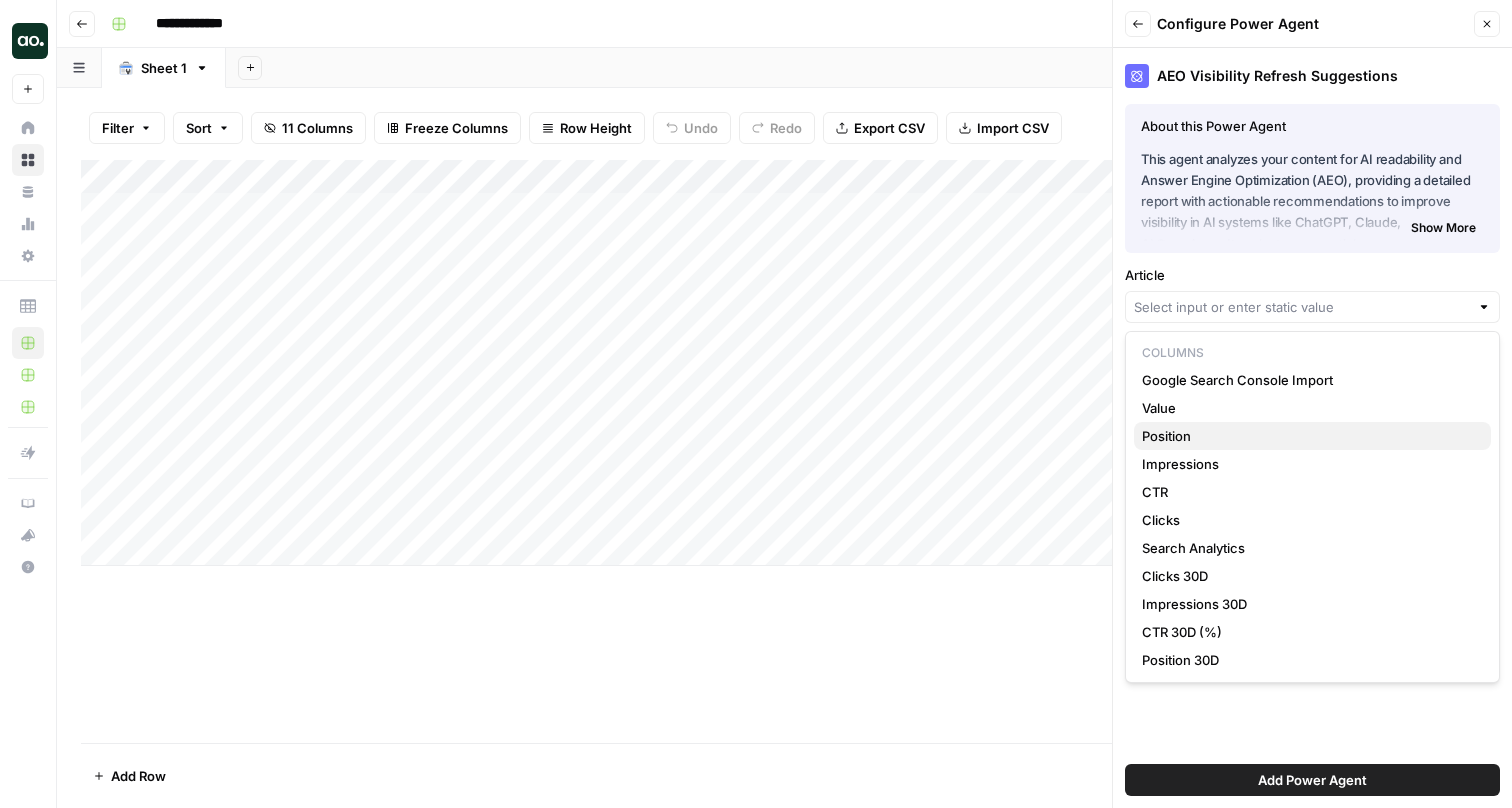 scroll, scrollTop: 0, scrollLeft: 0, axis: both 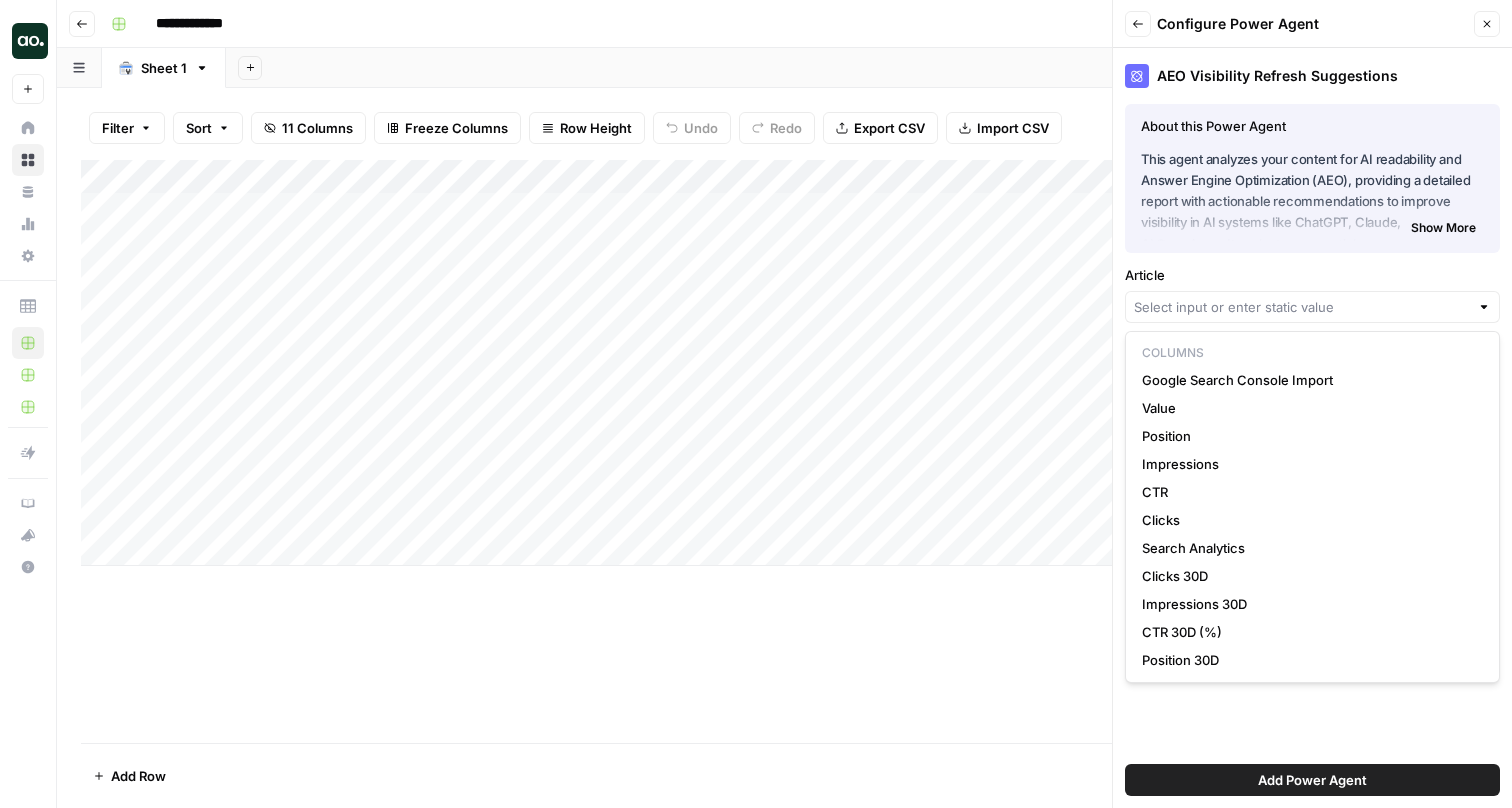 click on "Add Column" at bounding box center (784, 451) 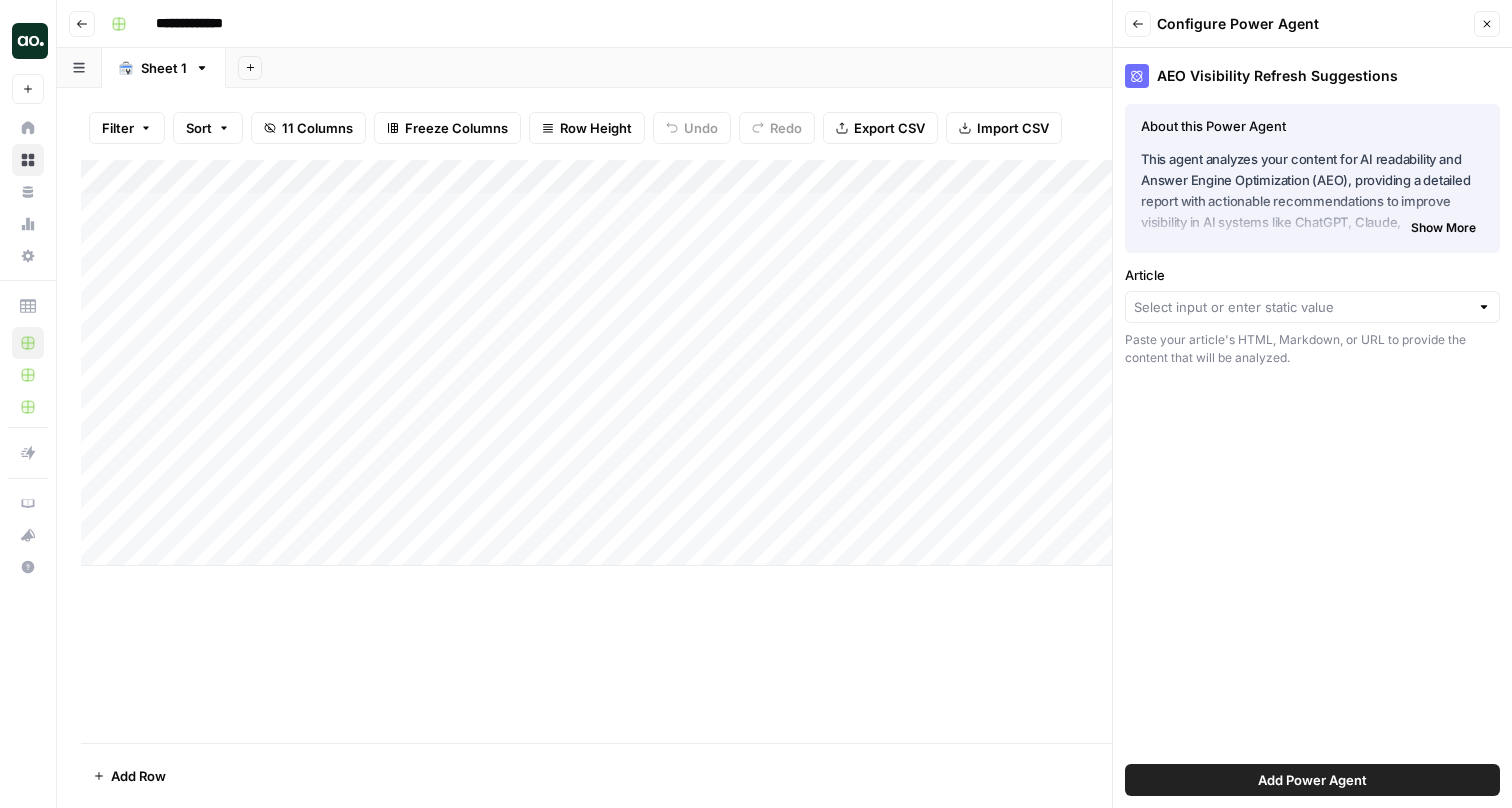 click on "Back" at bounding box center (1138, 24) 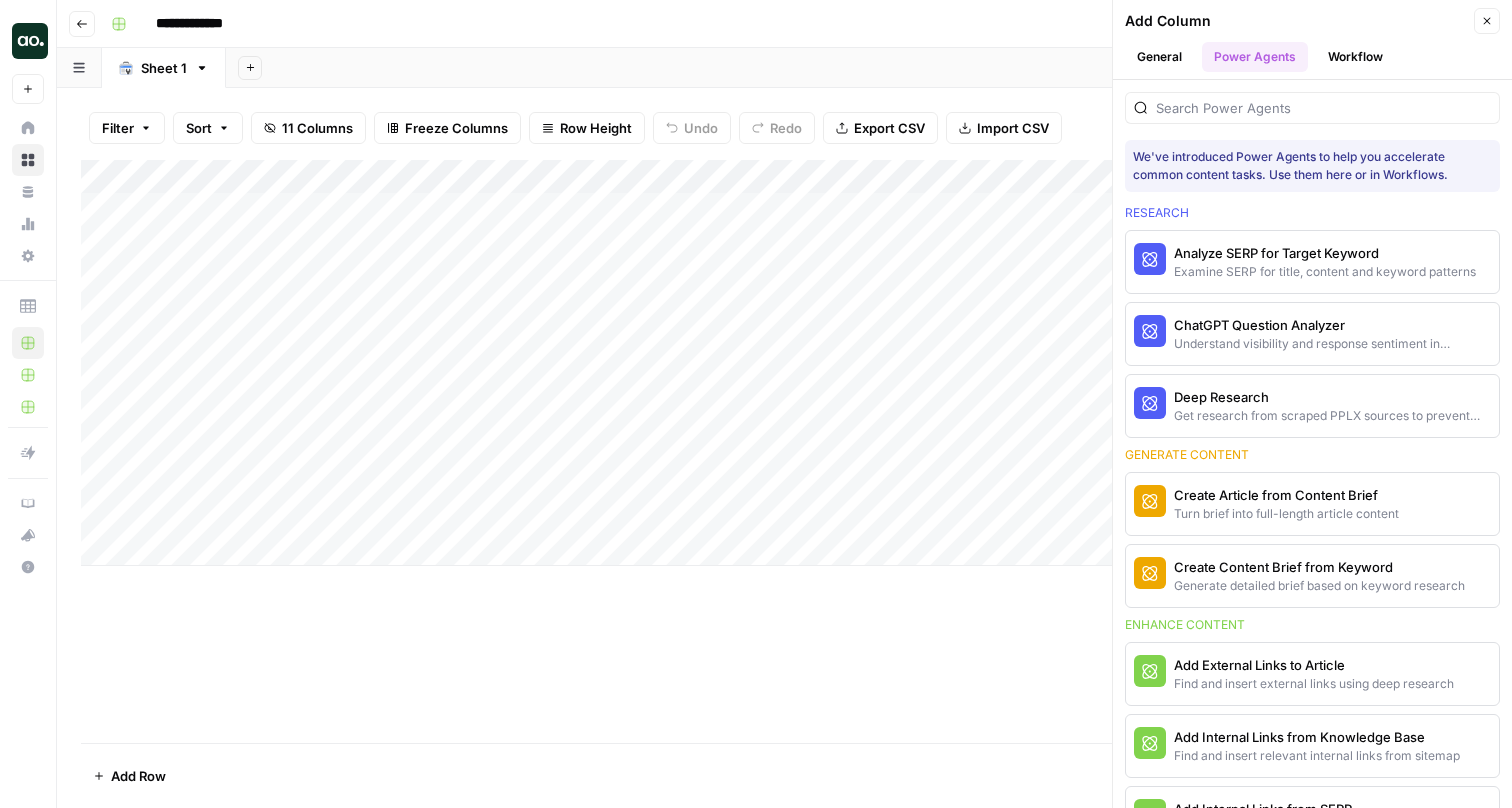 click on "Close" at bounding box center [1487, 21] 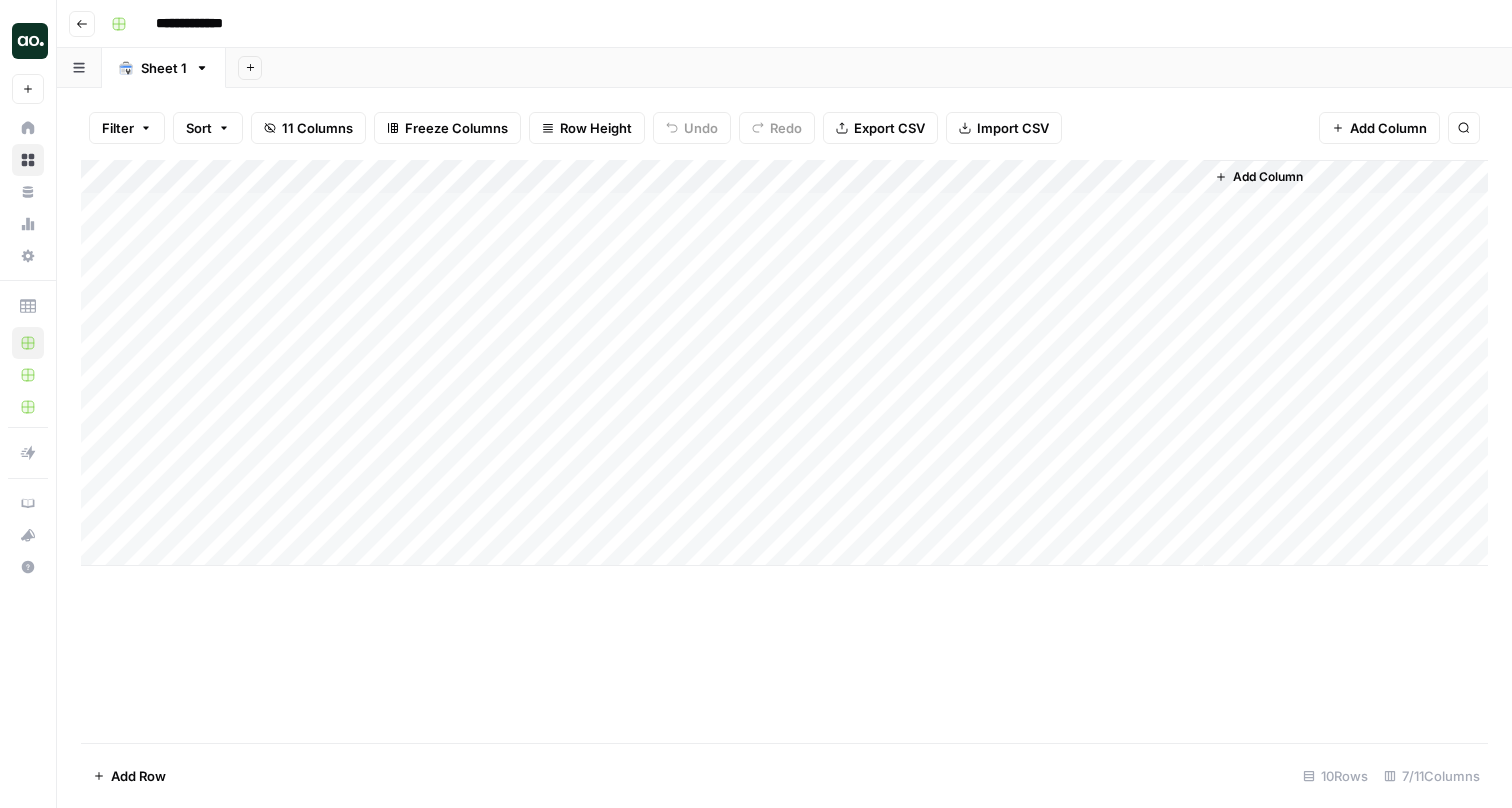 click on "Add Column" at bounding box center (1268, 177) 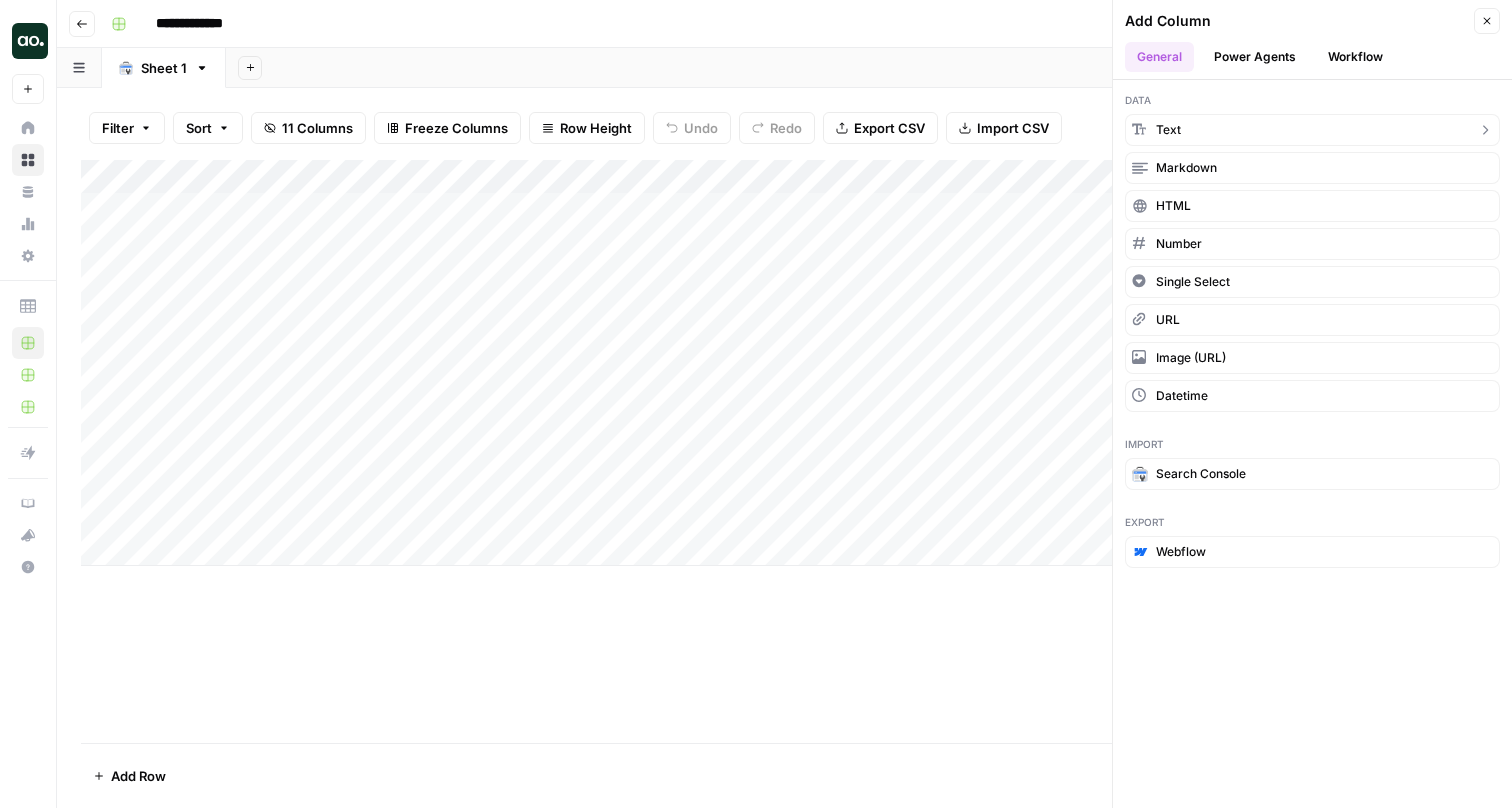 scroll, scrollTop: 0, scrollLeft: 0, axis: both 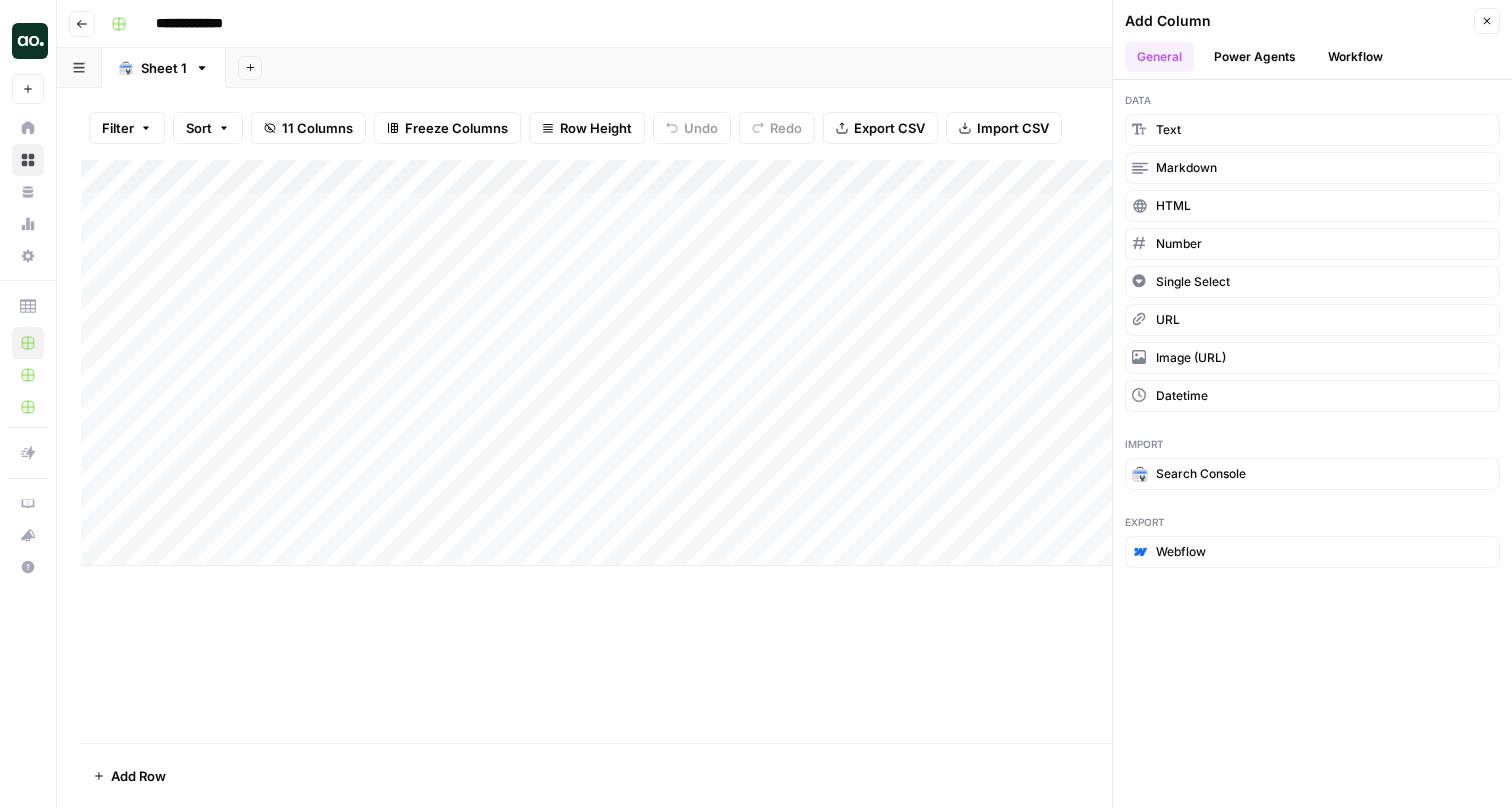 click on "Workflow" at bounding box center (1355, 57) 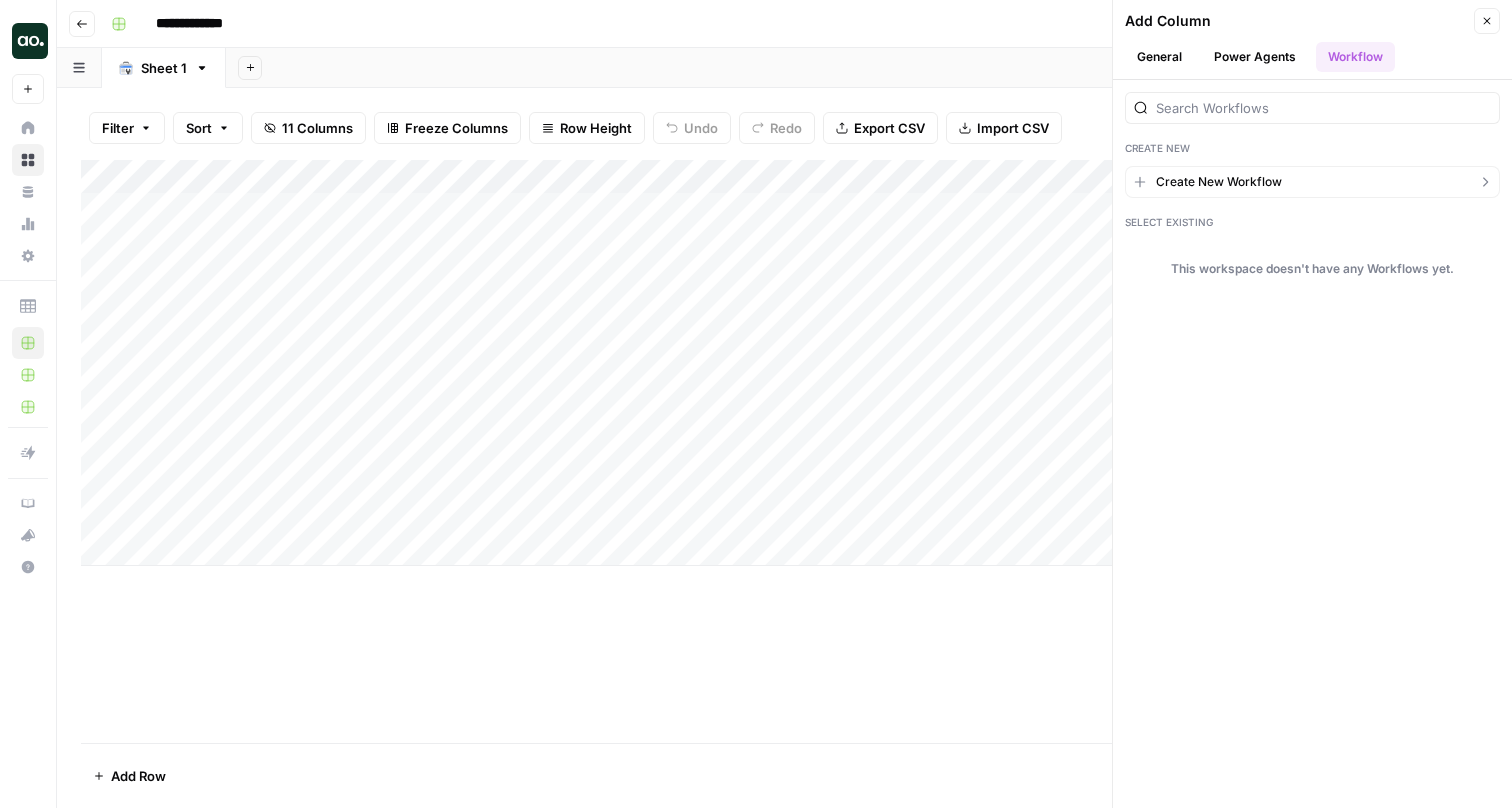 click on "Create New Workflow" at bounding box center [1312, 182] 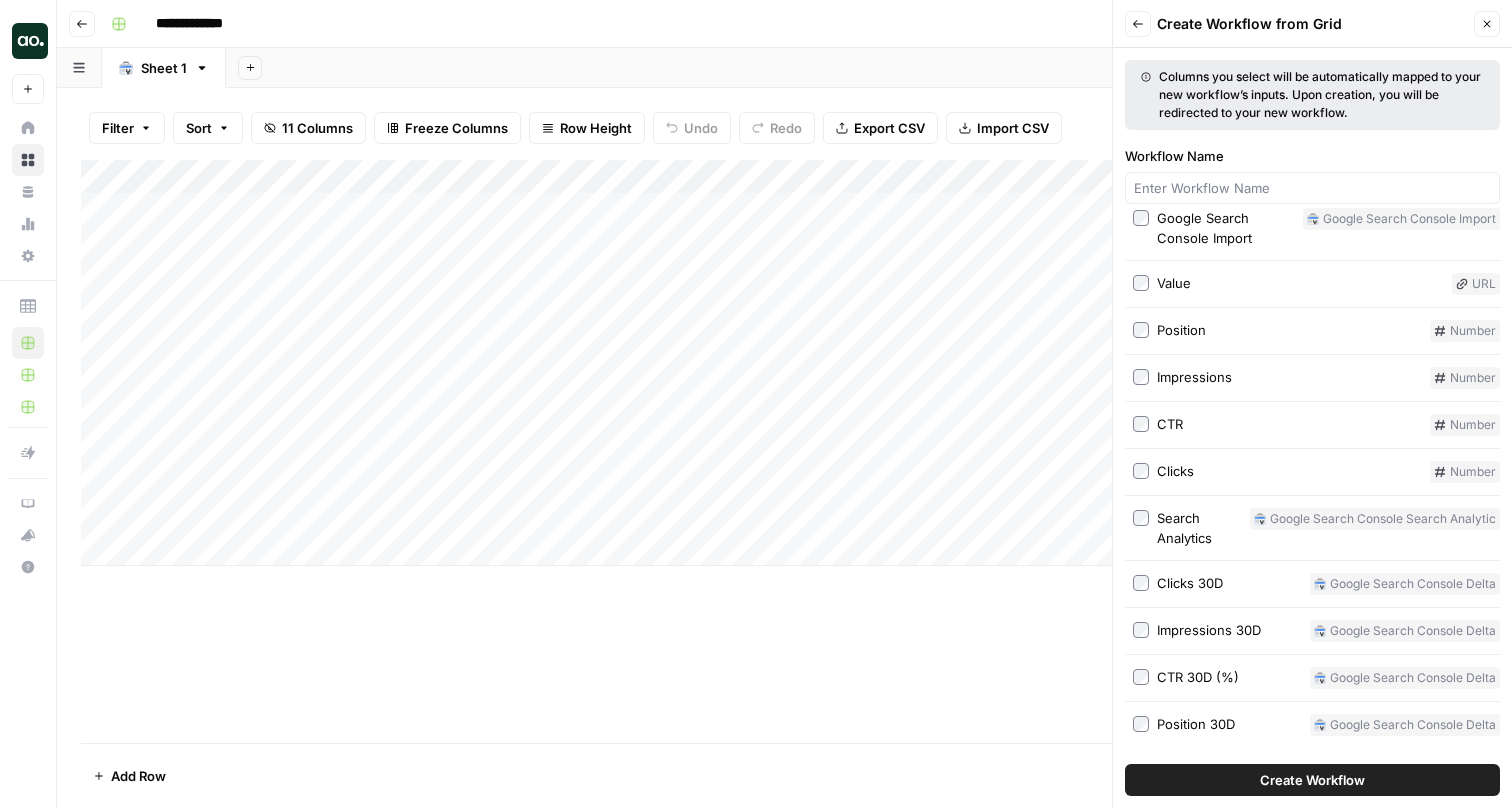 scroll, scrollTop: 89, scrollLeft: 0, axis: vertical 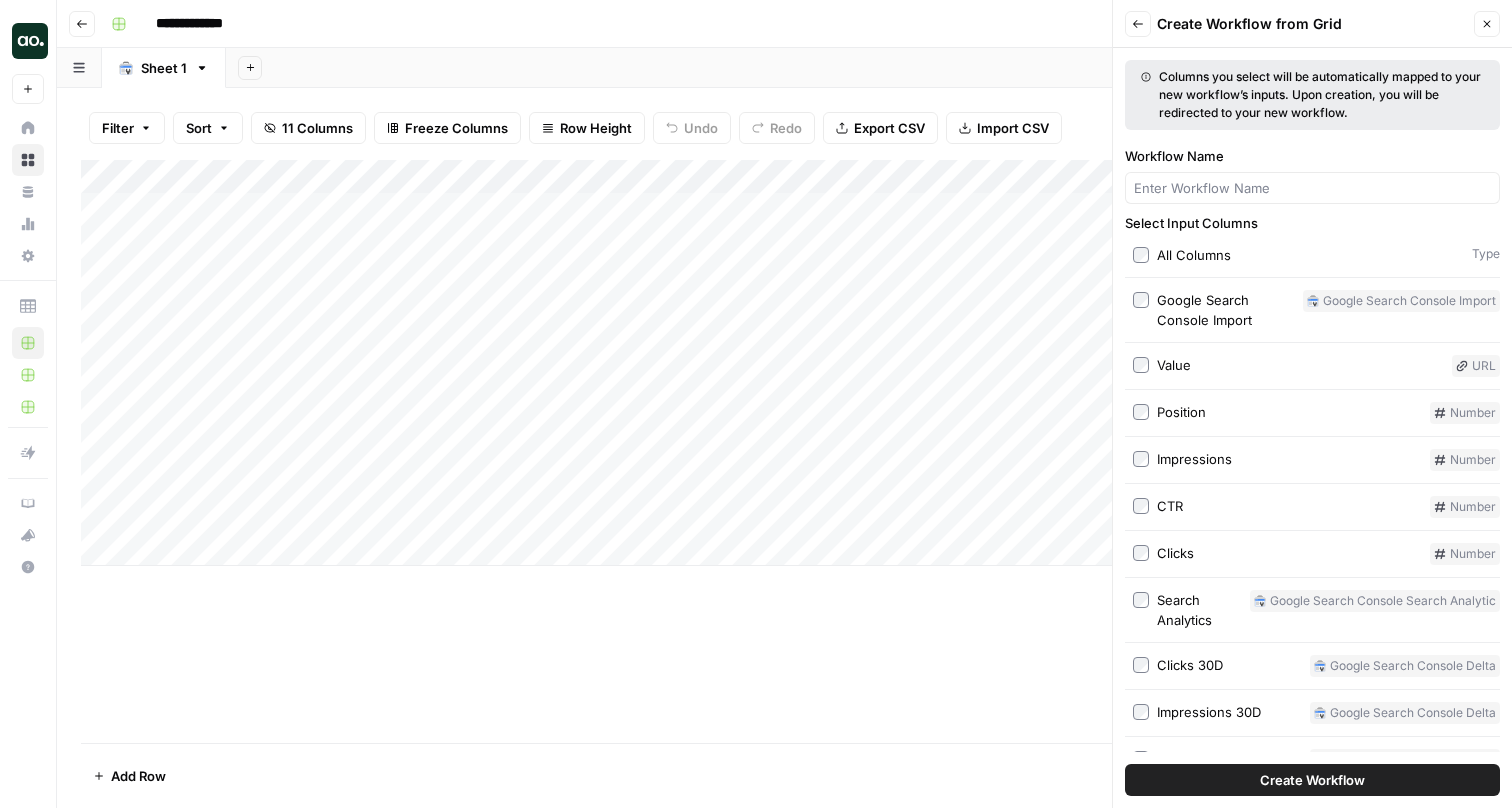 click on "Create Workflow" at bounding box center (1312, 780) 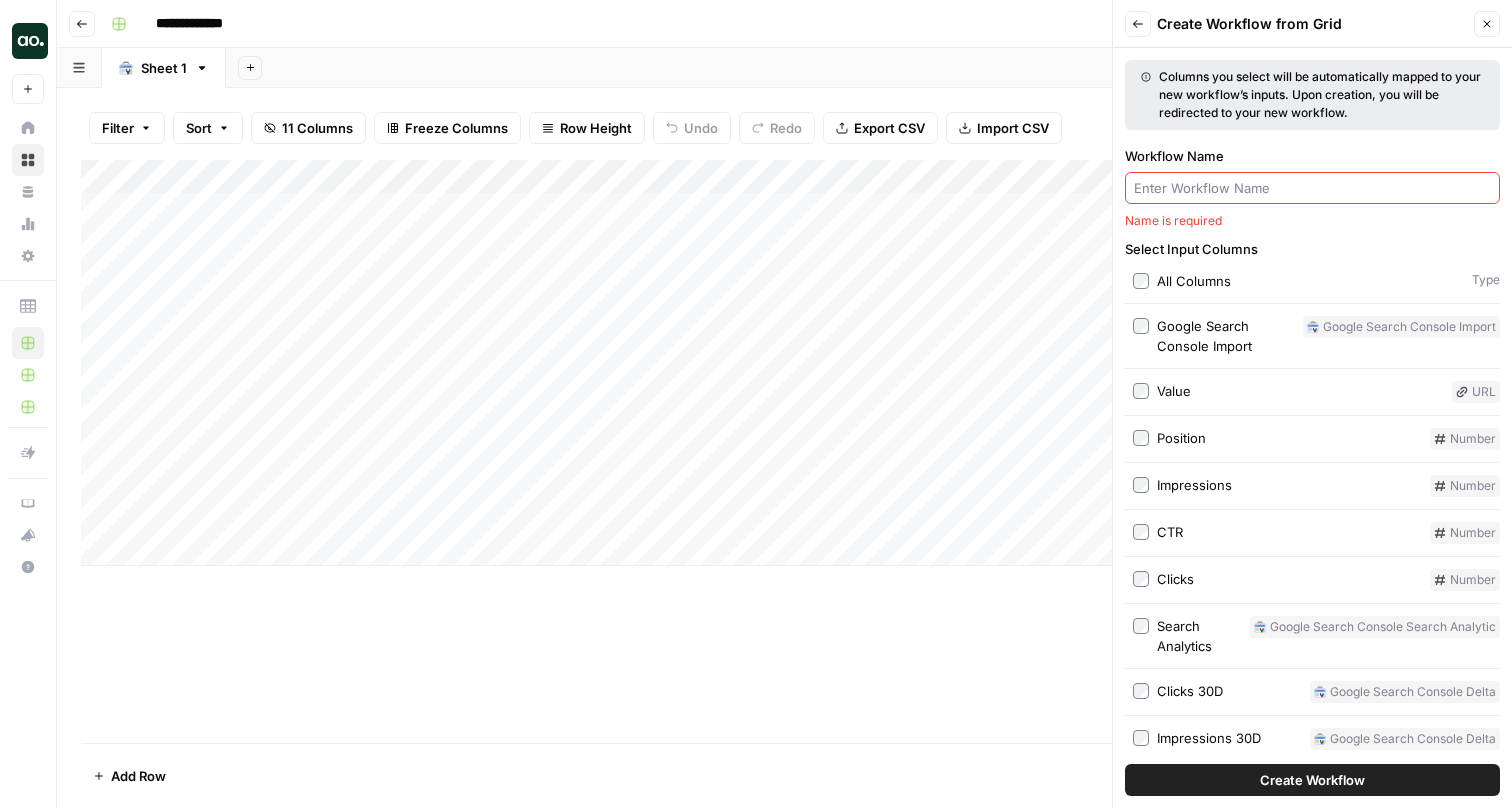 click on "Workflow Name" at bounding box center (1312, 188) 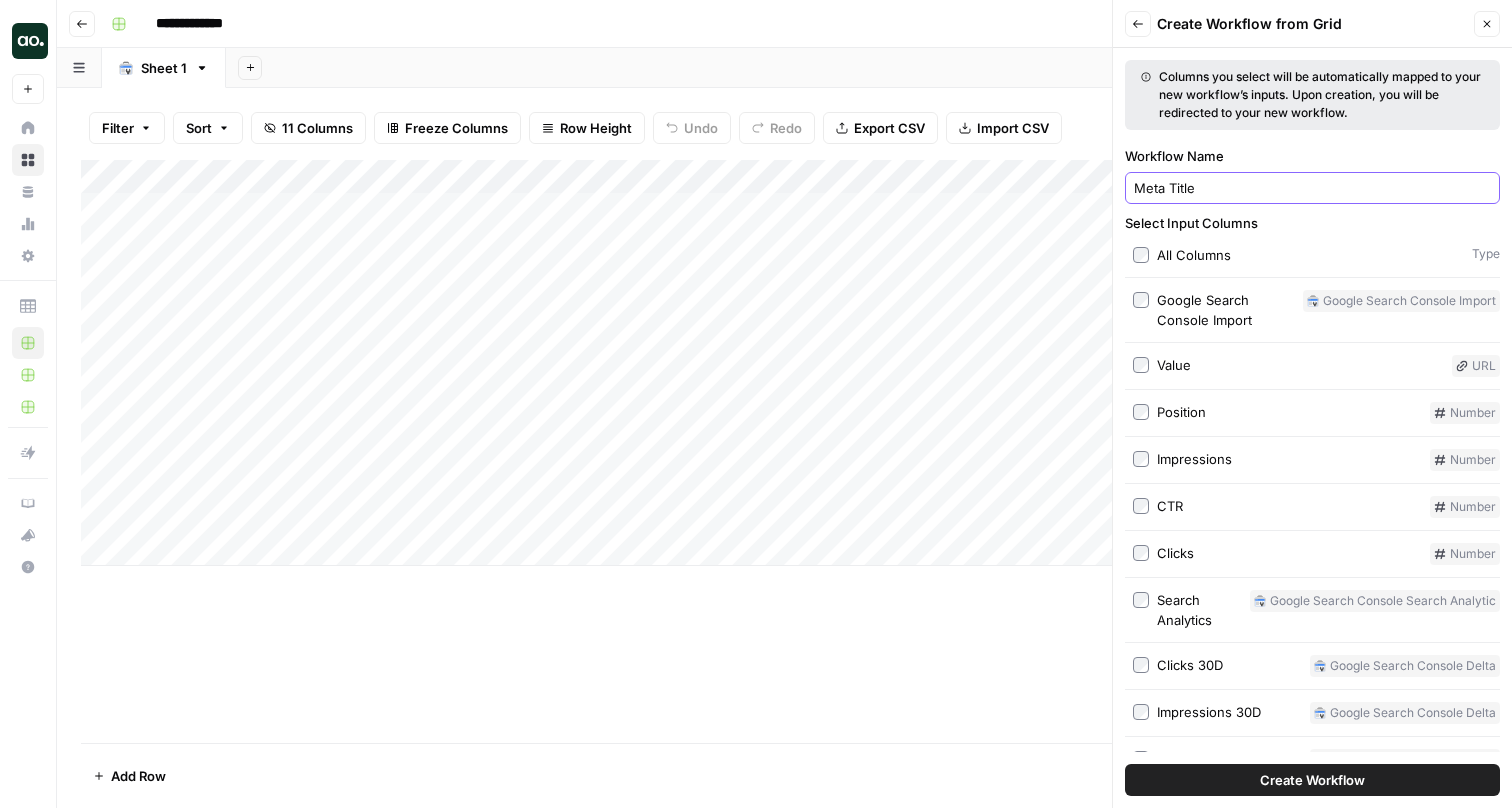 type on "Meta Title" 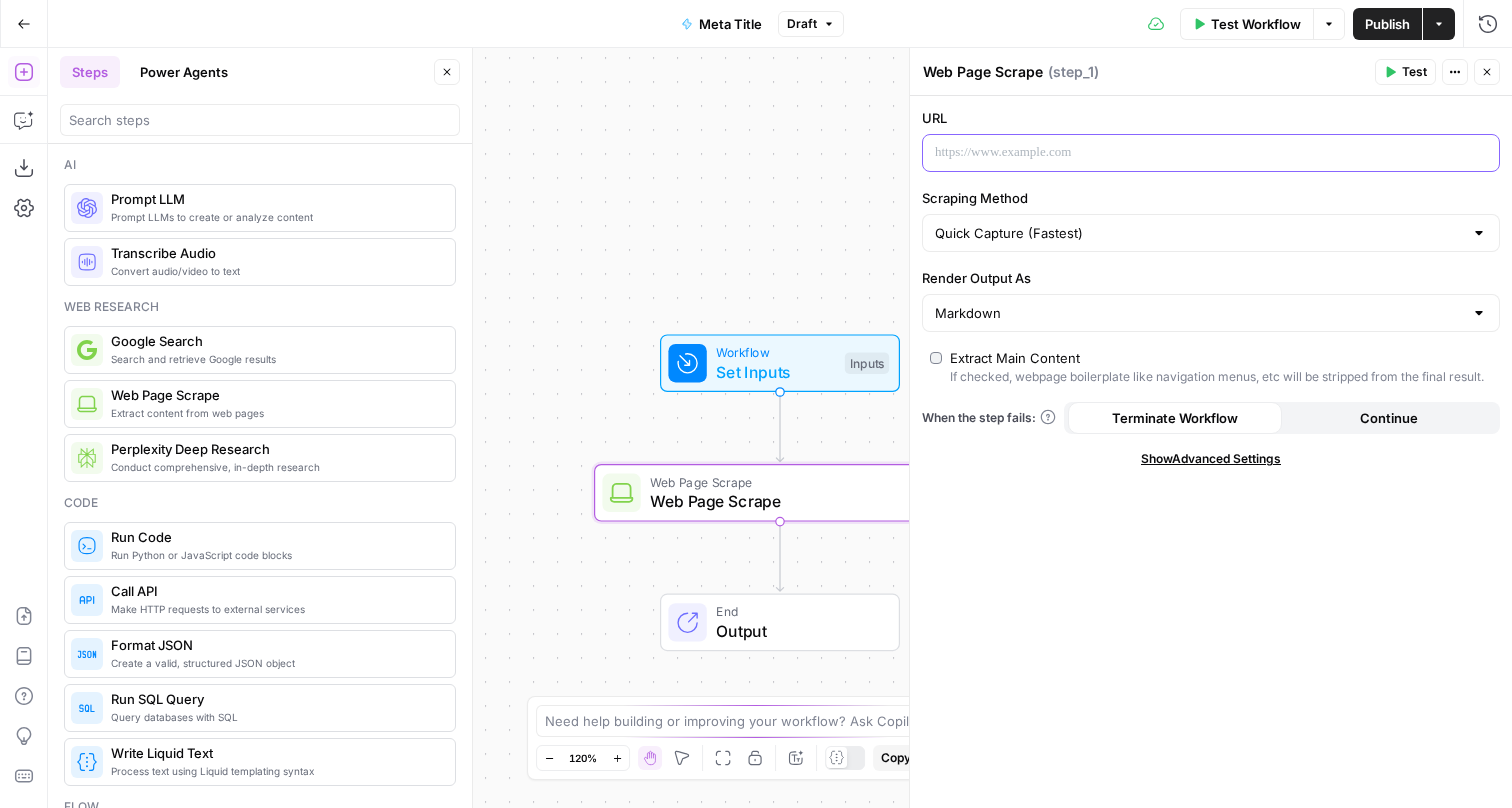 click at bounding box center [1195, 153] 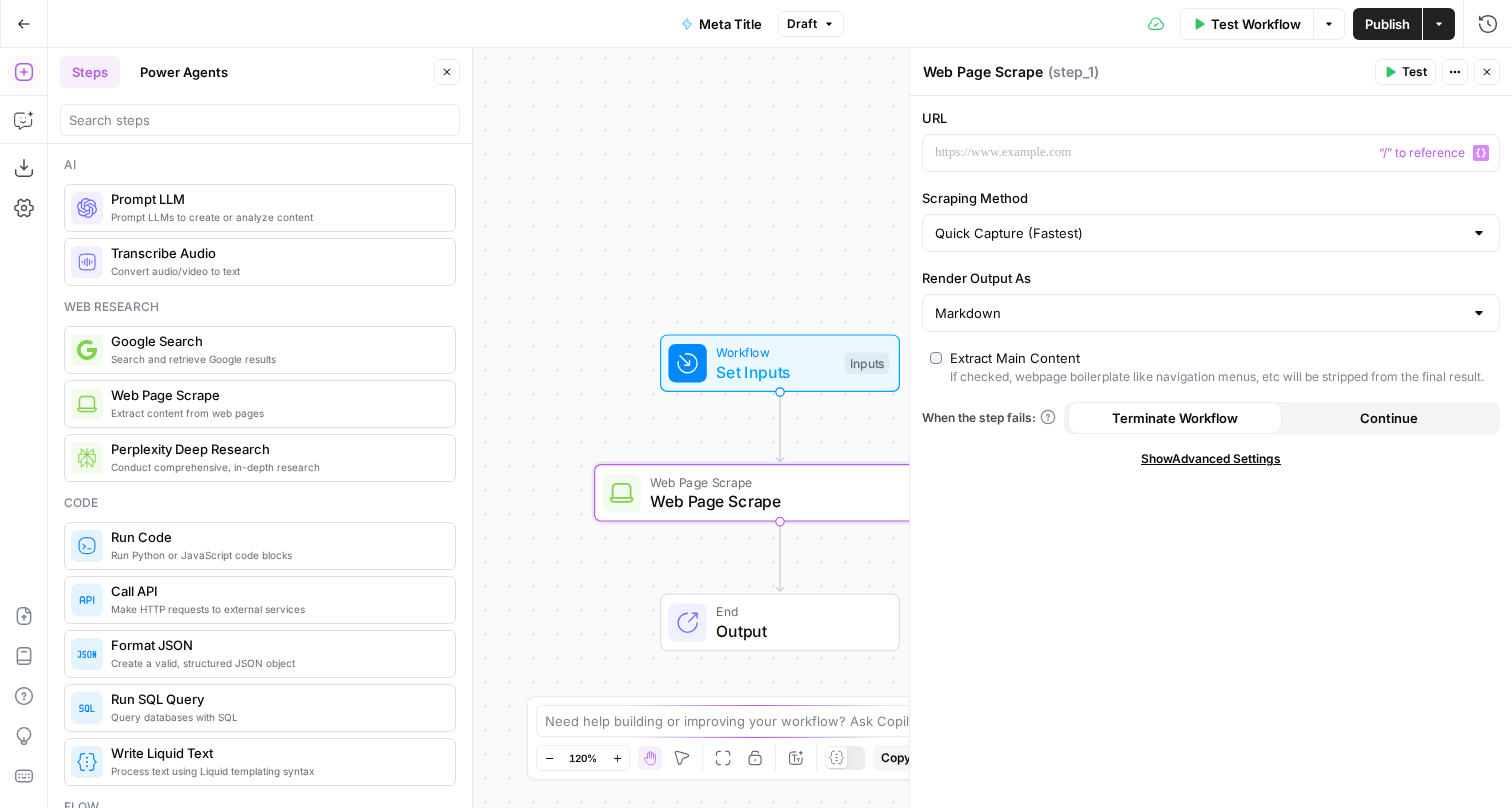 click 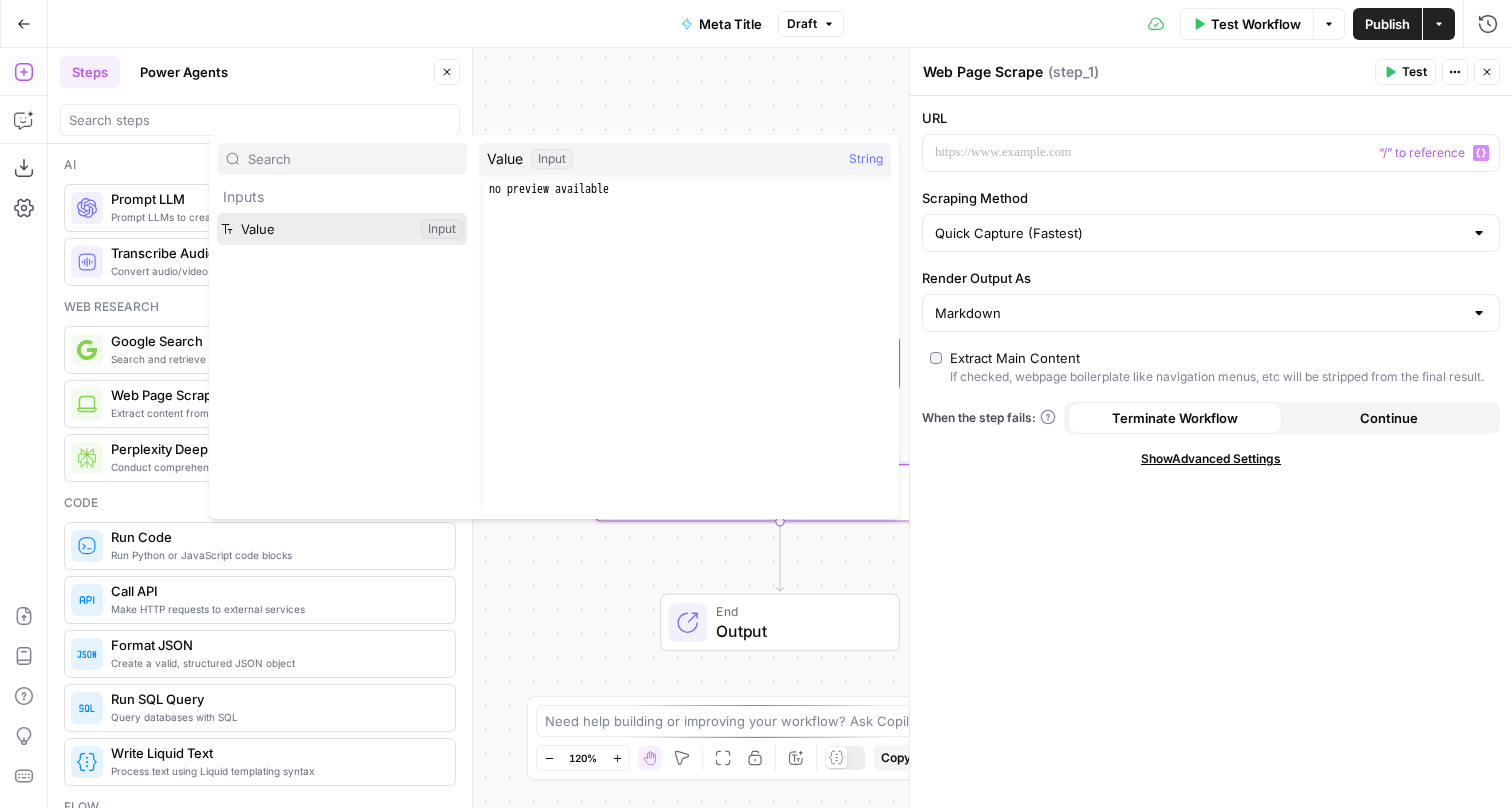 click at bounding box center [342, 229] 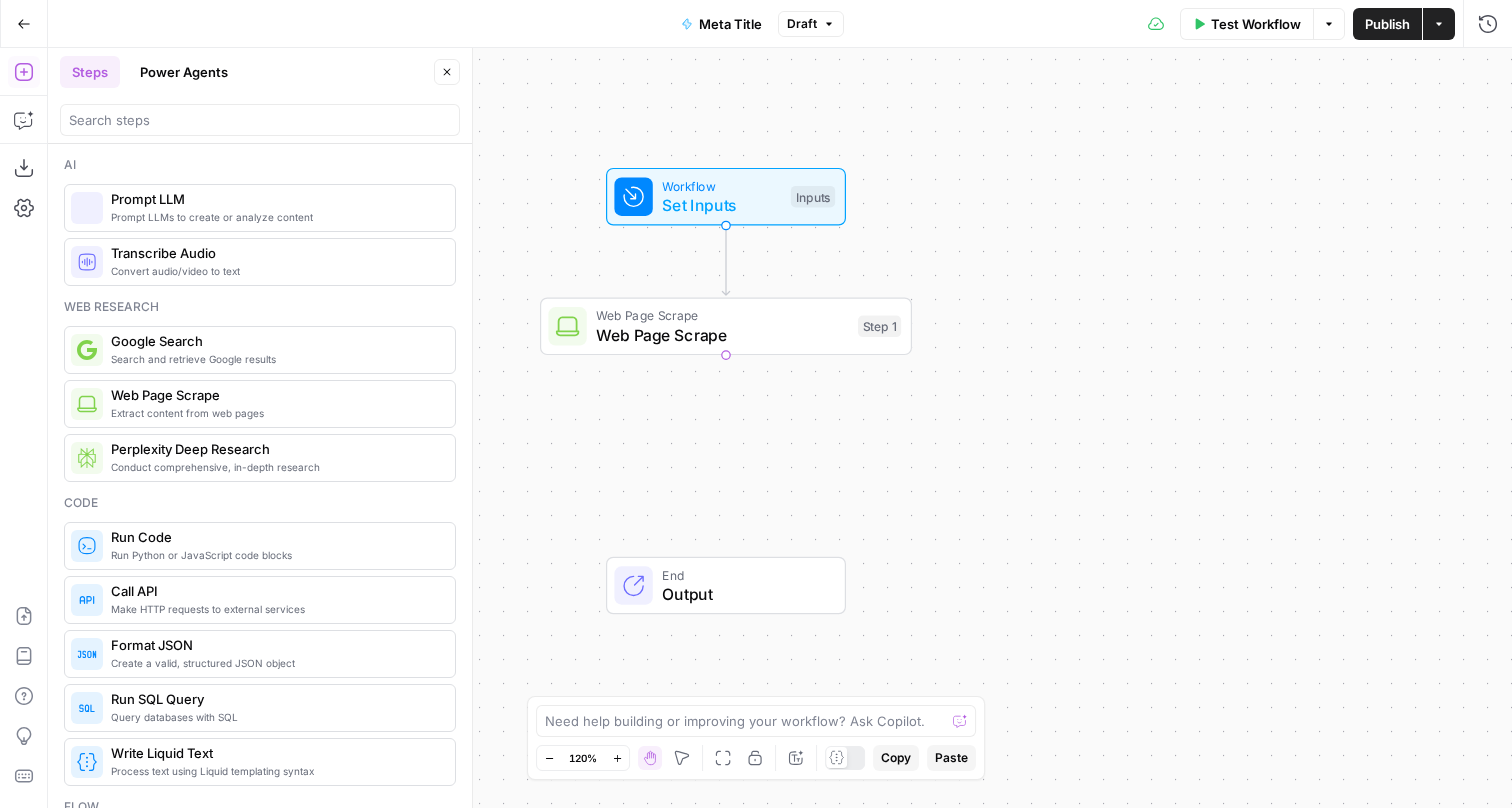 type on "Prompt LLM" 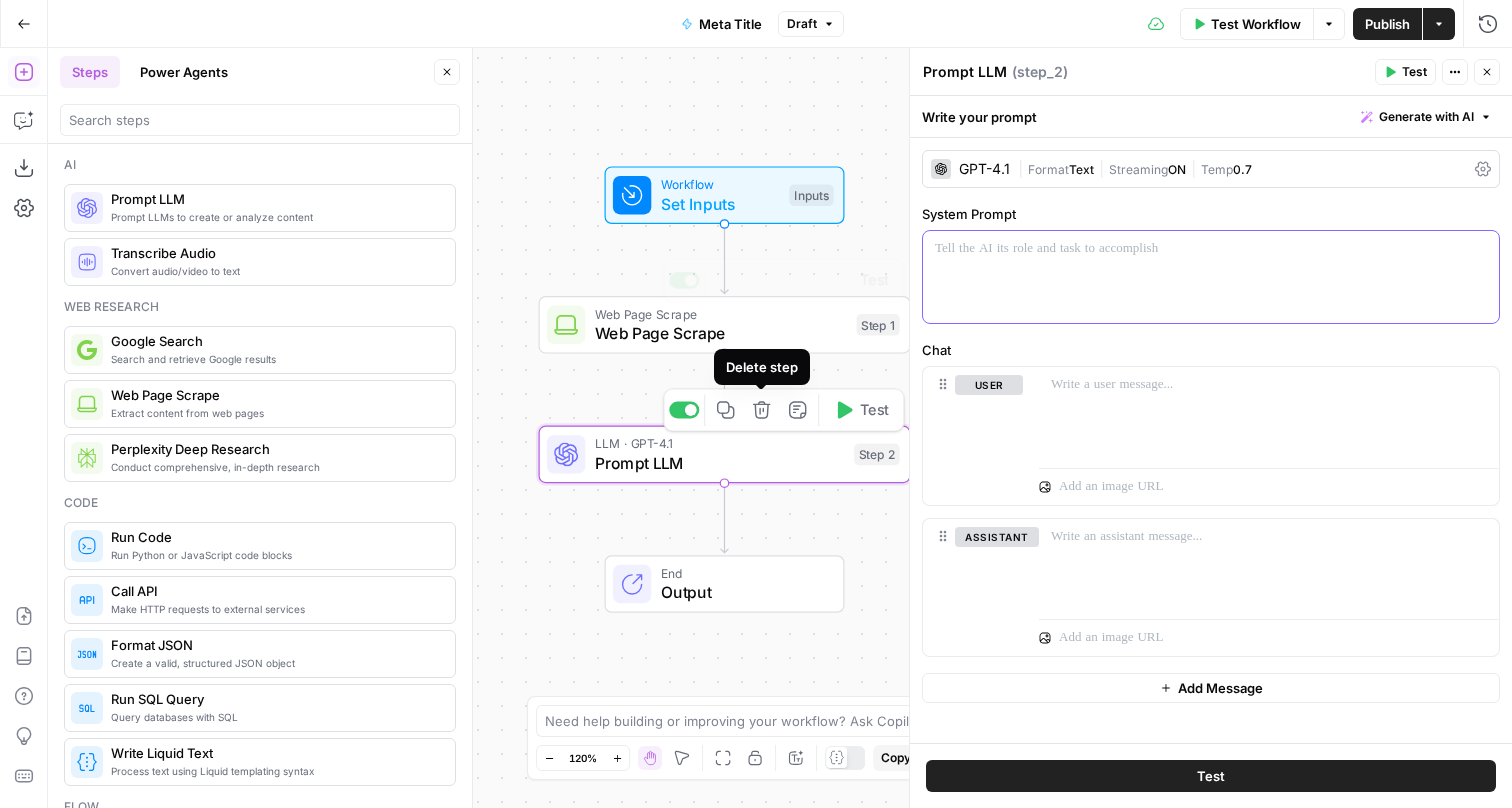 click at bounding box center (1211, 277) 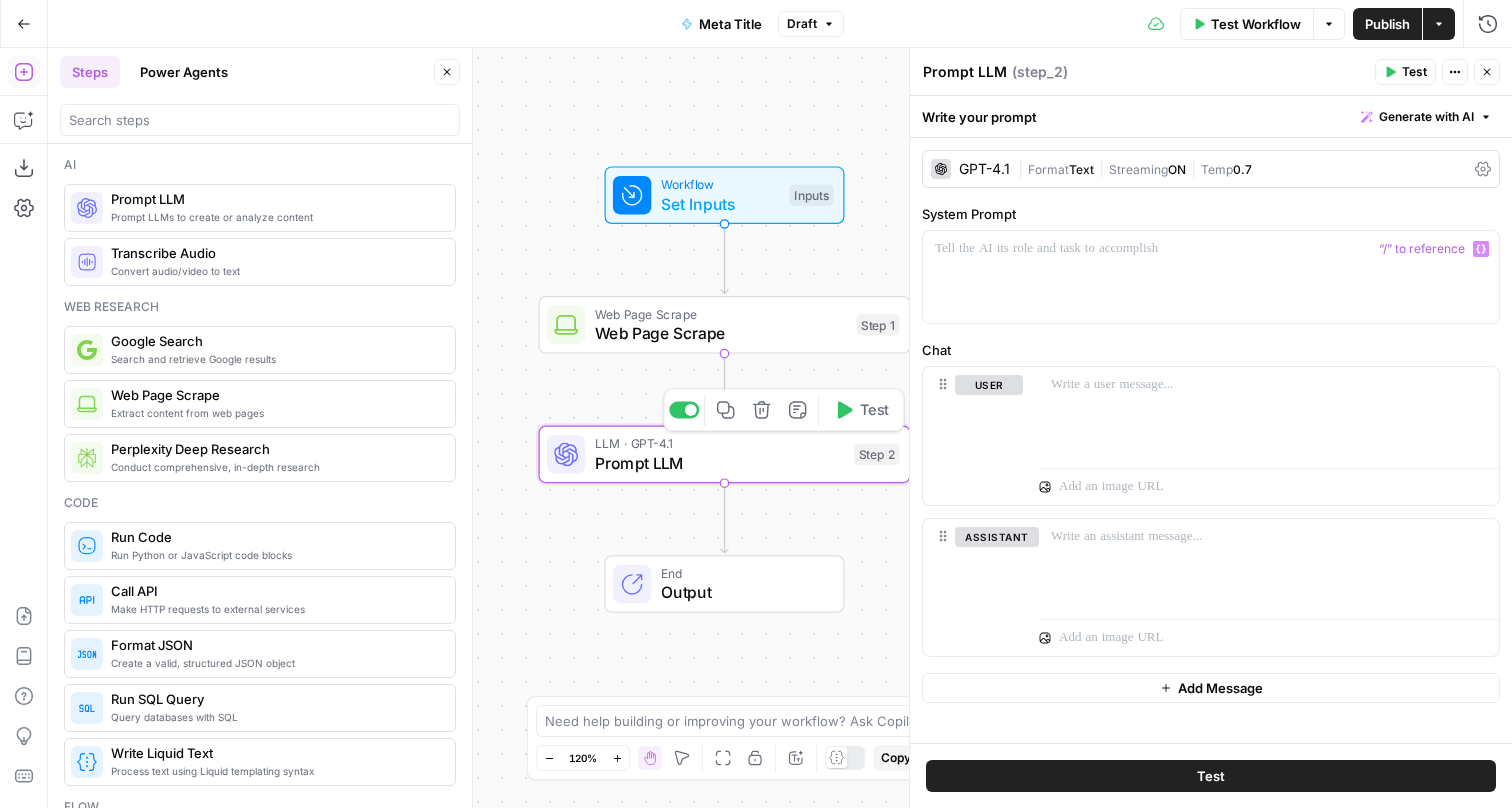 click 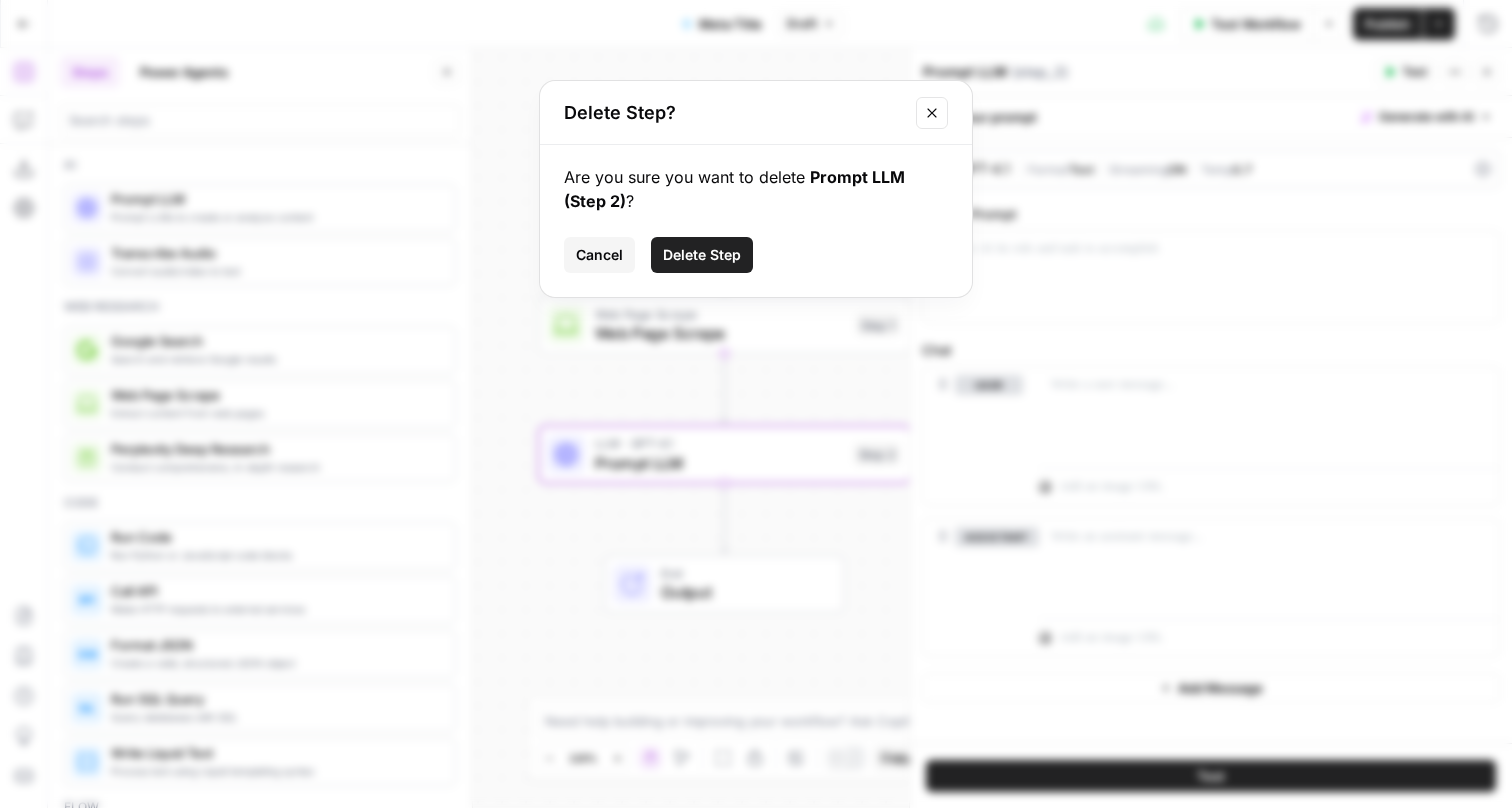 click on "Delete Step" at bounding box center [702, 255] 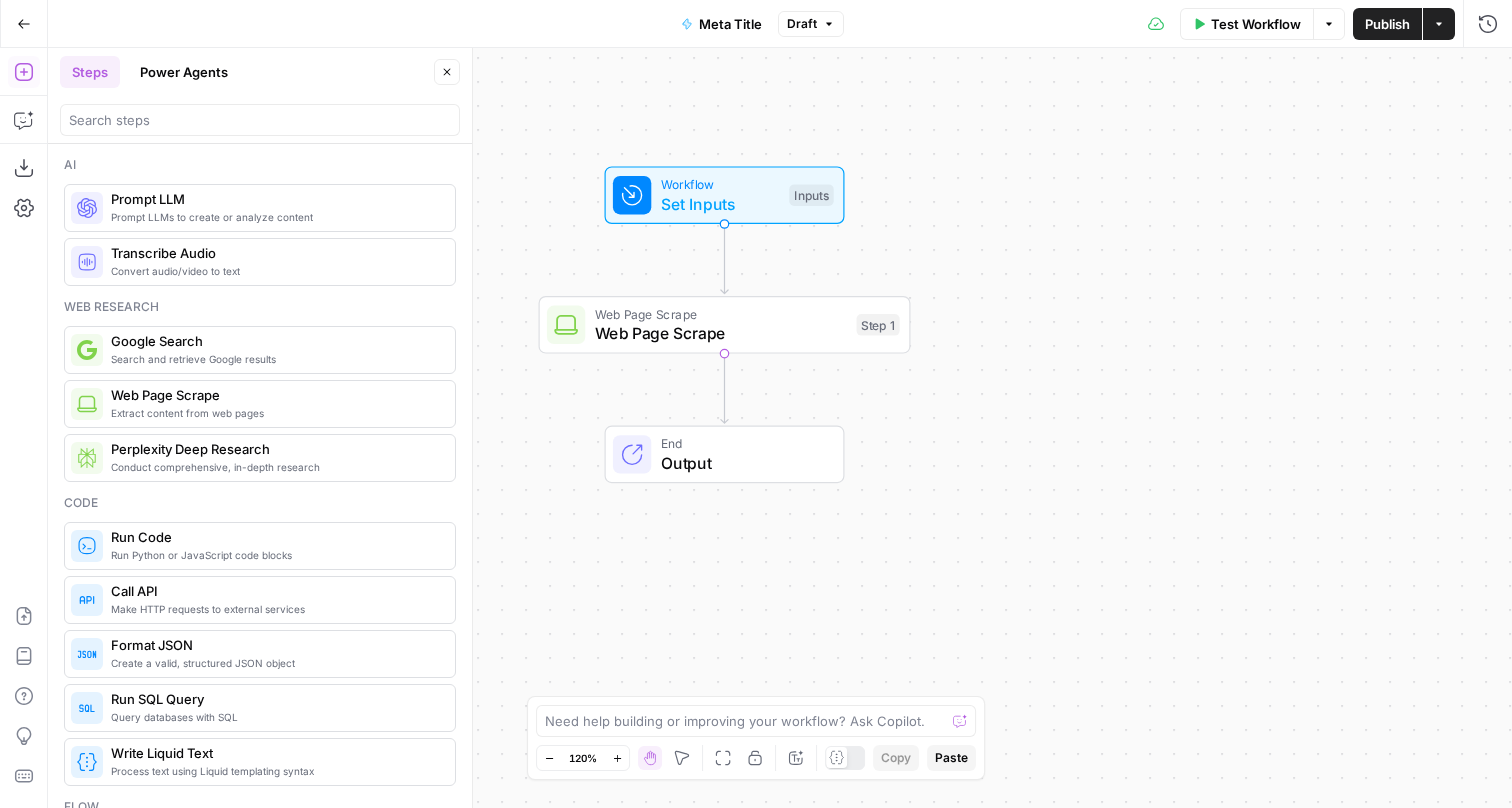 click on "Meta Title" at bounding box center [730, 24] 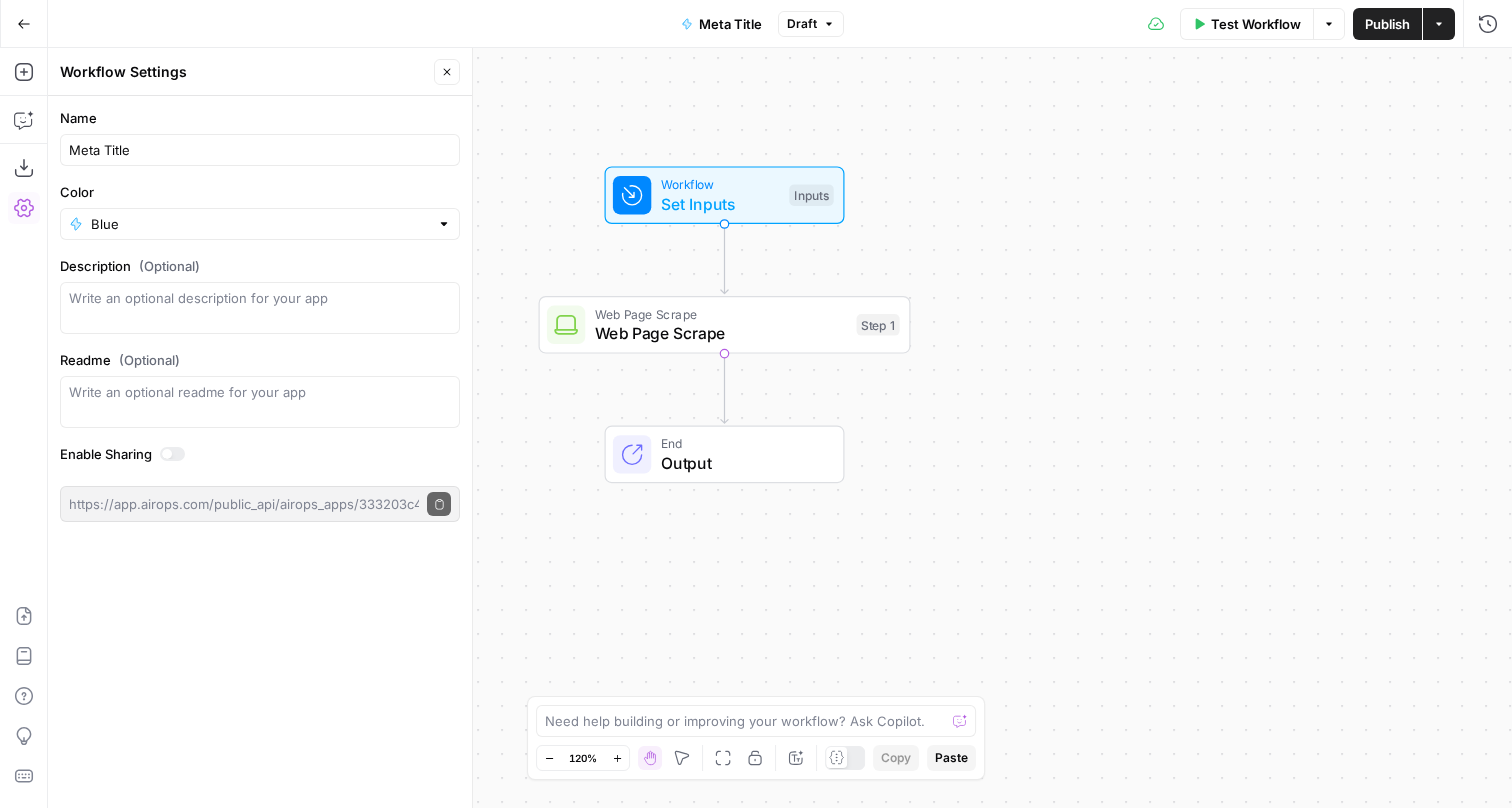 click on "Name Meta Title Color Blue Description   (Optional) Readme   (Optional) Write an optional readme for your app Enable Sharing [URL] Copy public execute URL" at bounding box center [260, 315] 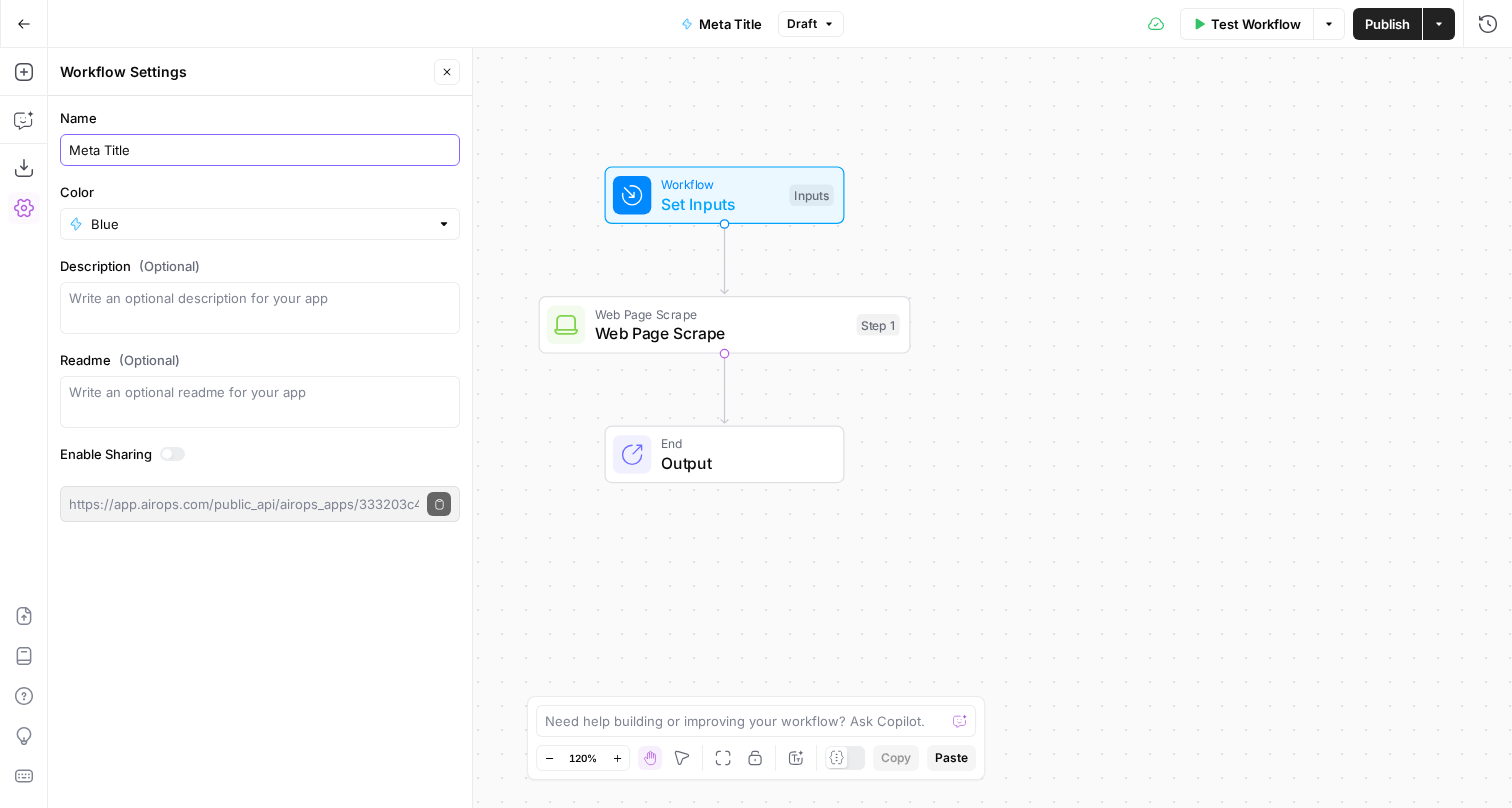 click on "Meta Title" at bounding box center (260, 150) 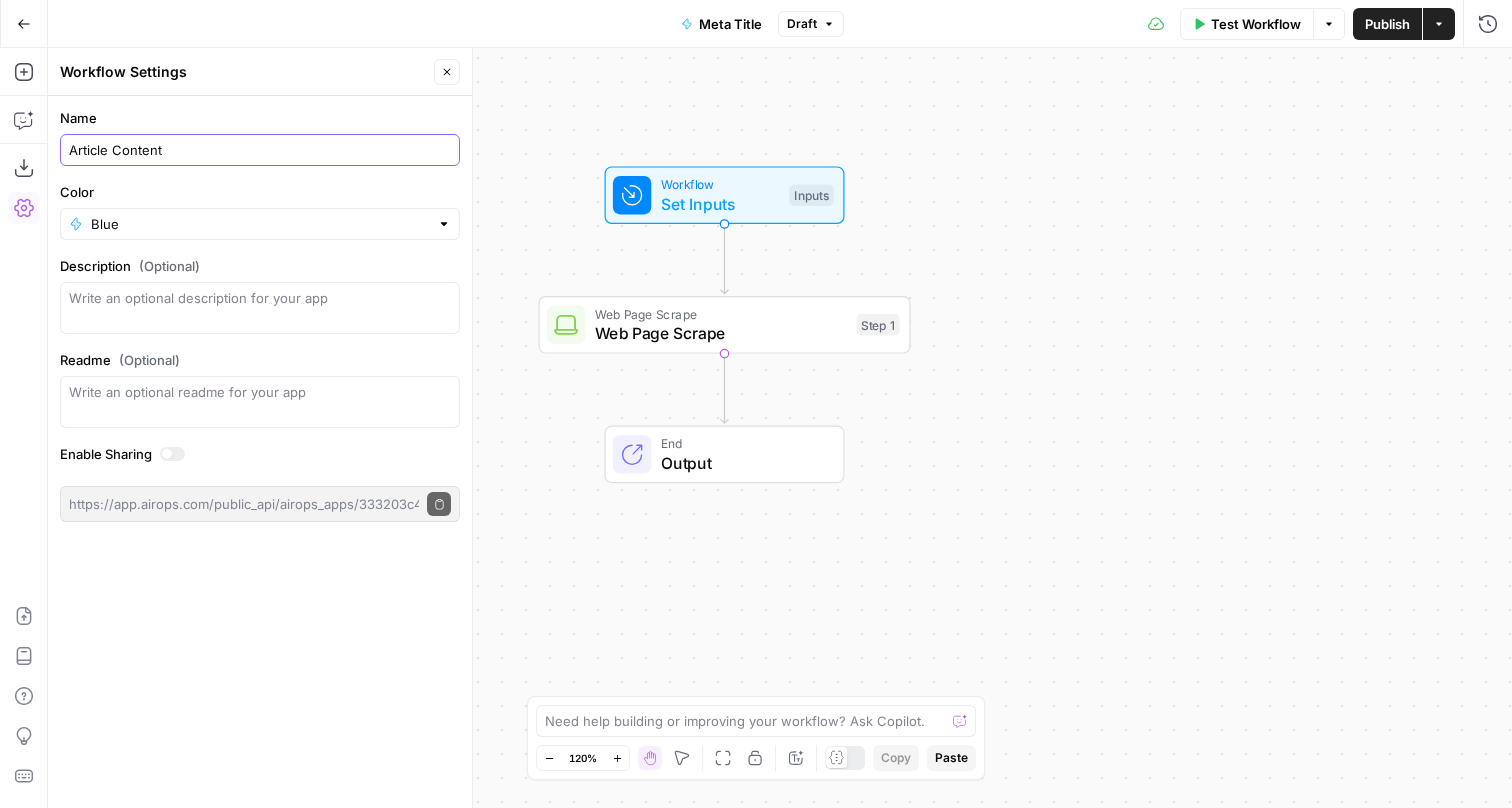 type on "Article Content" 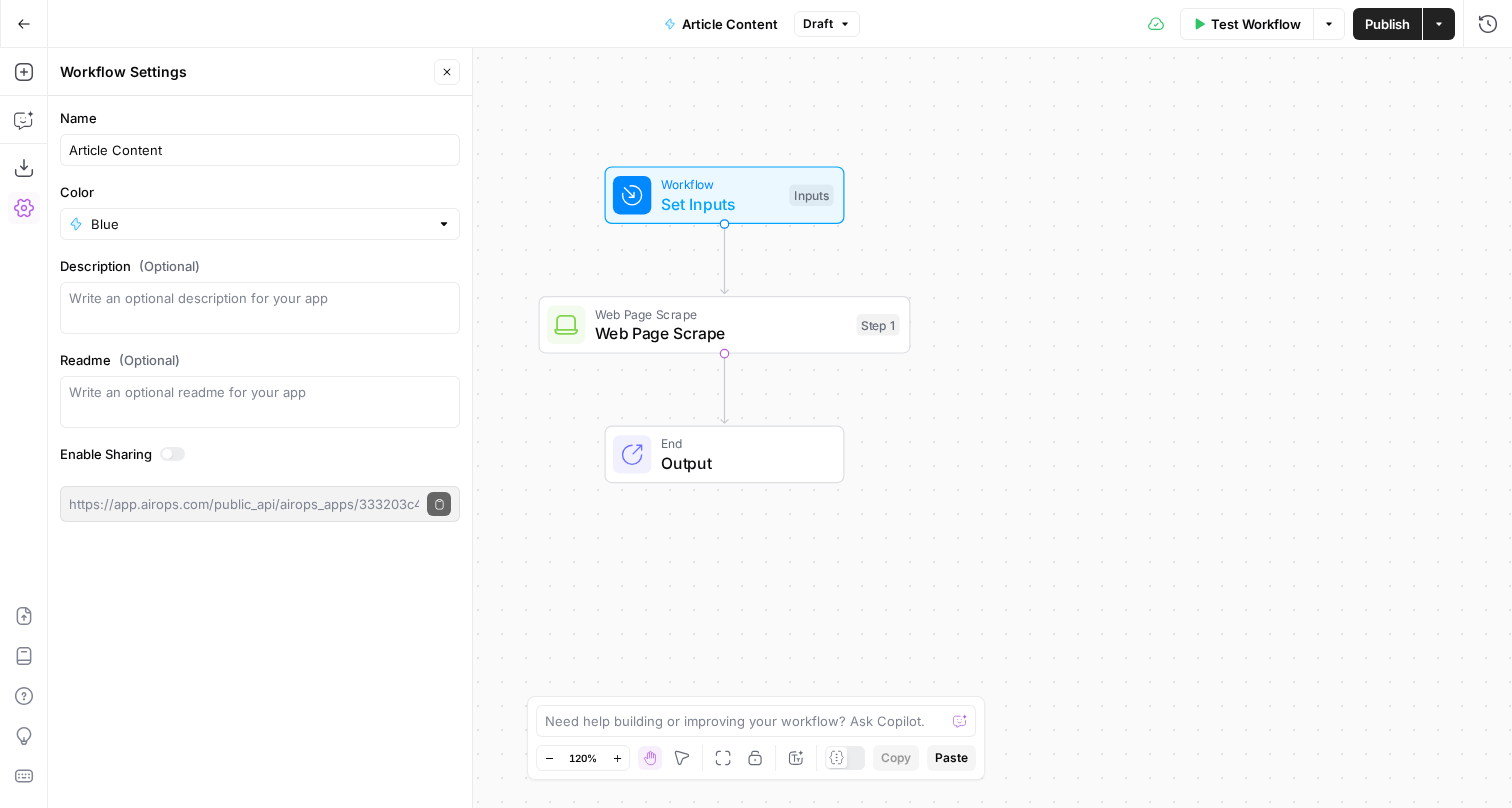 click on "Publish" at bounding box center [1387, 24] 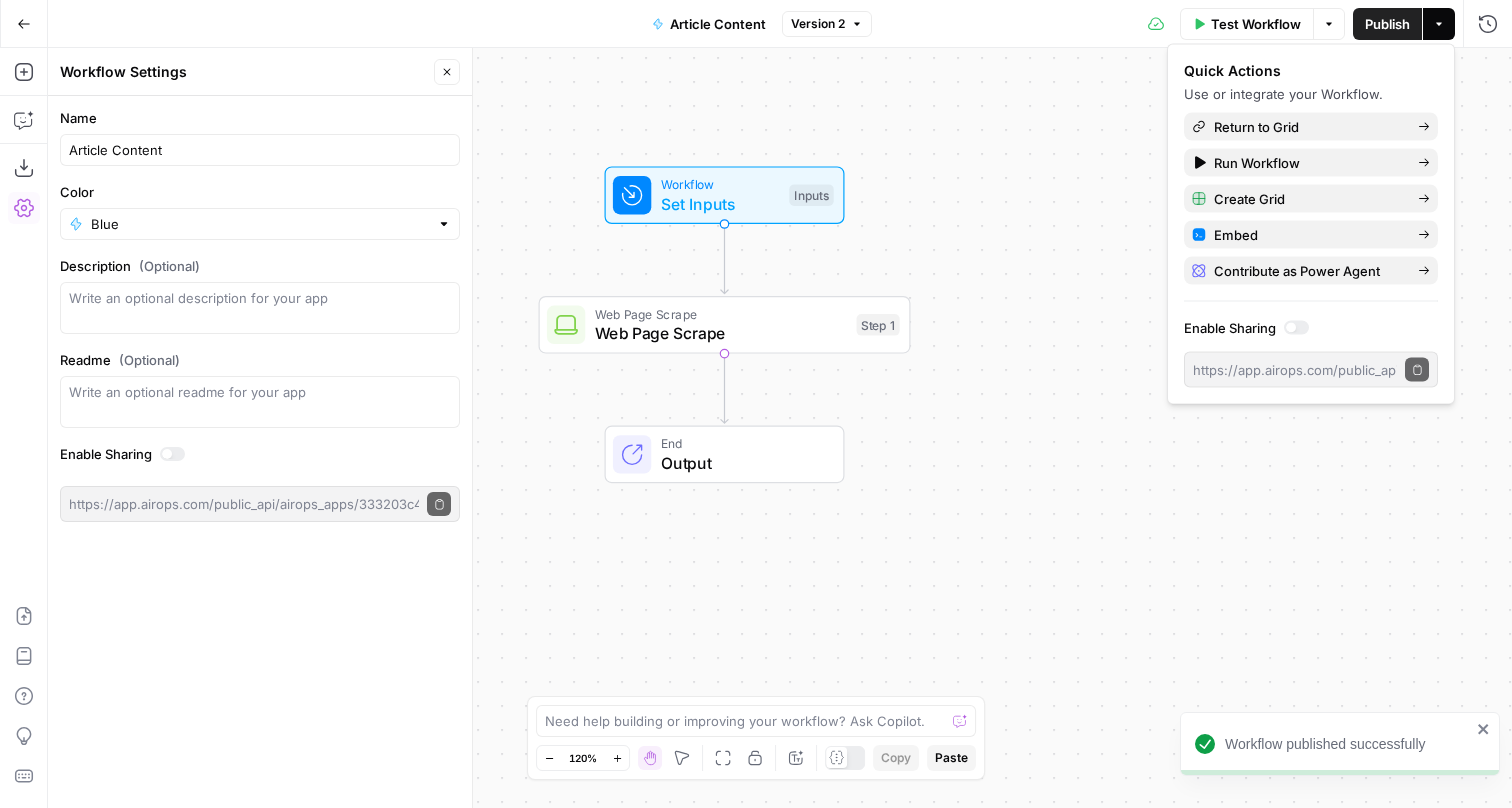 drag, startPoint x: 1319, startPoint y: 189, endPoint x: 1145, endPoint y: 178, distance: 174.34735 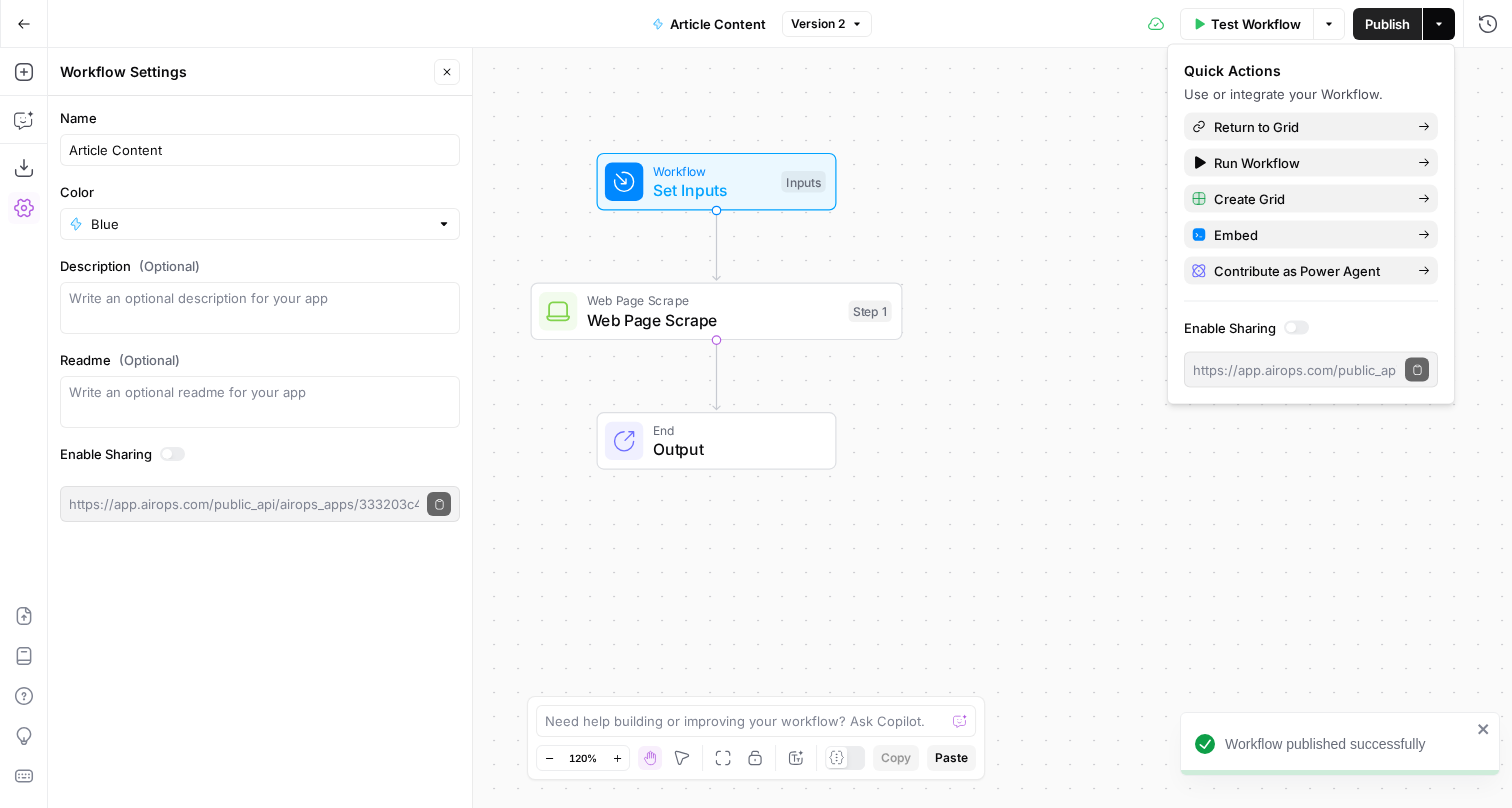 click on "Workflow Set Inputs Inputs Web Page Scrape Web Page Scrape Step 1 End Output" at bounding box center [780, 428] 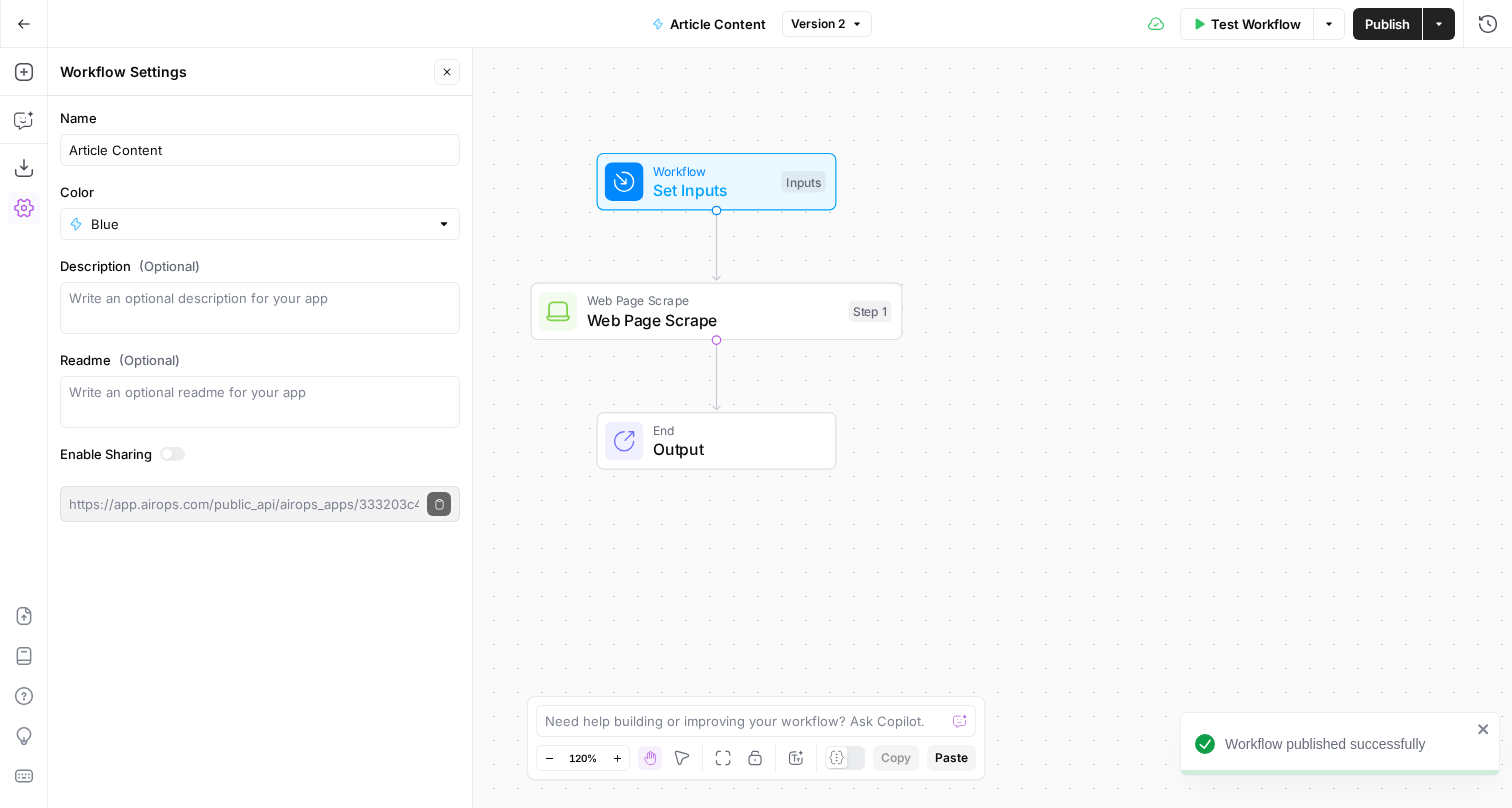 click 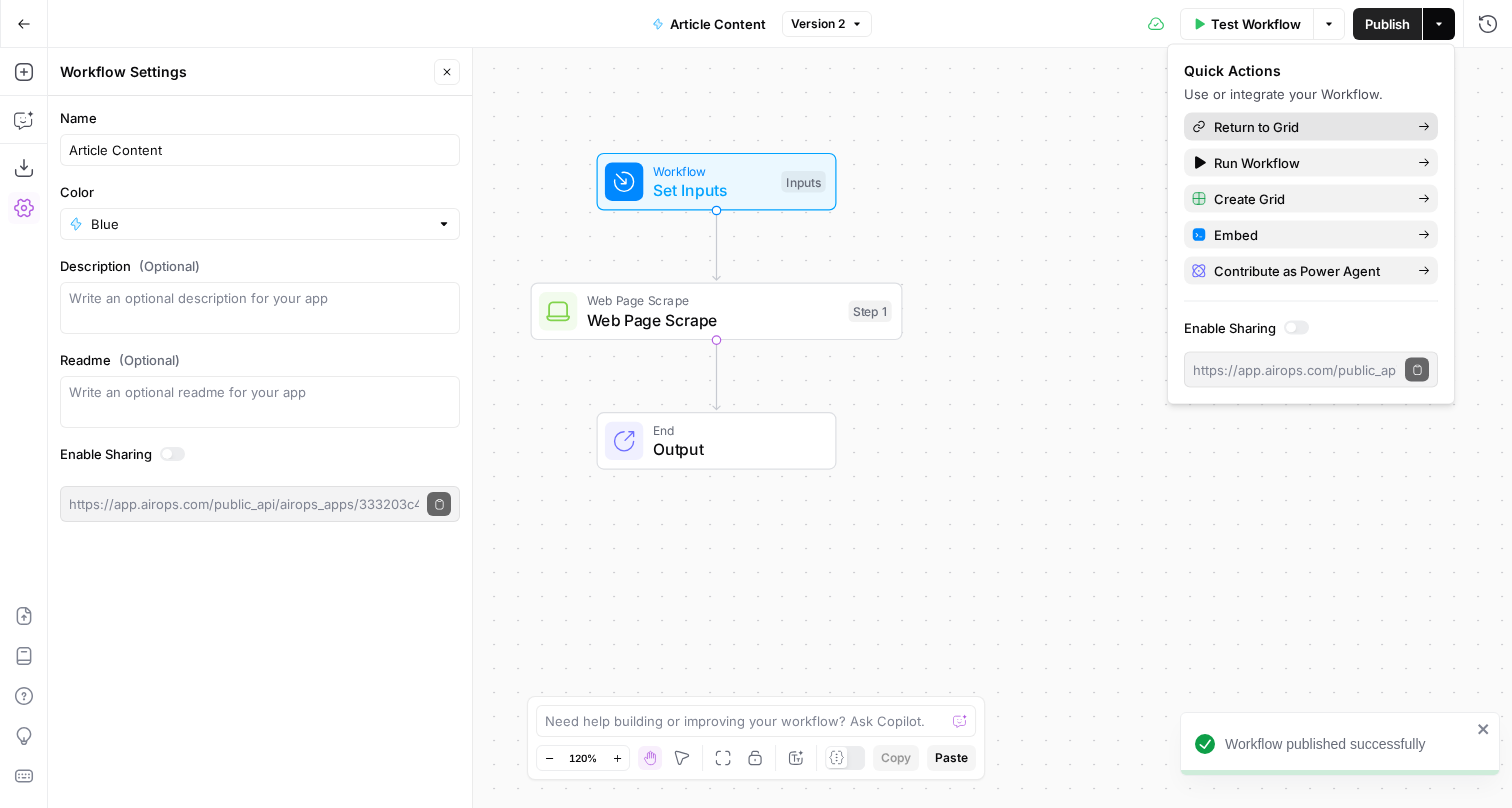 click on "Return to Grid" at bounding box center [1308, 127] 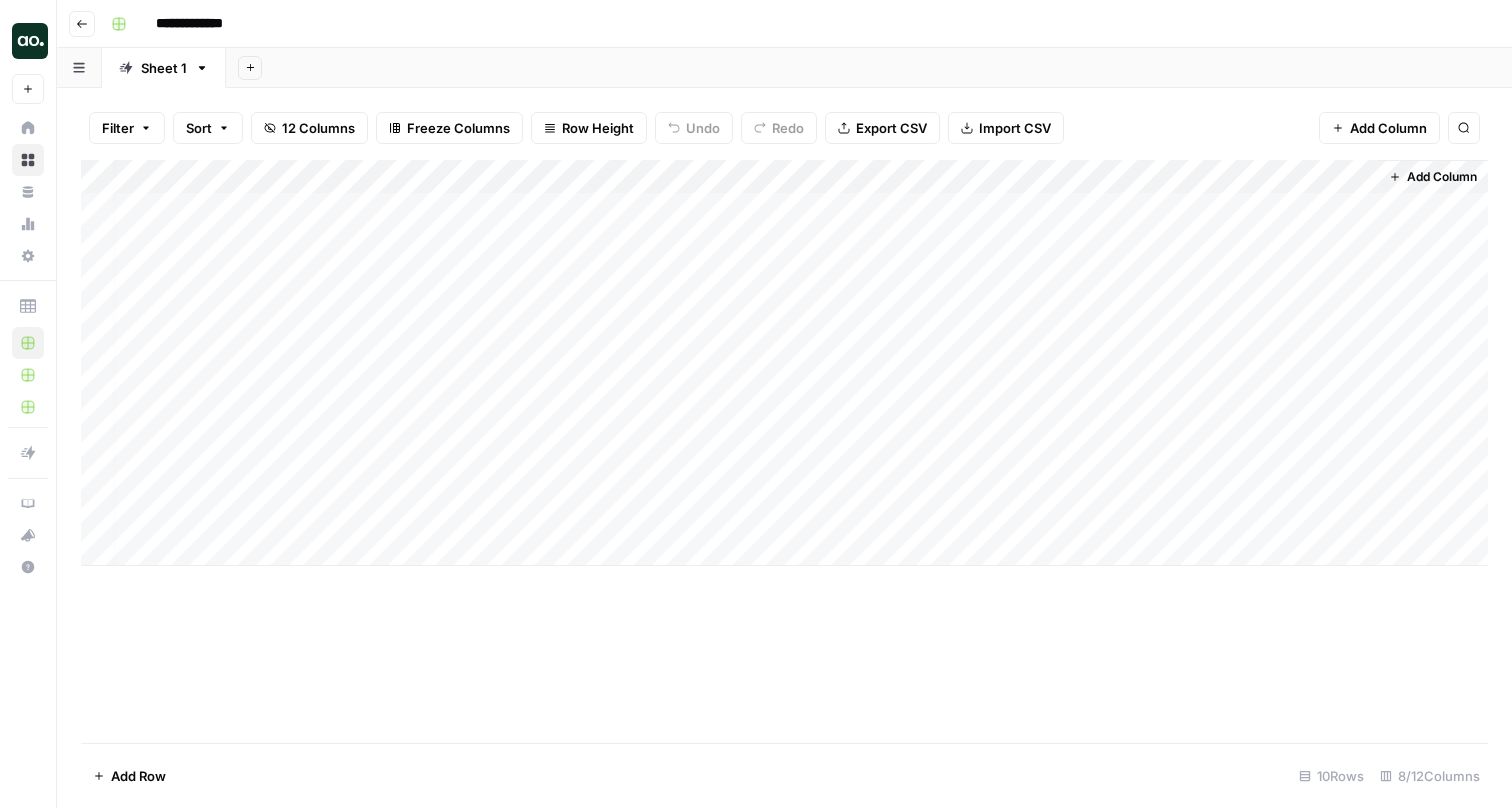 scroll, scrollTop: 0, scrollLeft: 7, axis: horizontal 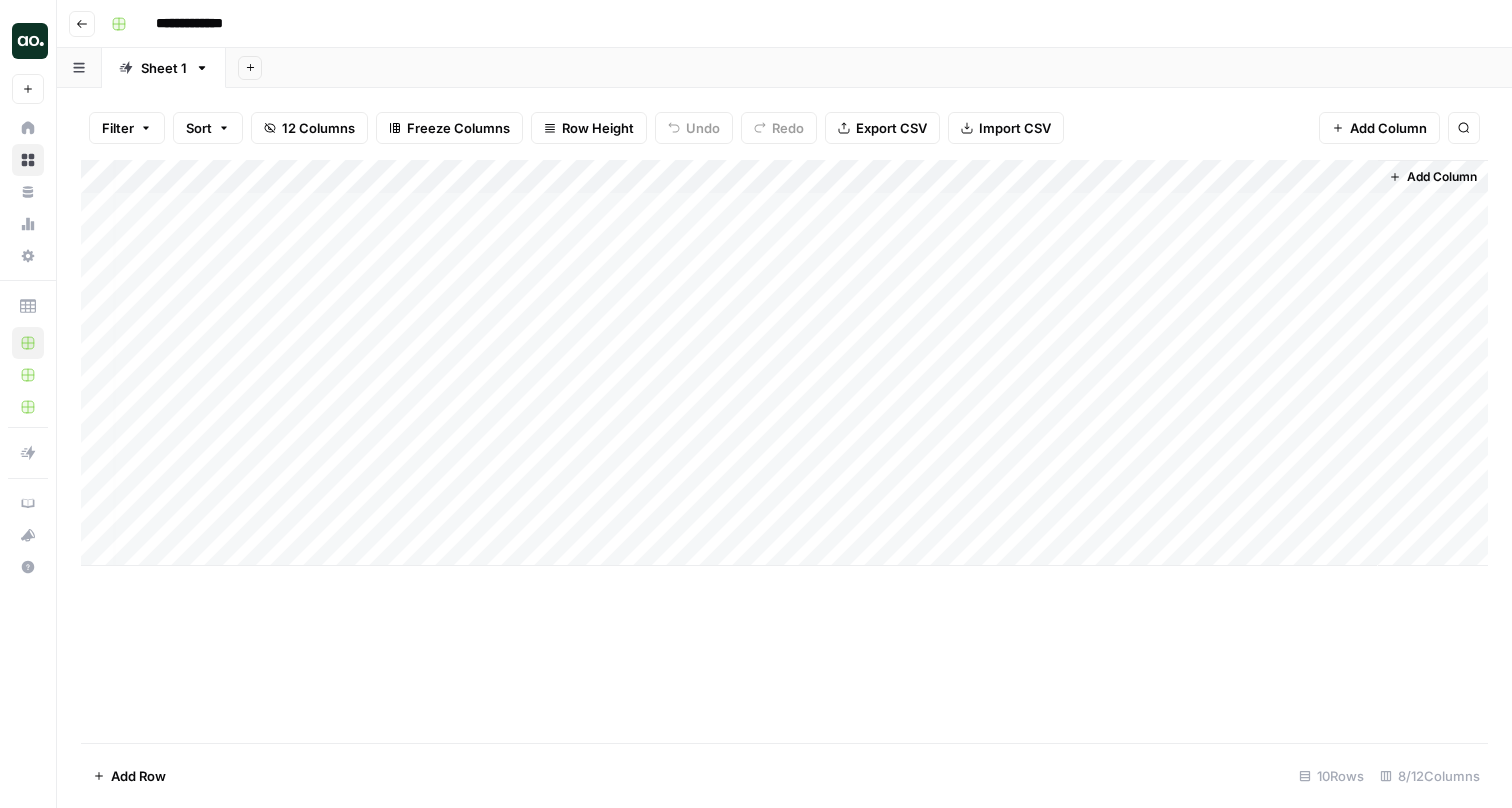 click on "Add Column" at bounding box center [784, 363] 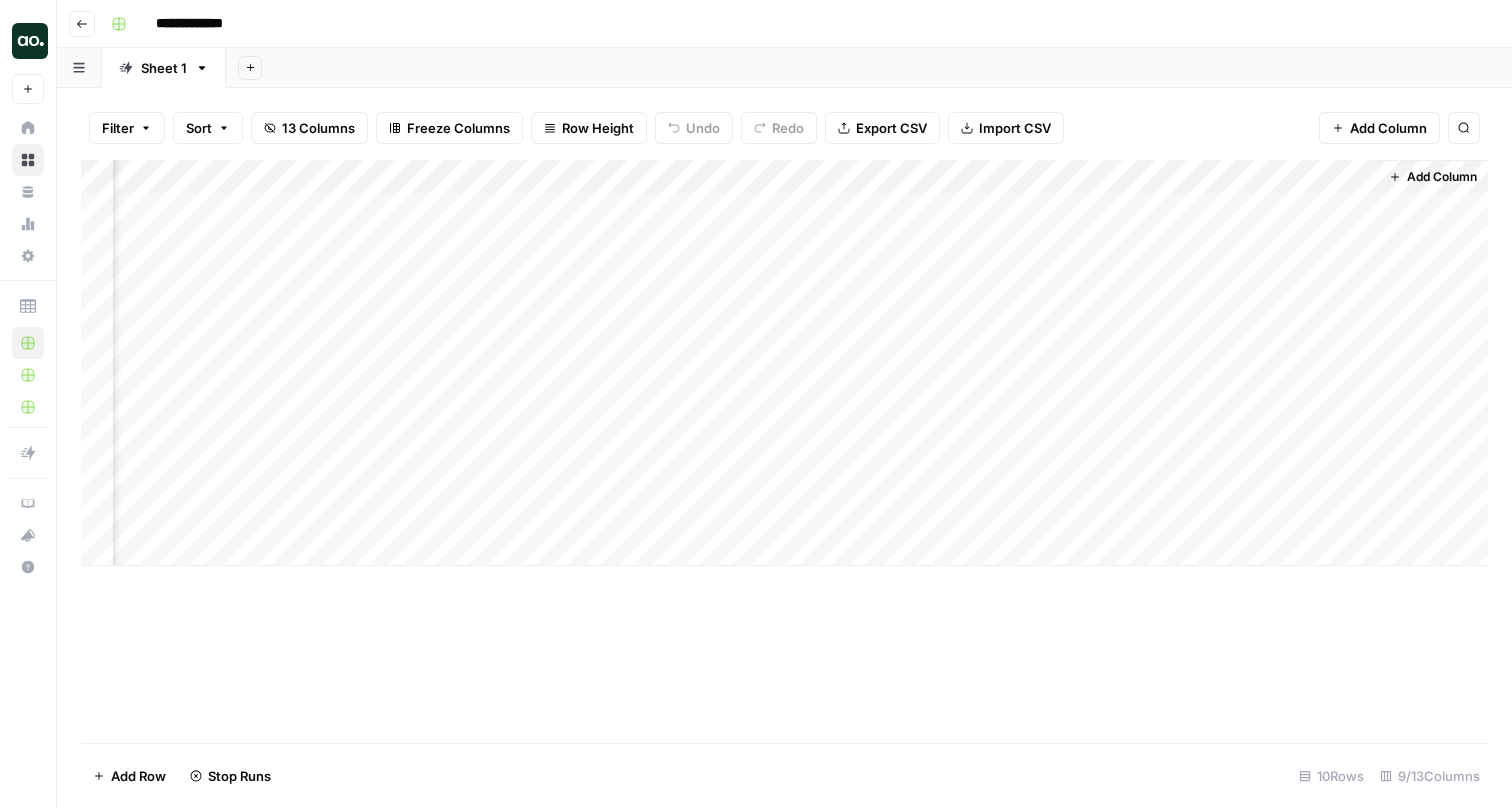 click on "Add Column" at bounding box center (1442, 177) 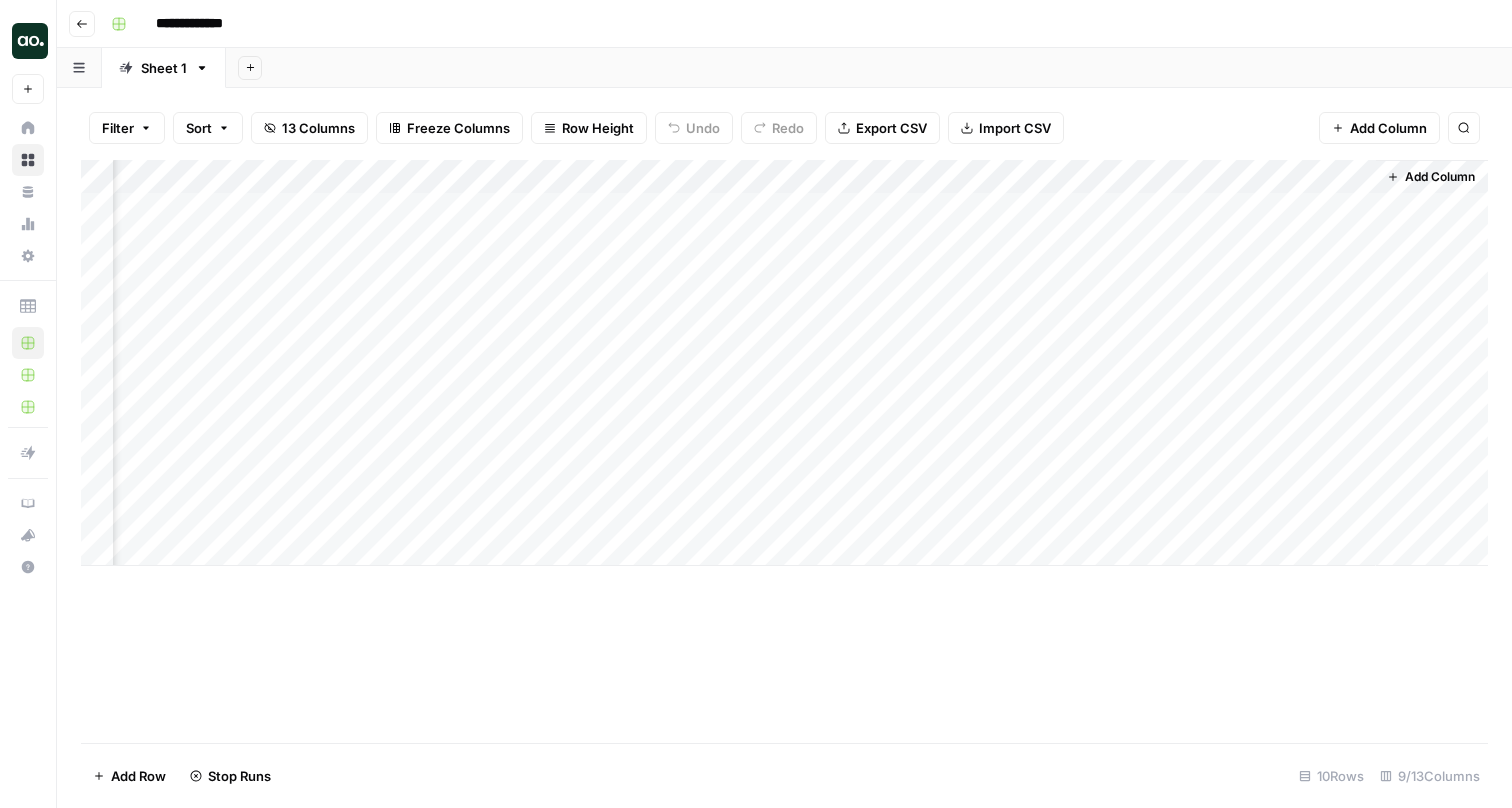 scroll, scrollTop: 0, scrollLeft: 187, axis: horizontal 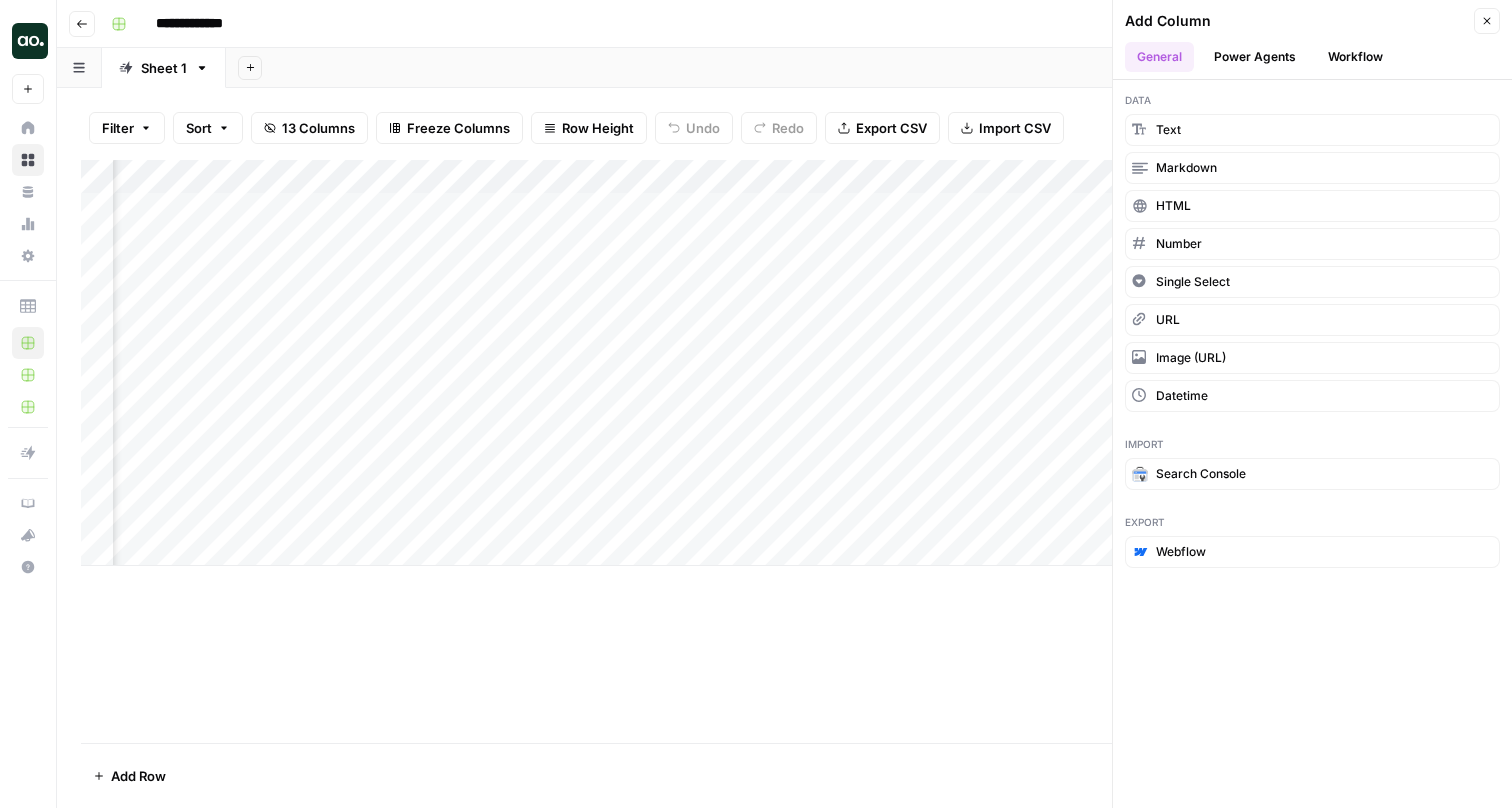 click on "Power Agents" at bounding box center (1255, 57) 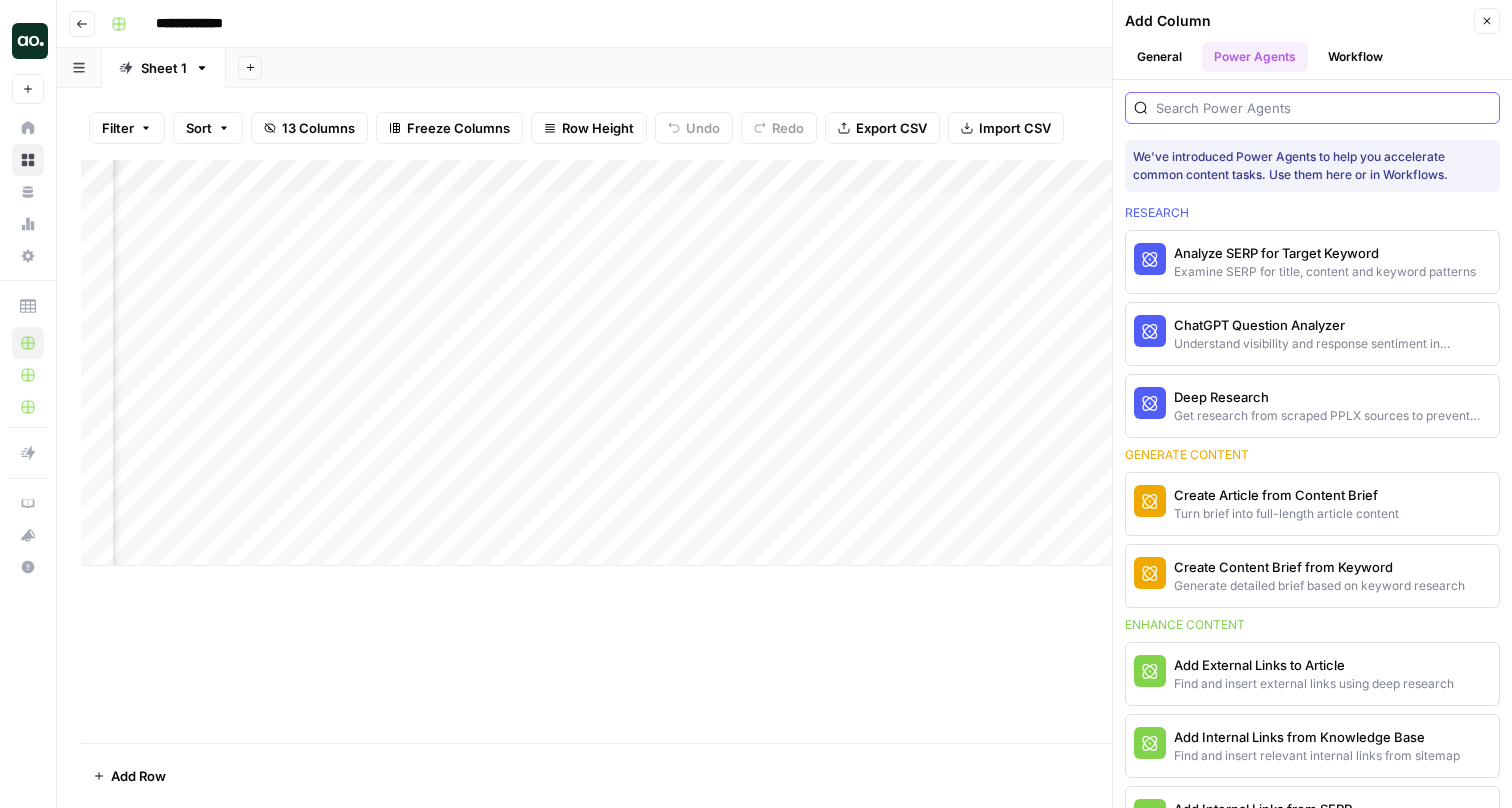 click at bounding box center (1323, 108) 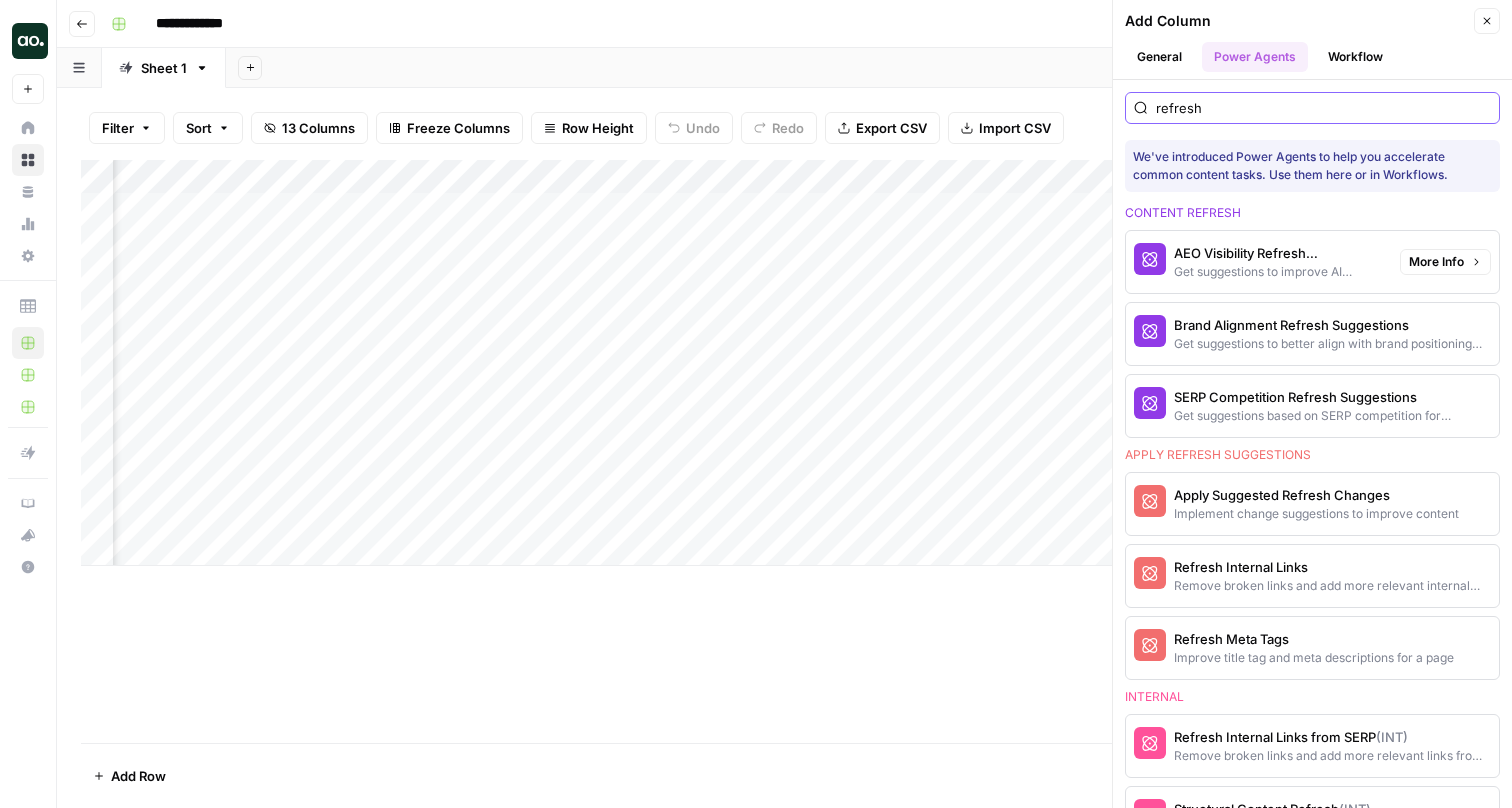 type on "refresh" 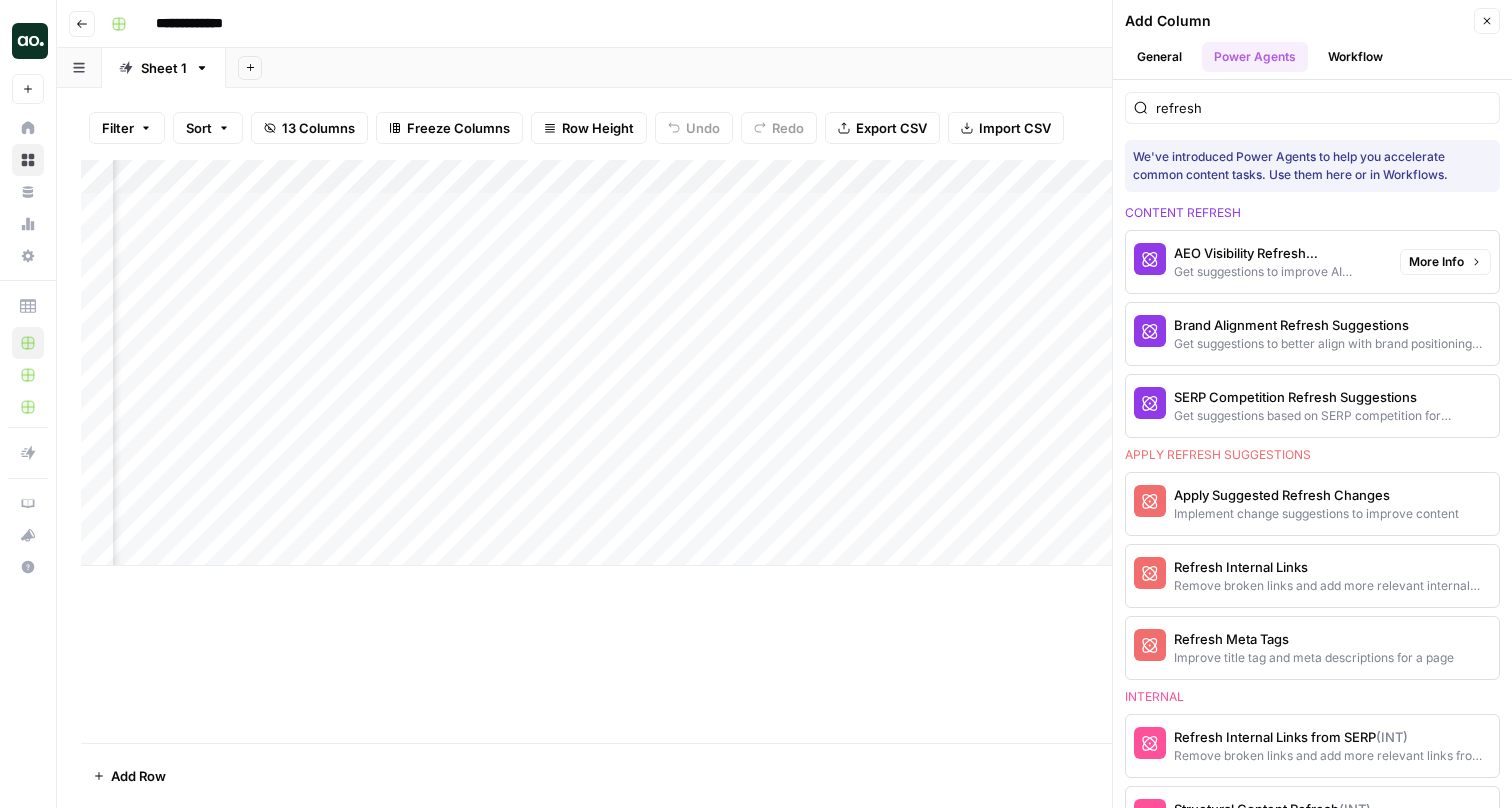 click on "More Info" at bounding box center (1436, 262) 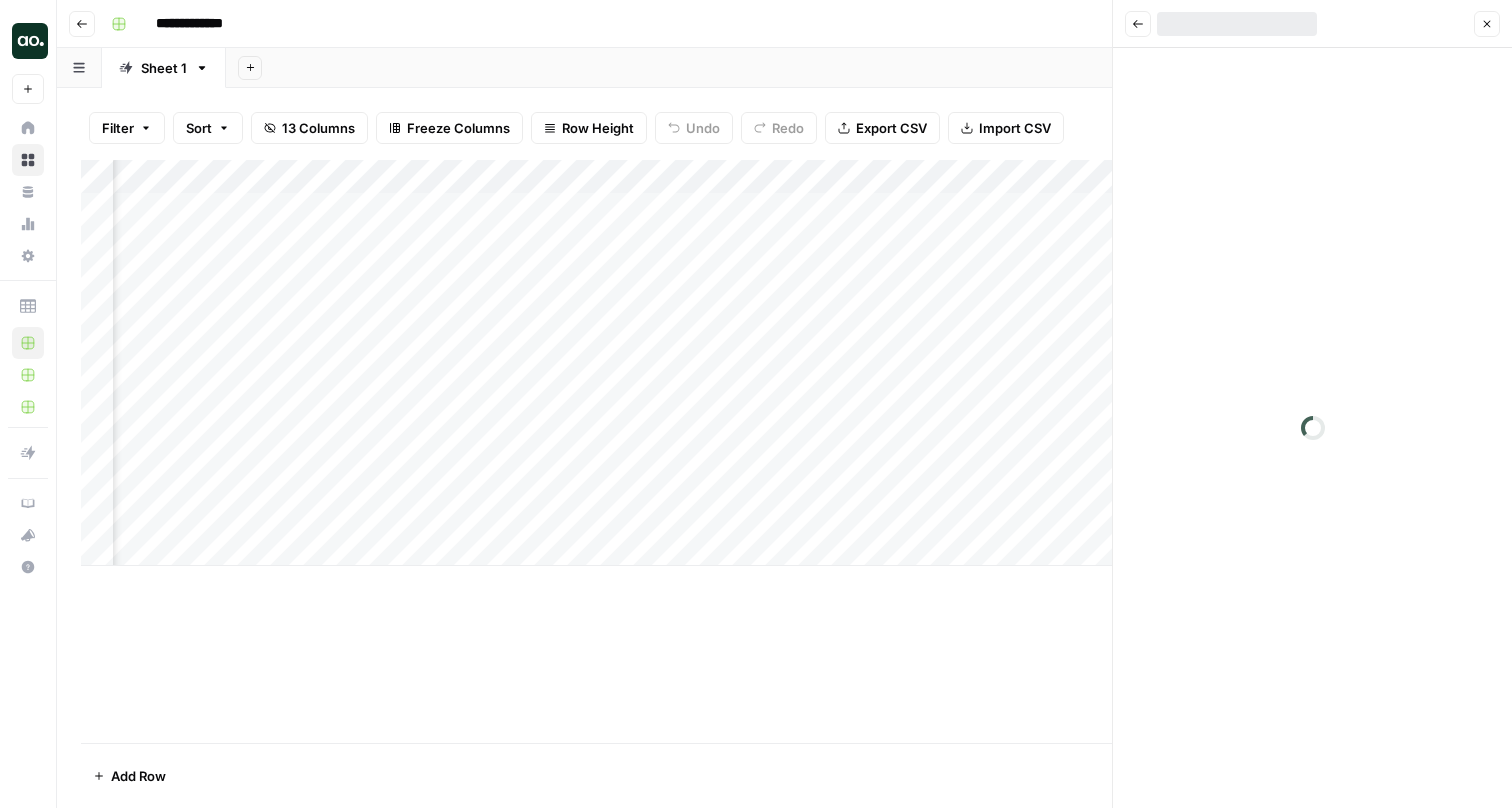 click on "Back" at bounding box center (1138, 24) 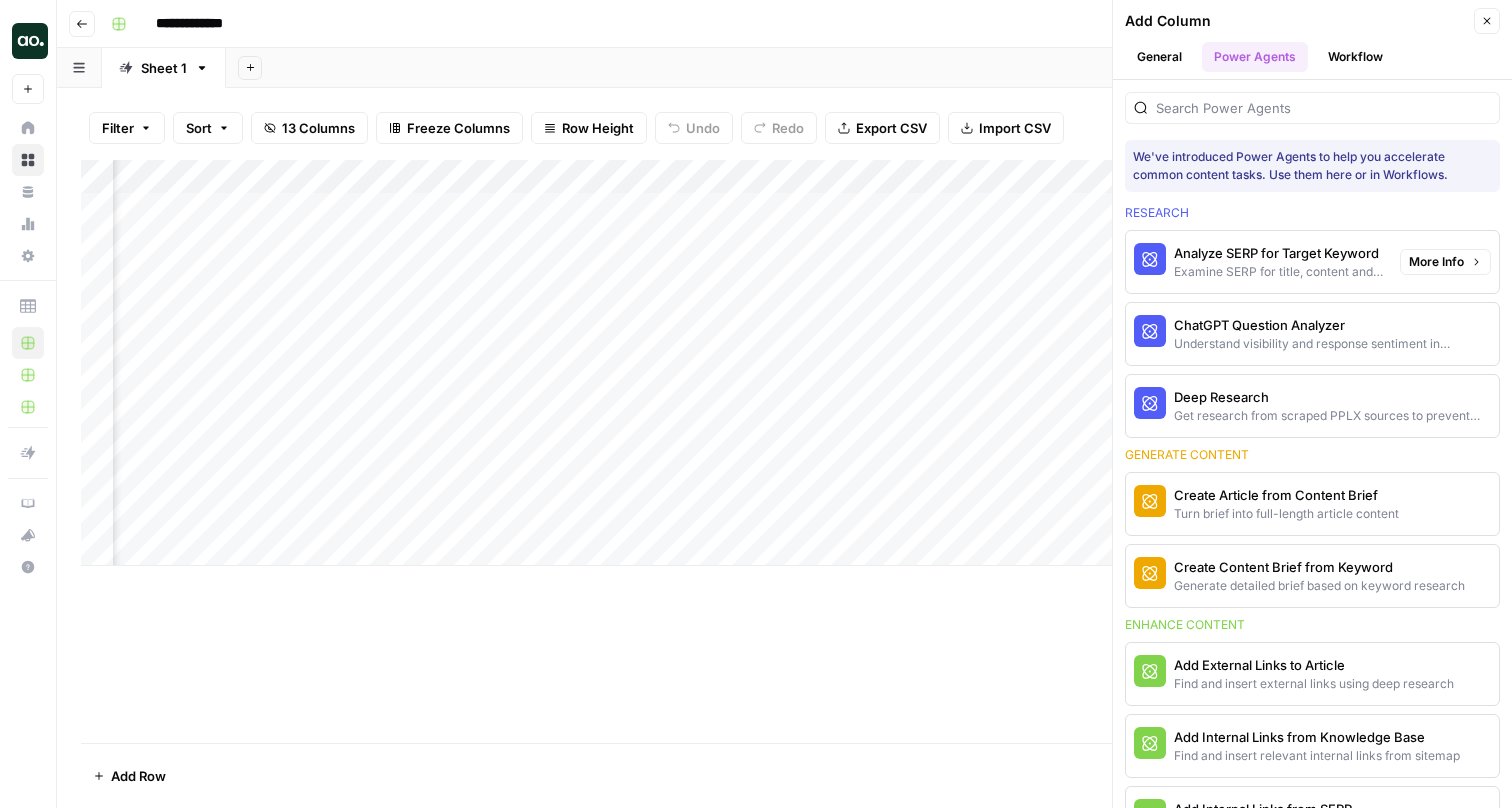 click on "Analyze SERP for Target Keyword" at bounding box center (1279, 253) 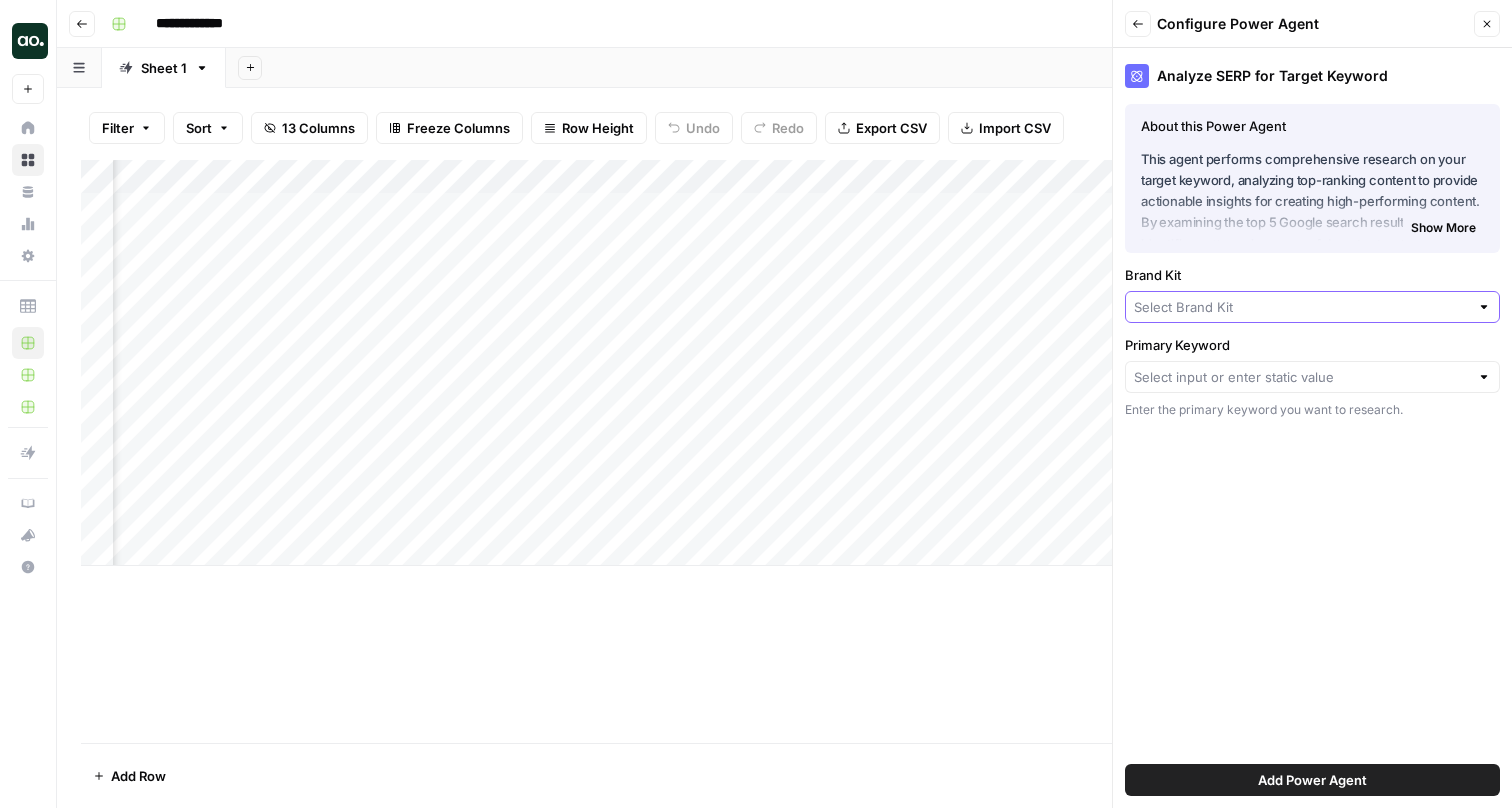 click on "Brand Kit" at bounding box center (1301, 307) 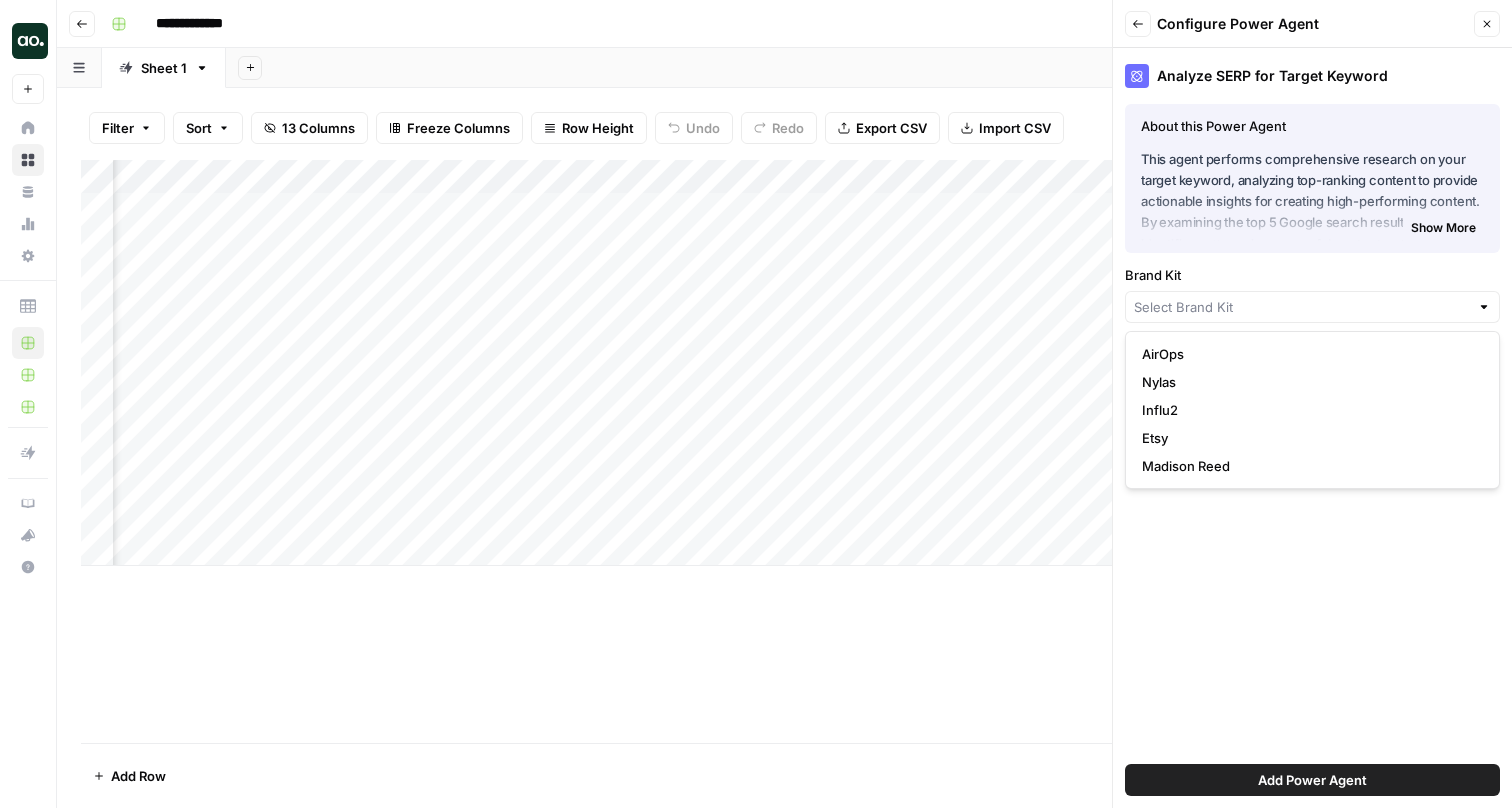 click on "Brand Kit" at bounding box center [1312, 275] 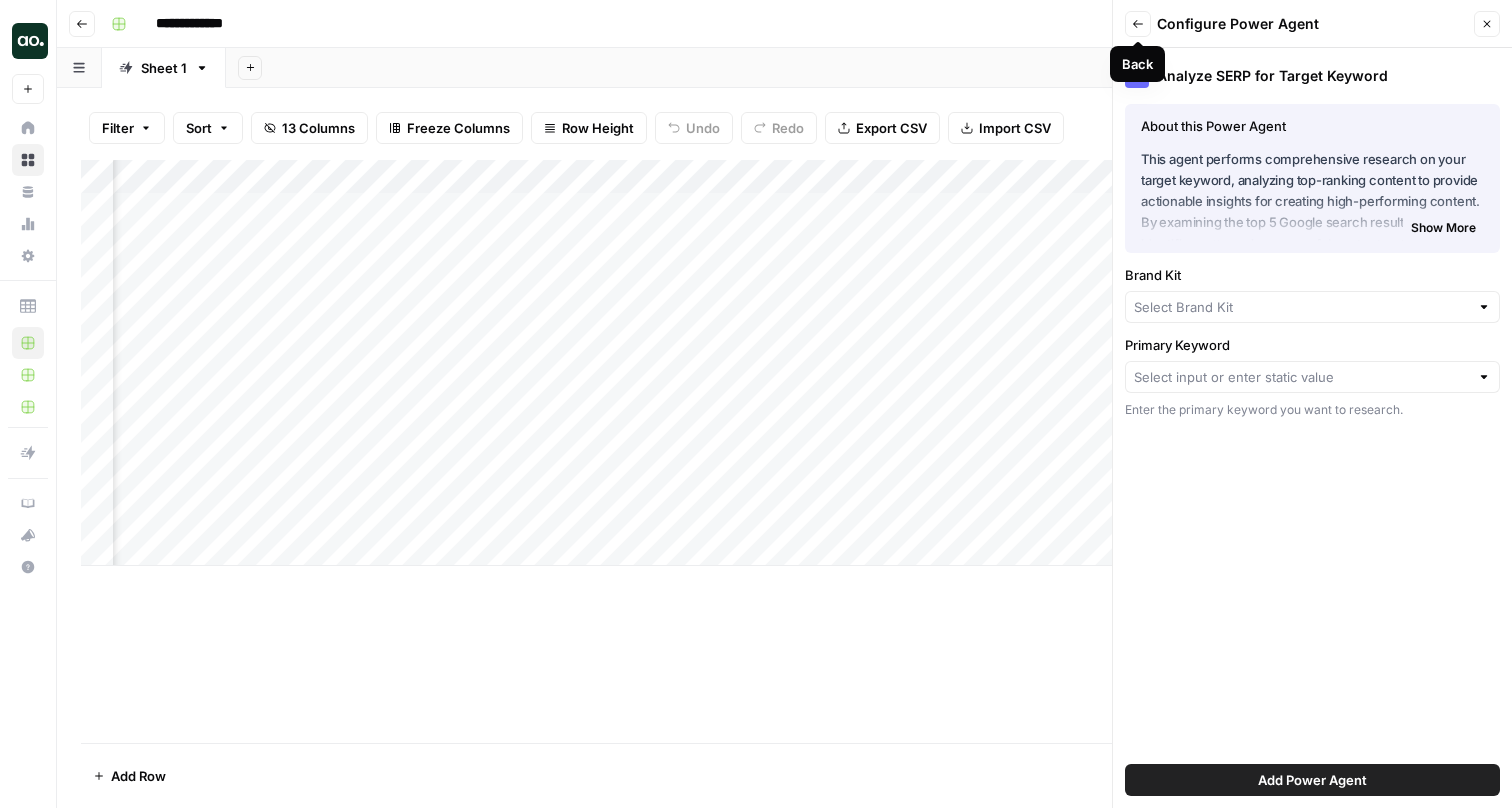 click on "Back" at bounding box center (1138, 24) 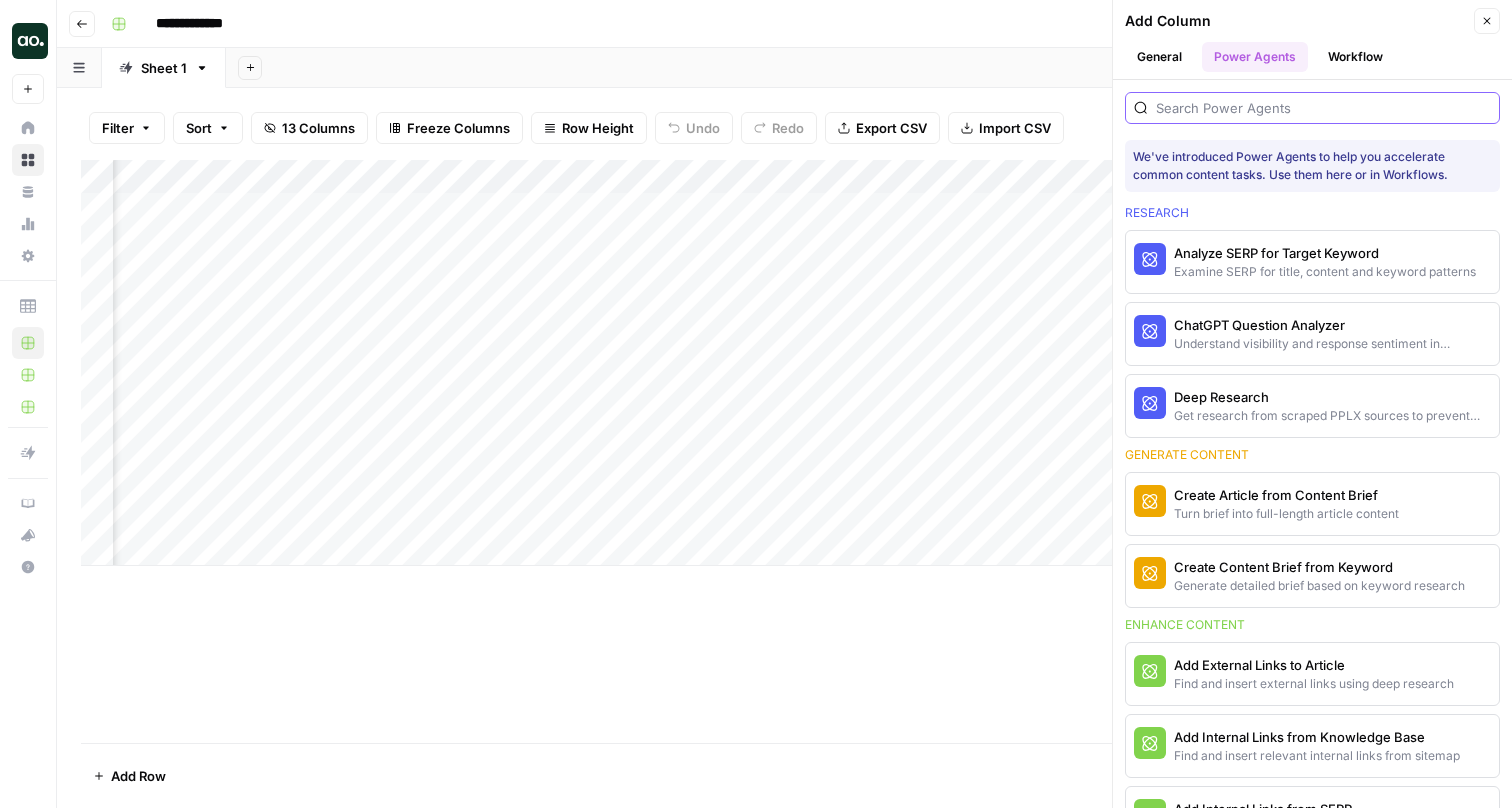 click at bounding box center (1323, 108) 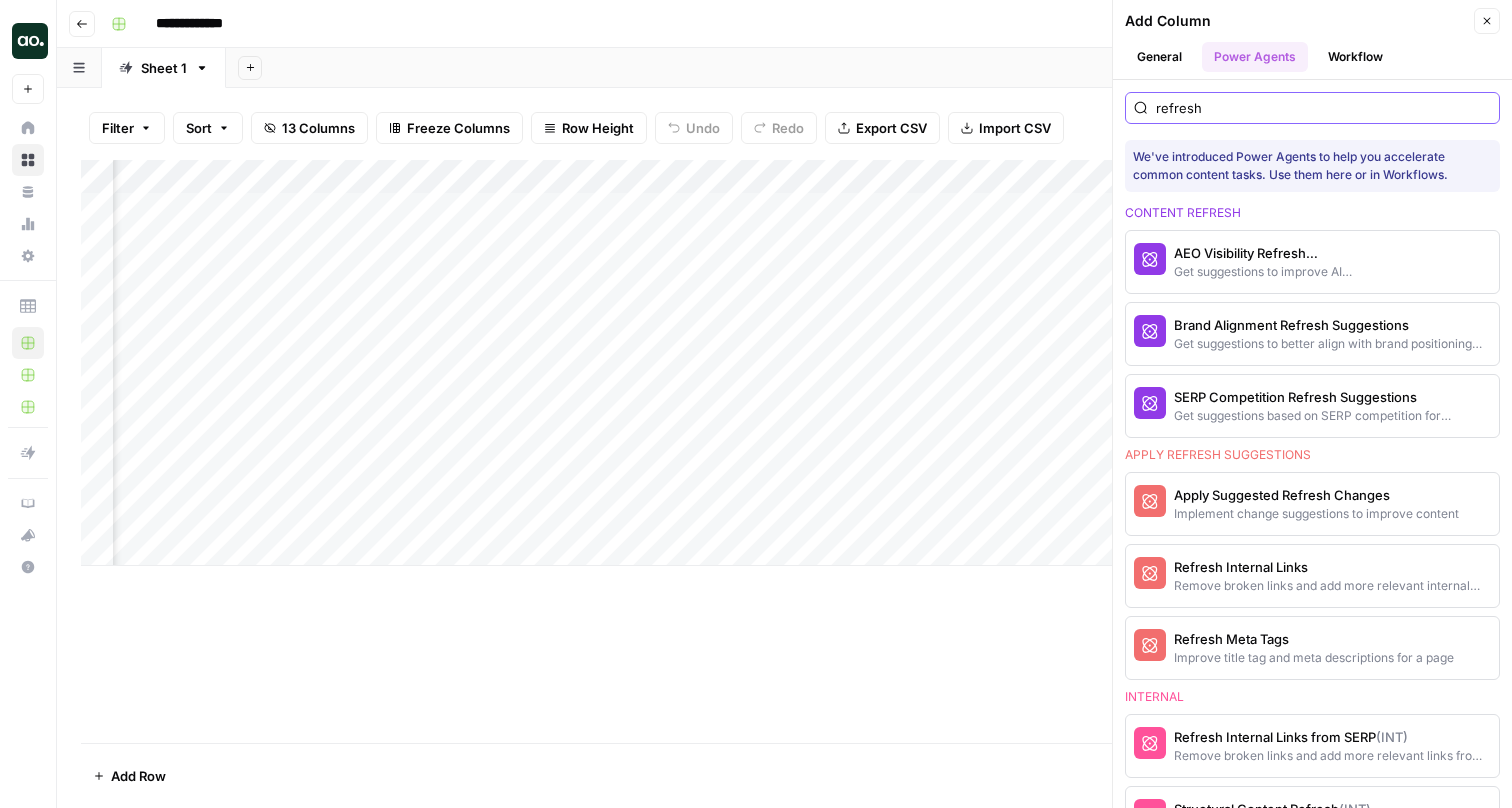 type on "refresh" 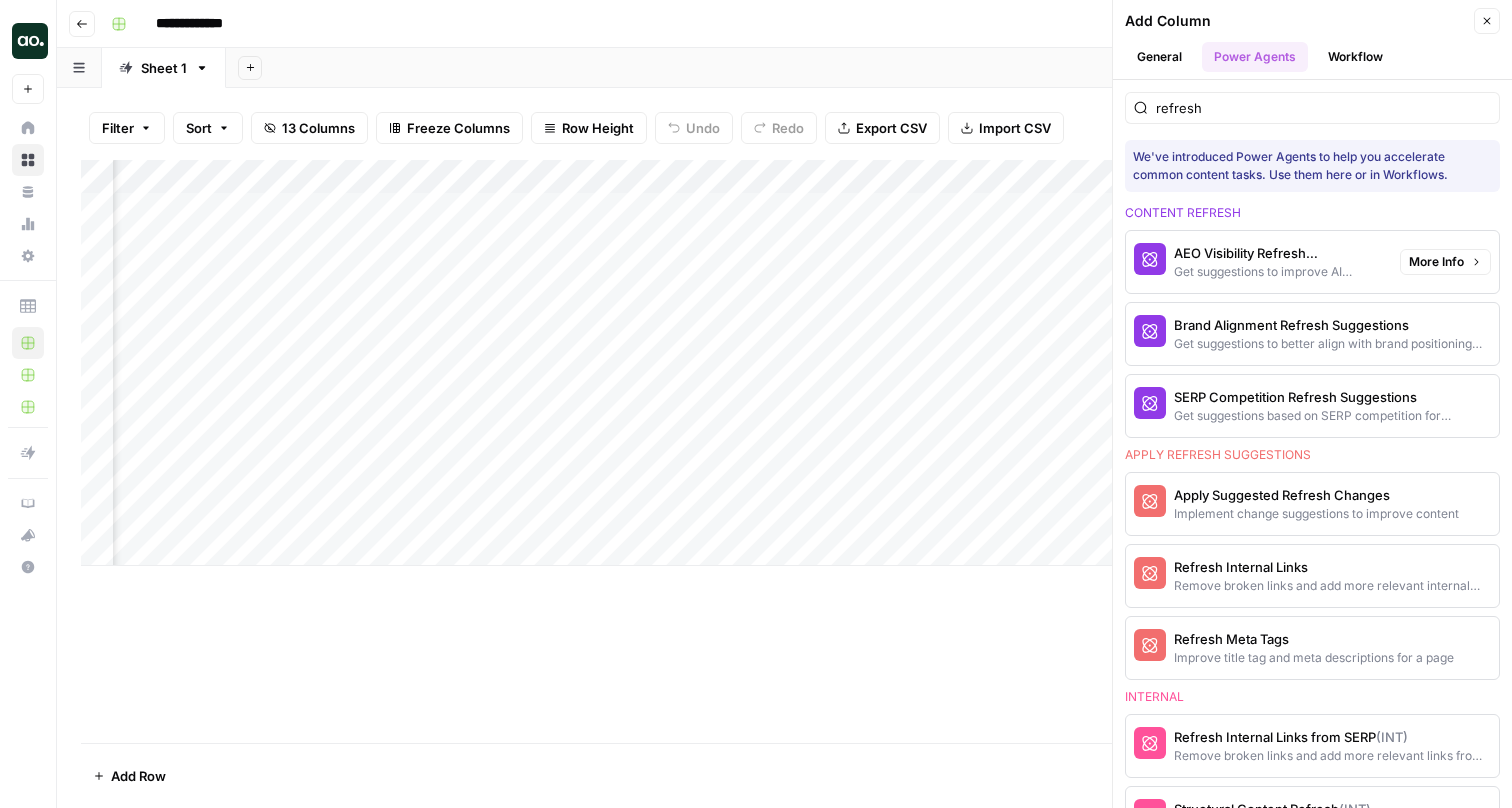 click on "AEO Visibility Refresh Suggestions" at bounding box center [1279, 253] 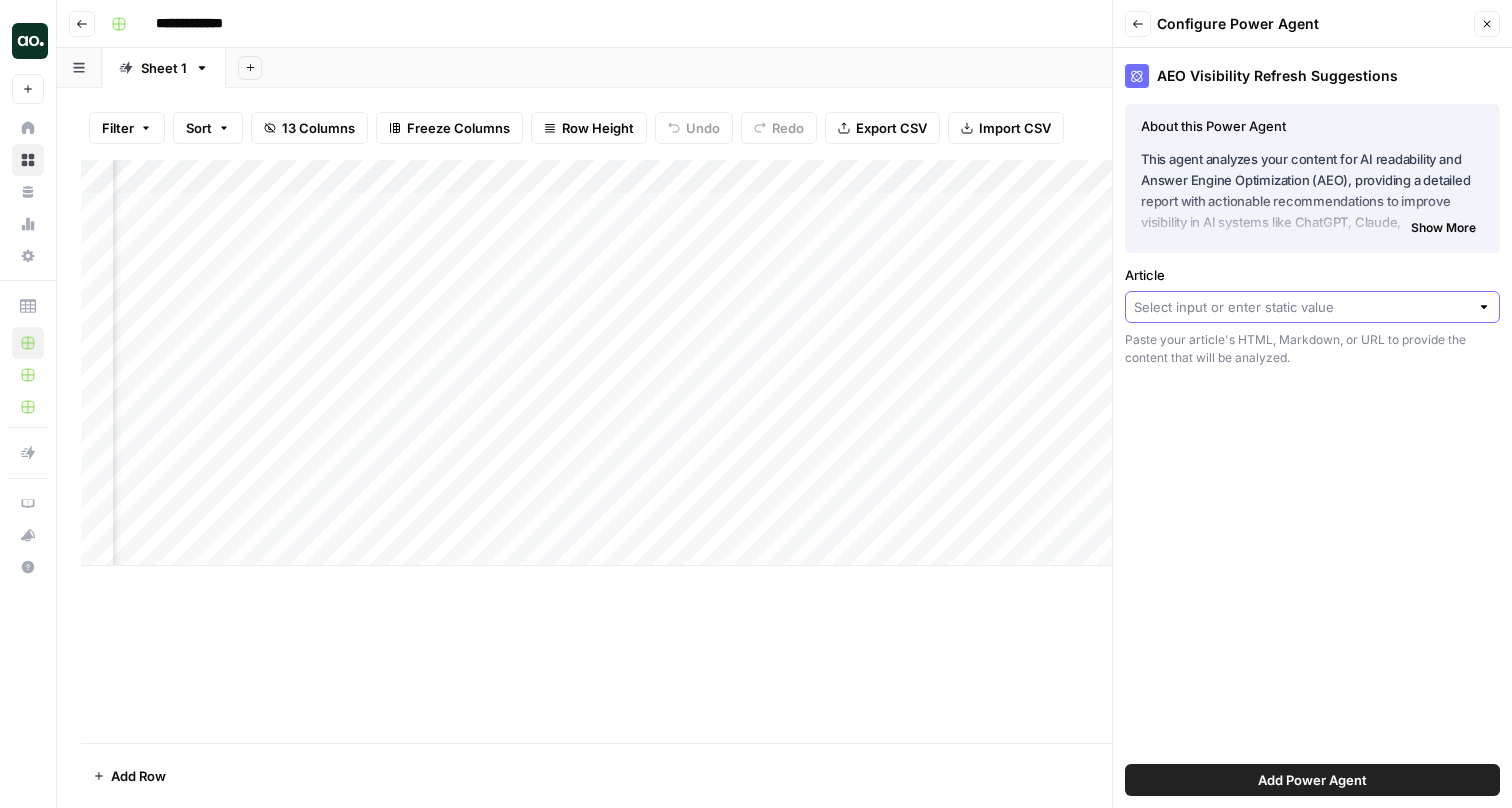 click on "Article" at bounding box center [1301, 307] 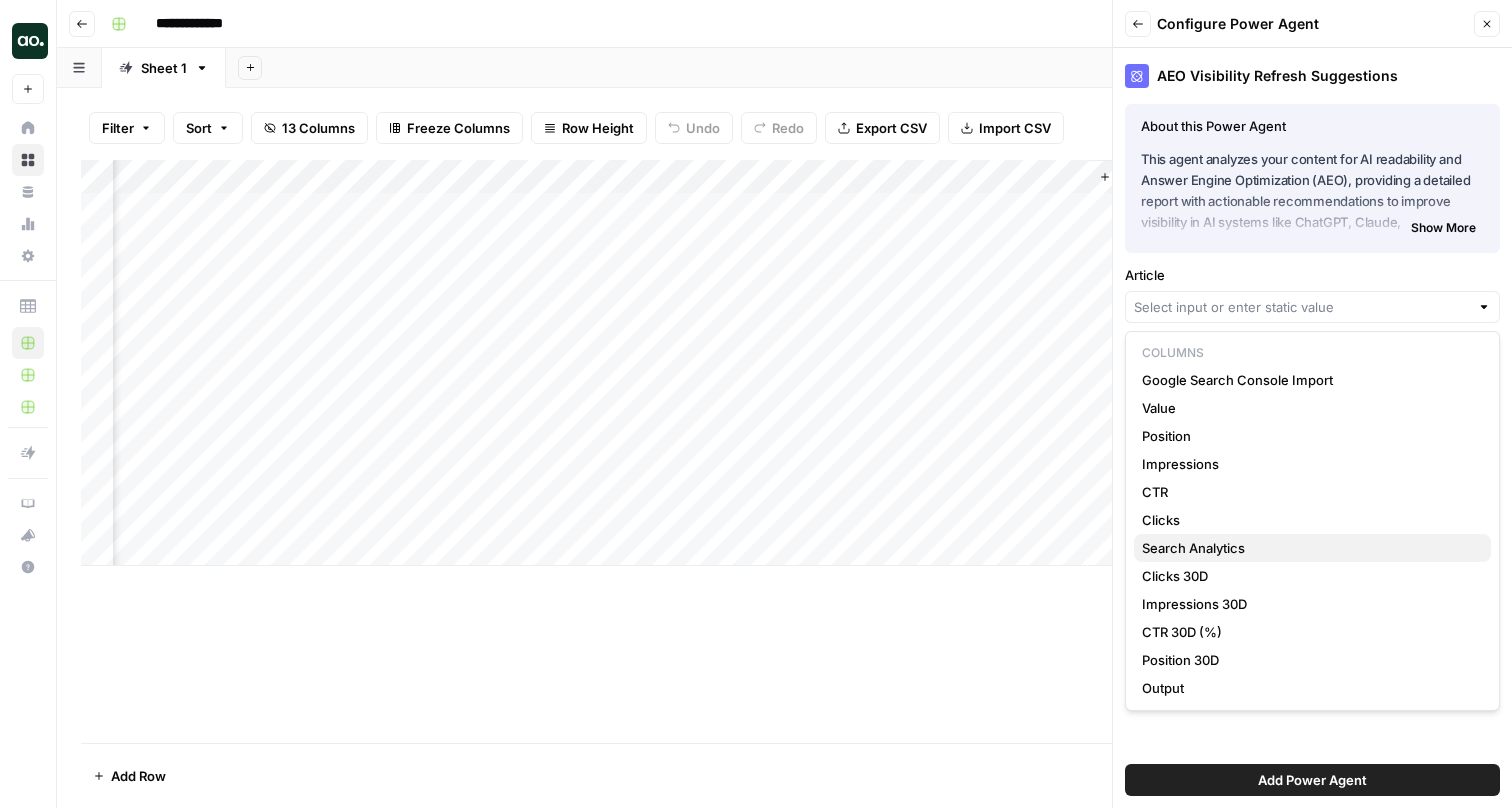 scroll, scrollTop: 0, scrollLeft: 476, axis: horizontal 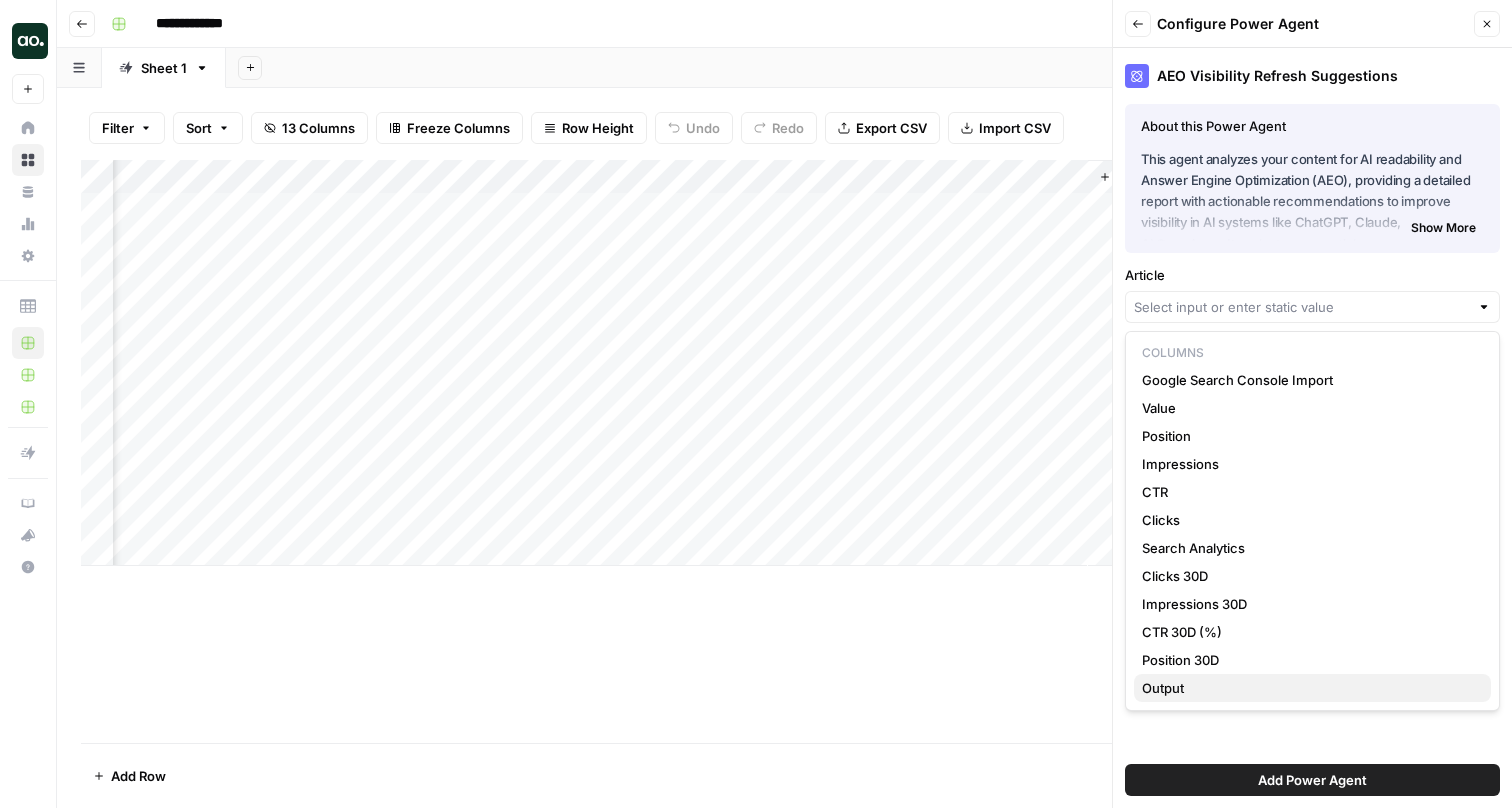 click on "Output" at bounding box center [1308, 688] 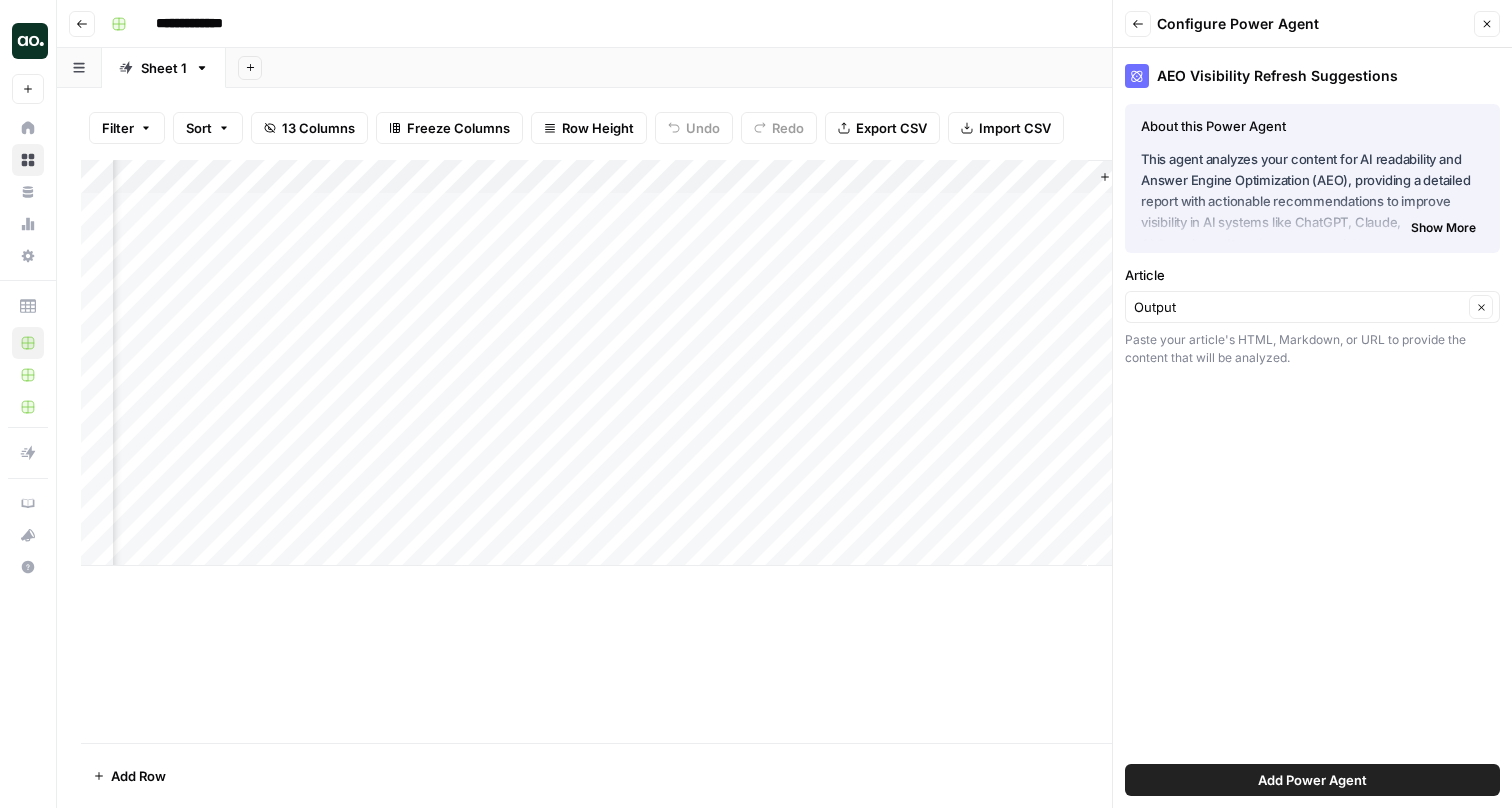 click on "Add Power Agent" at bounding box center (1312, 780) 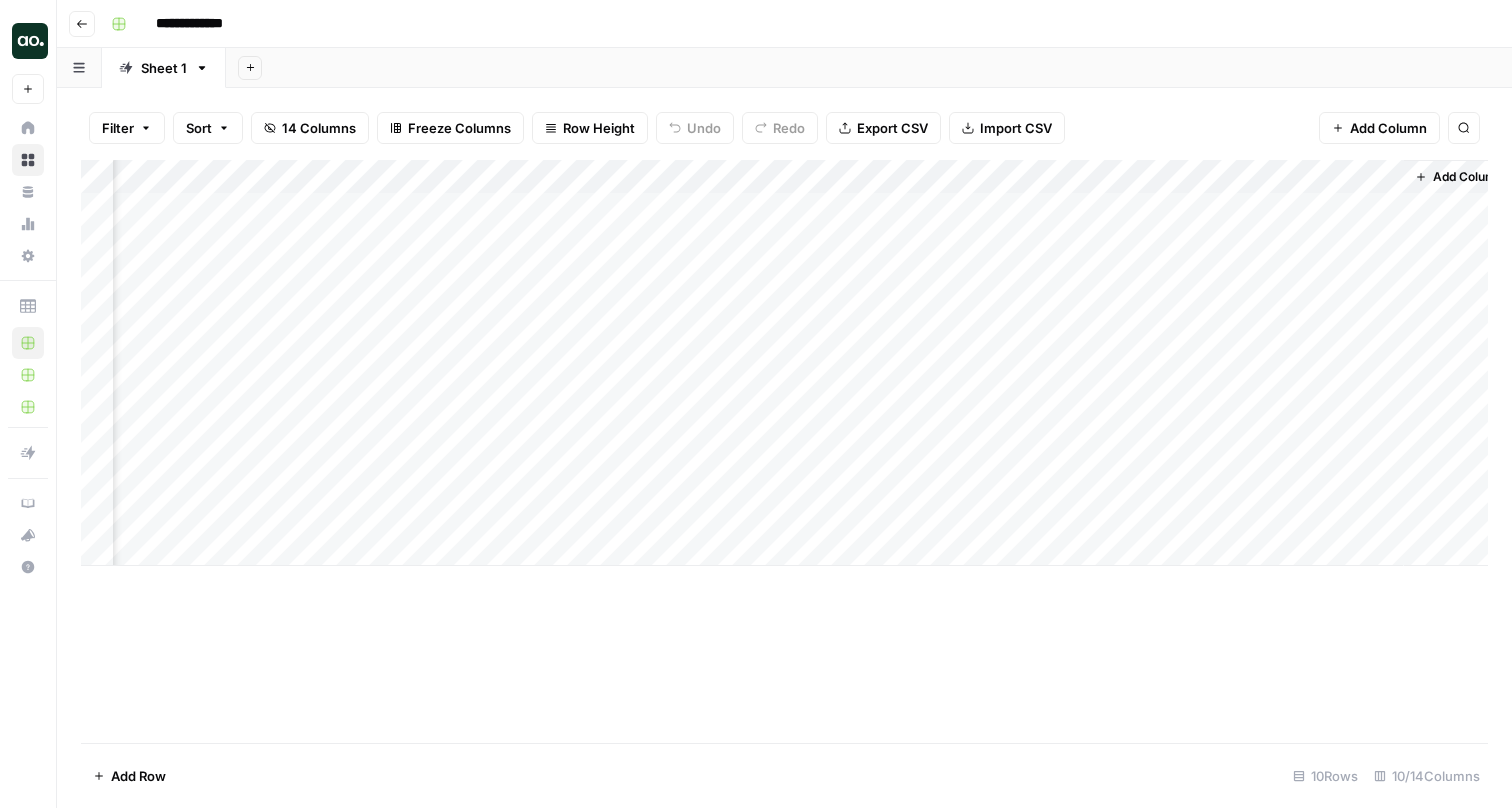 scroll, scrollTop: 0, scrollLeft: 367, axis: horizontal 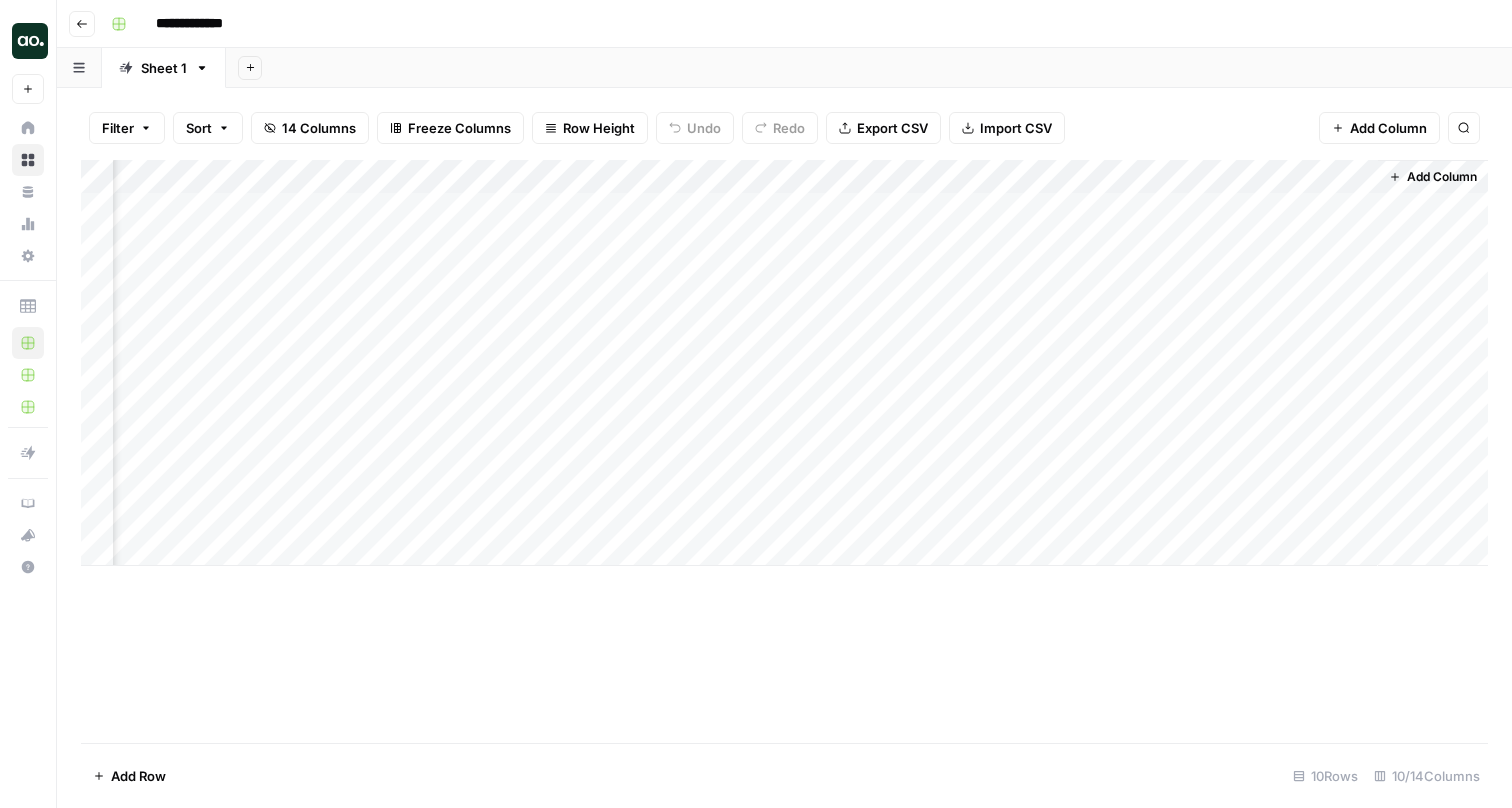 click on "Add Column" at bounding box center (784, 363) 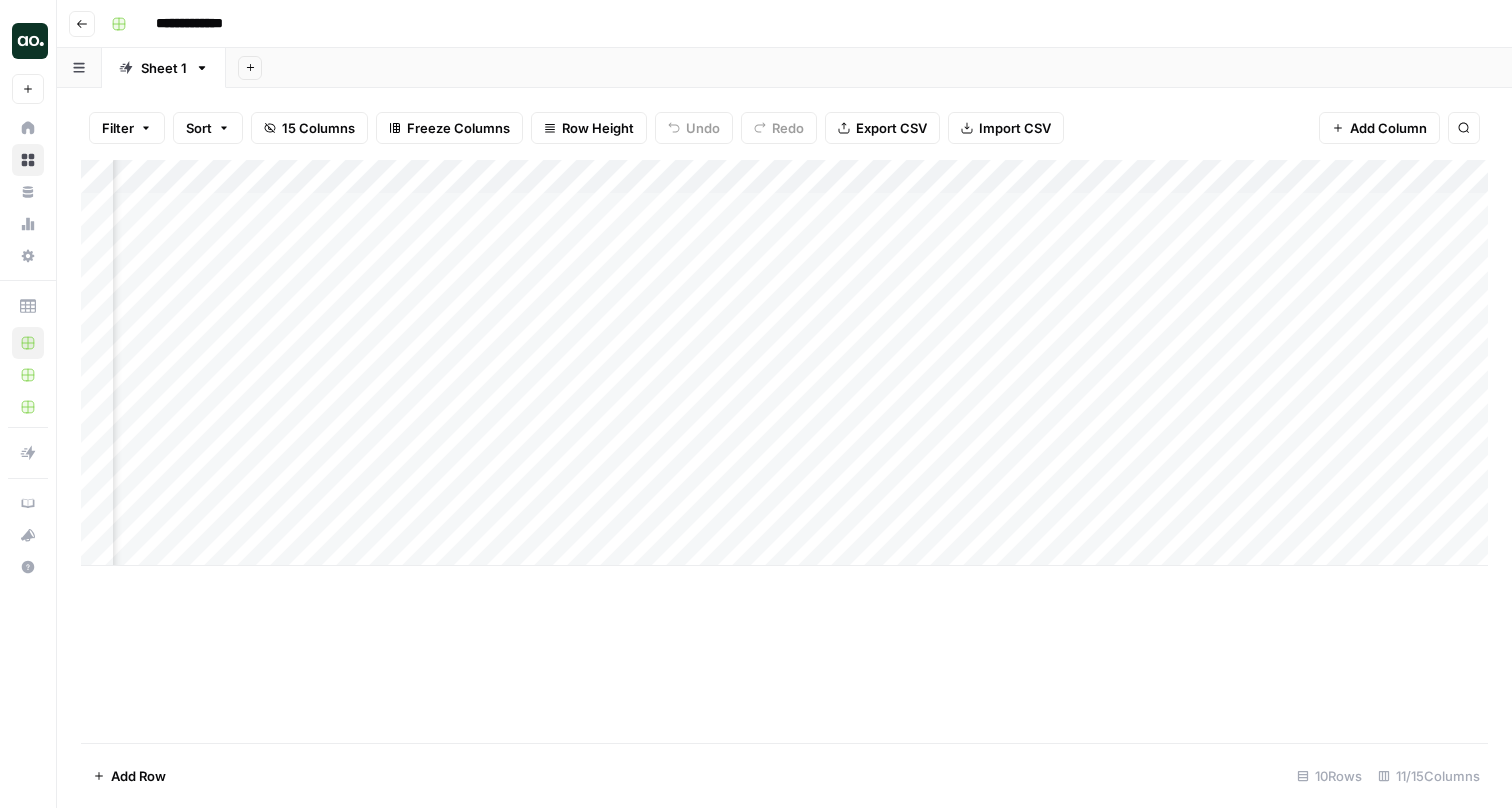 click on "Add Column" at bounding box center (784, 363) 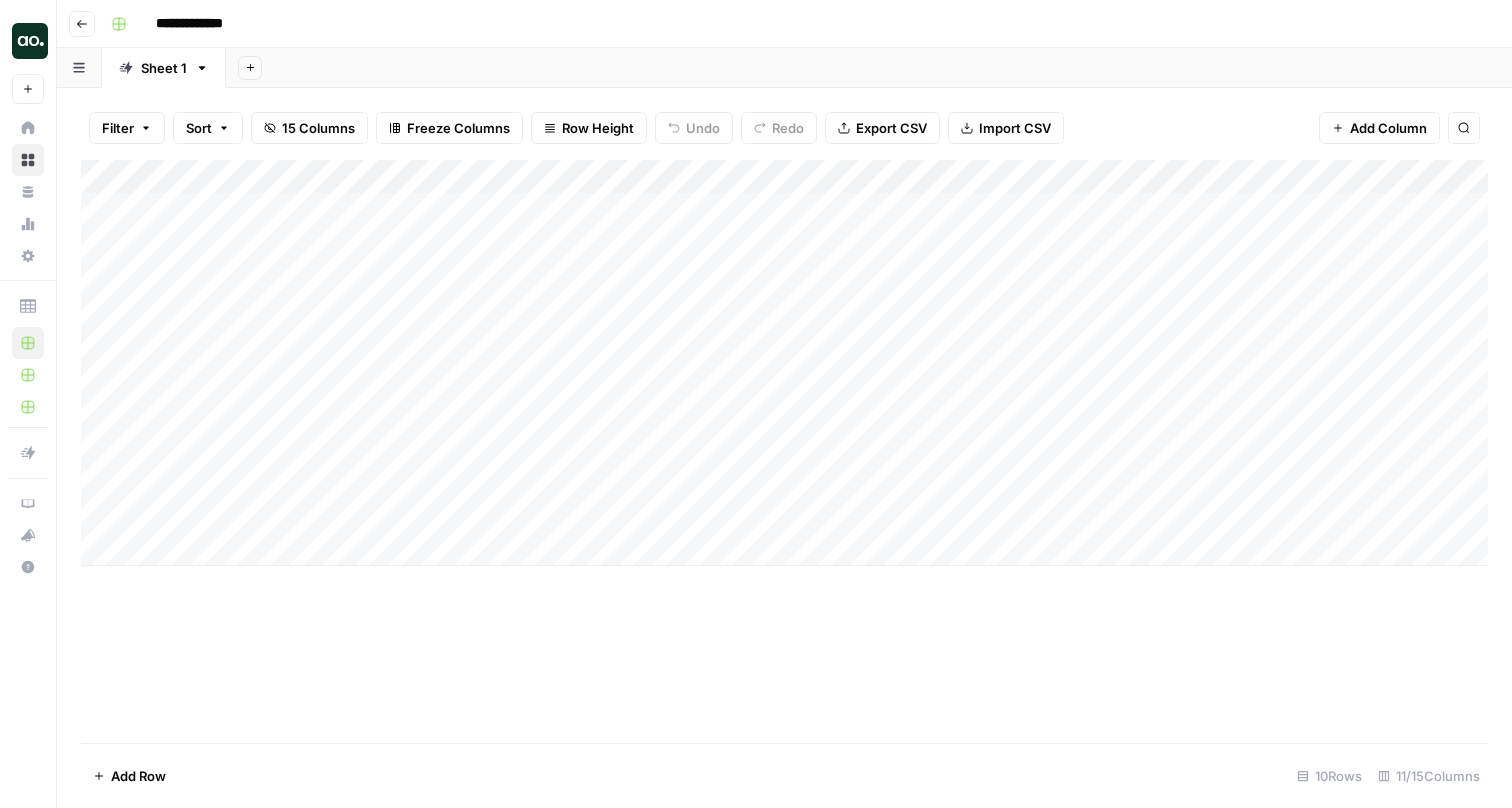 scroll, scrollTop: 0, scrollLeft: 0, axis: both 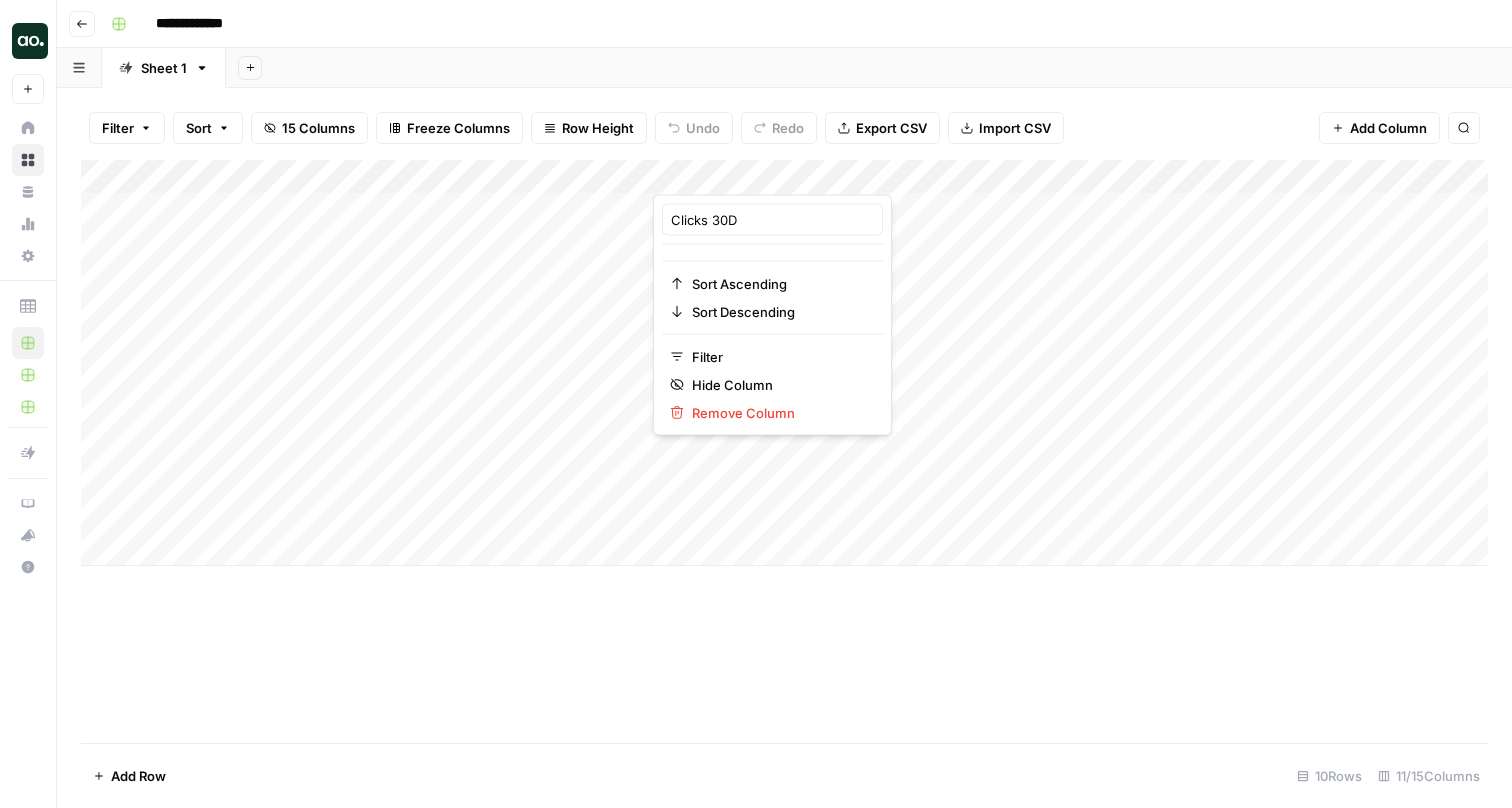 click on "Add Column" at bounding box center [784, 363] 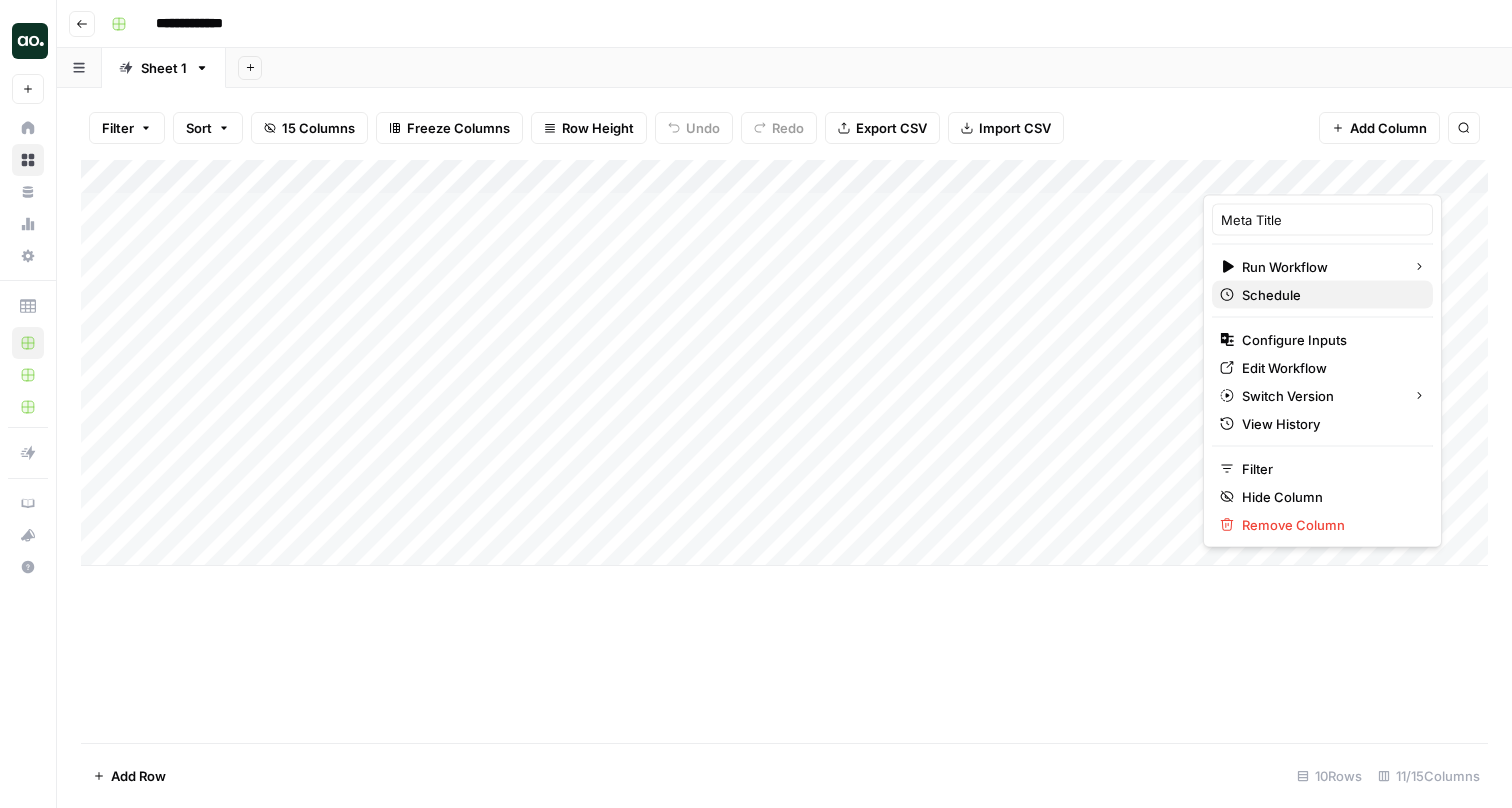 click on "Schedule" at bounding box center [1329, 295] 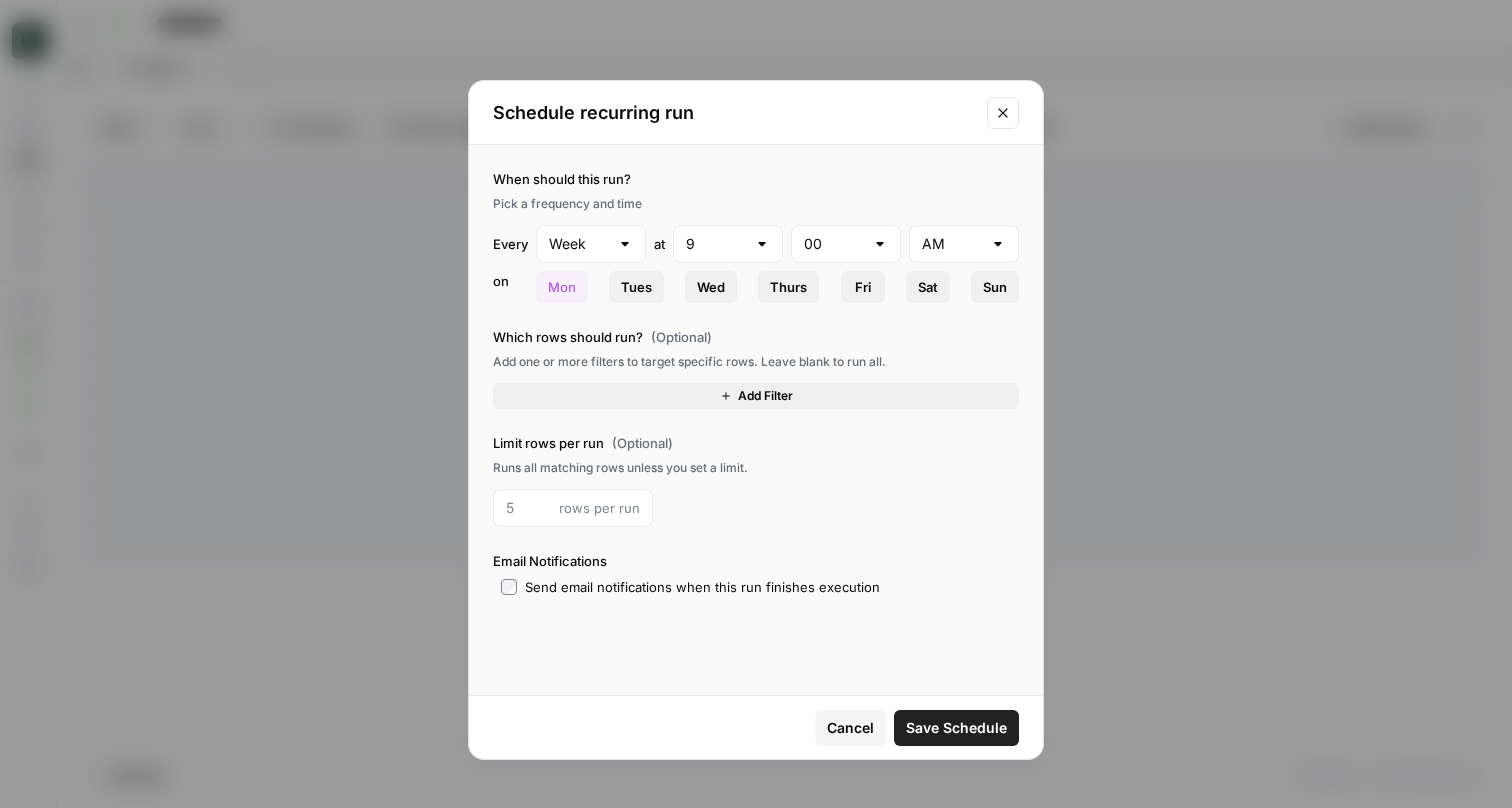 click on "When should this run? Pick a frequency and time Every Week at 9 00 AM on Mon Tues Wed Thurs Fri Sat Sun Which rows should run?   (Optional) Add one or more filters to target specific rows. Leave blank to run all. Add Filter Limit rows per run   (Optional) Runs all matching rows unless you set a limit. rows per run Email Notifications Send email notifications when this run finishes execution" at bounding box center (756, 383) 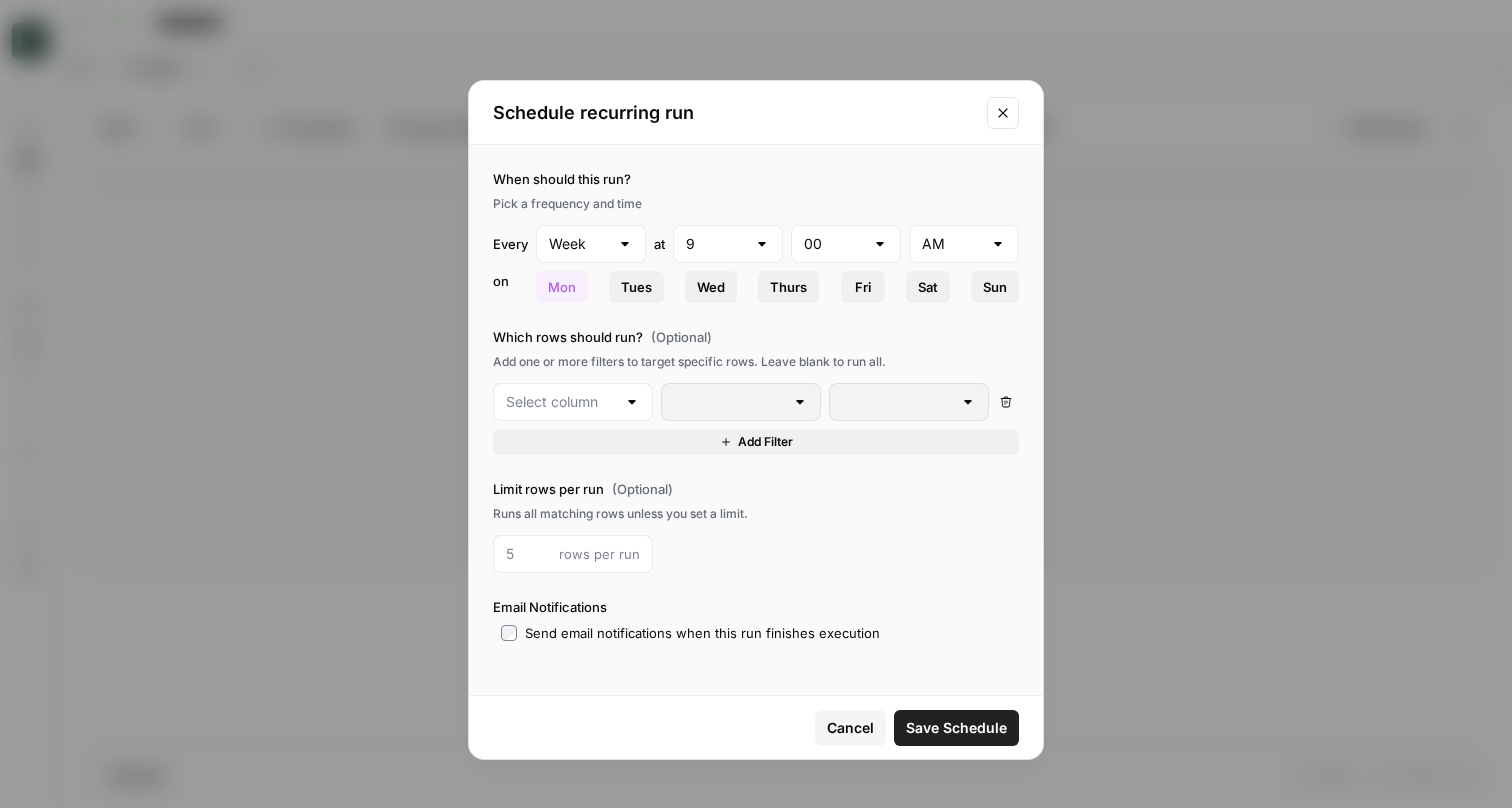 click at bounding box center (573, 402) 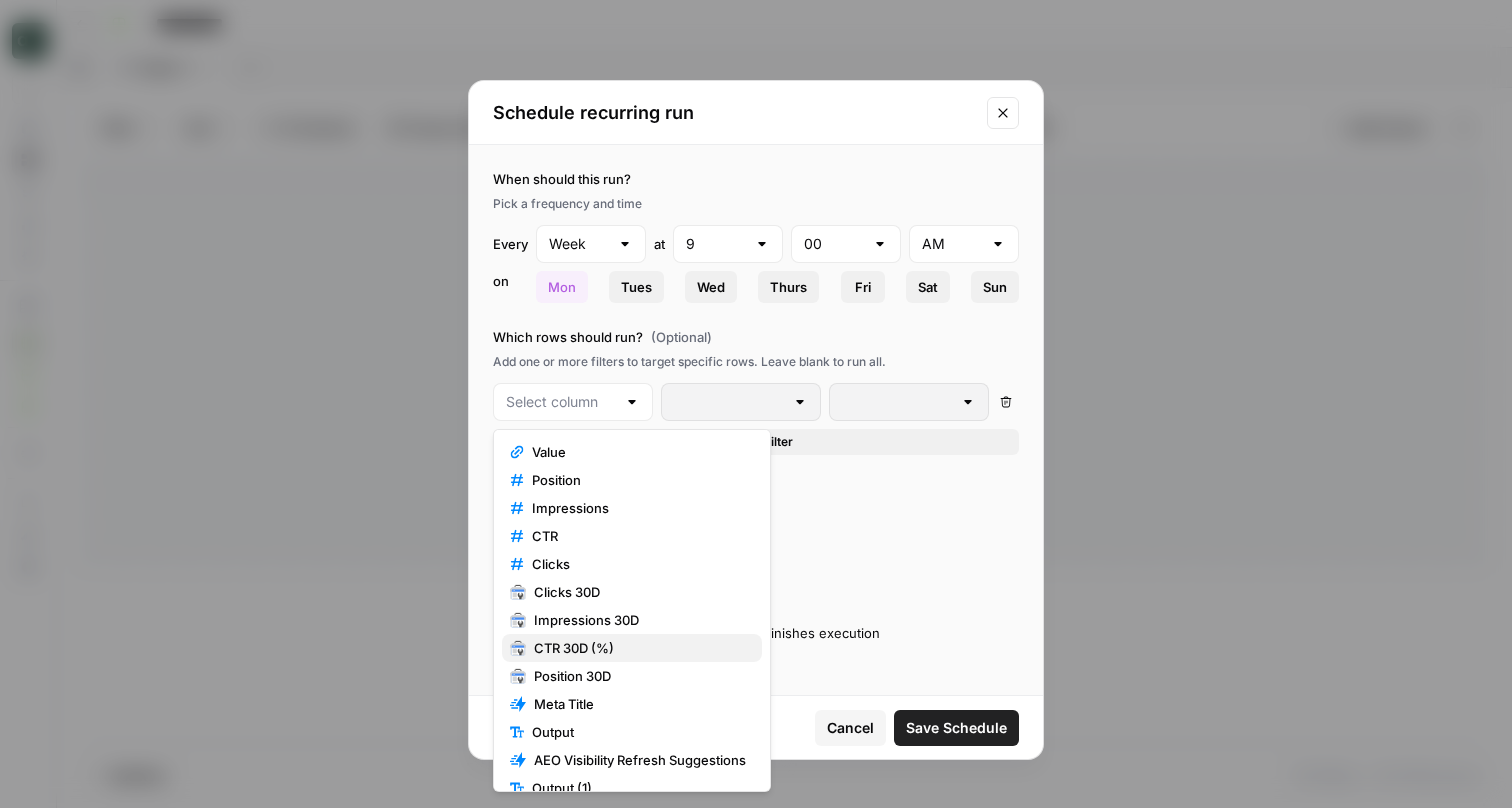 click on "CTR 30D (%)" at bounding box center [640, 648] 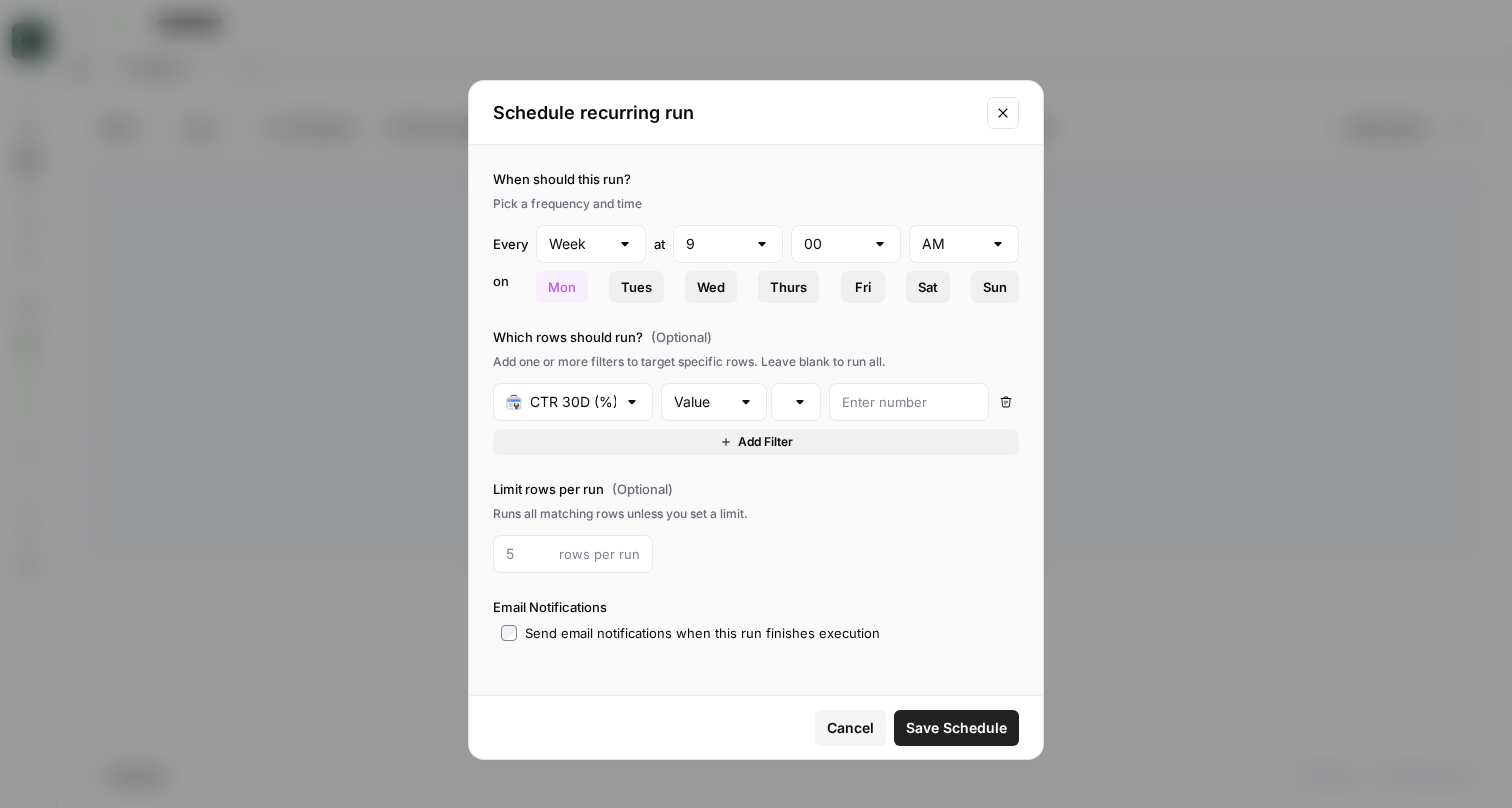 click at bounding box center (746, 402) 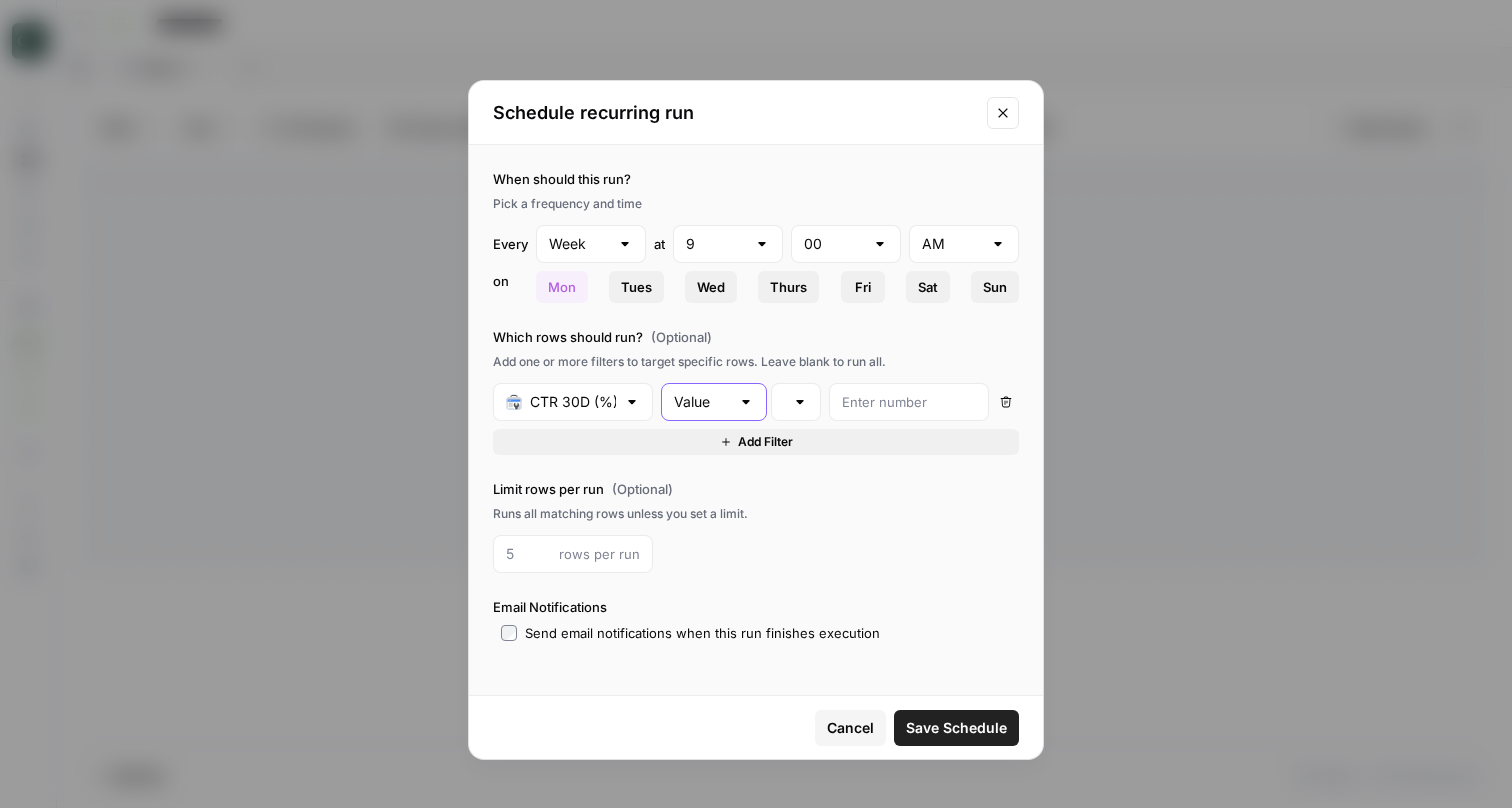 type 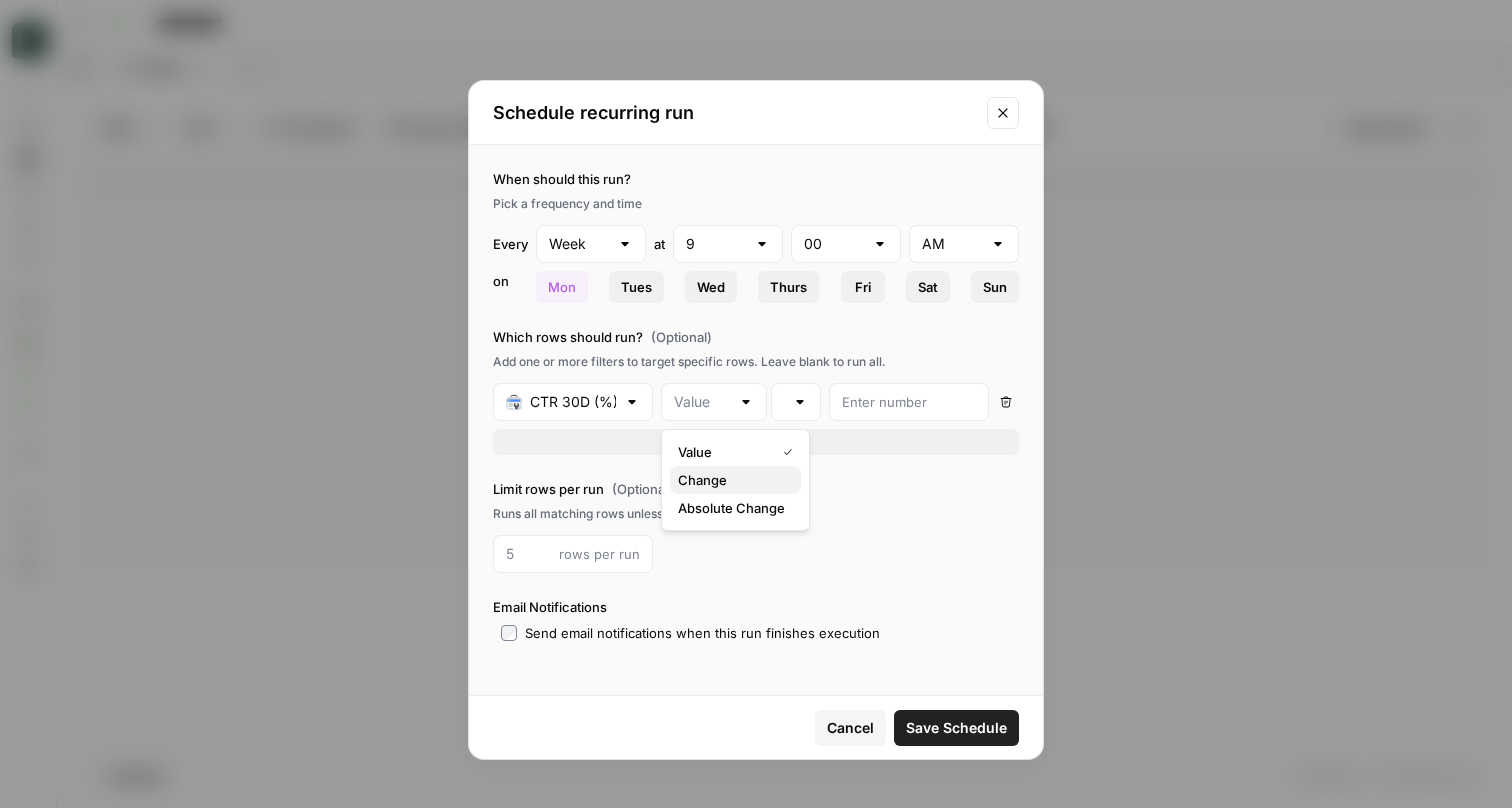 click on "Change" at bounding box center (731, 480) 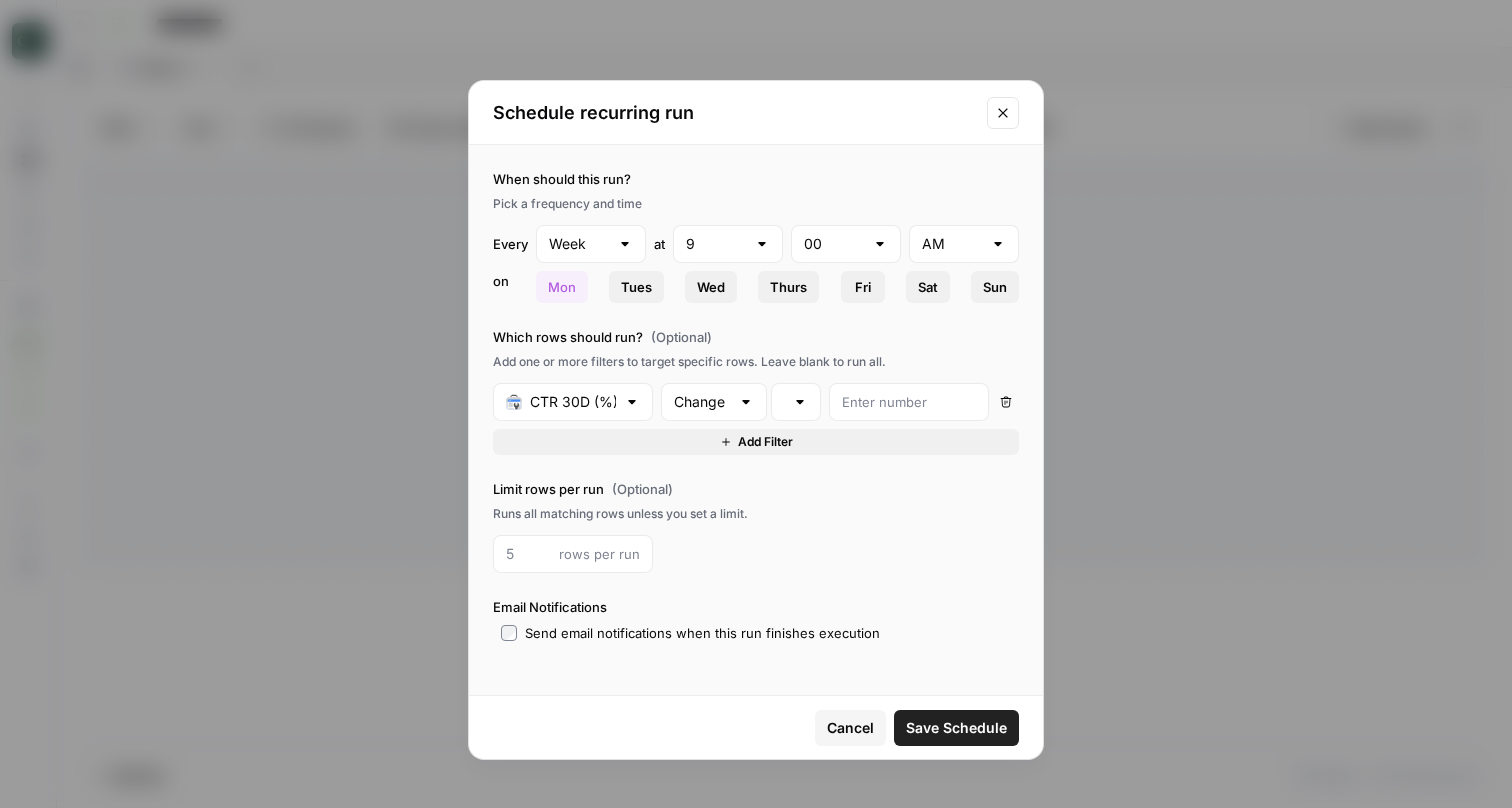 click at bounding box center (800, 402) 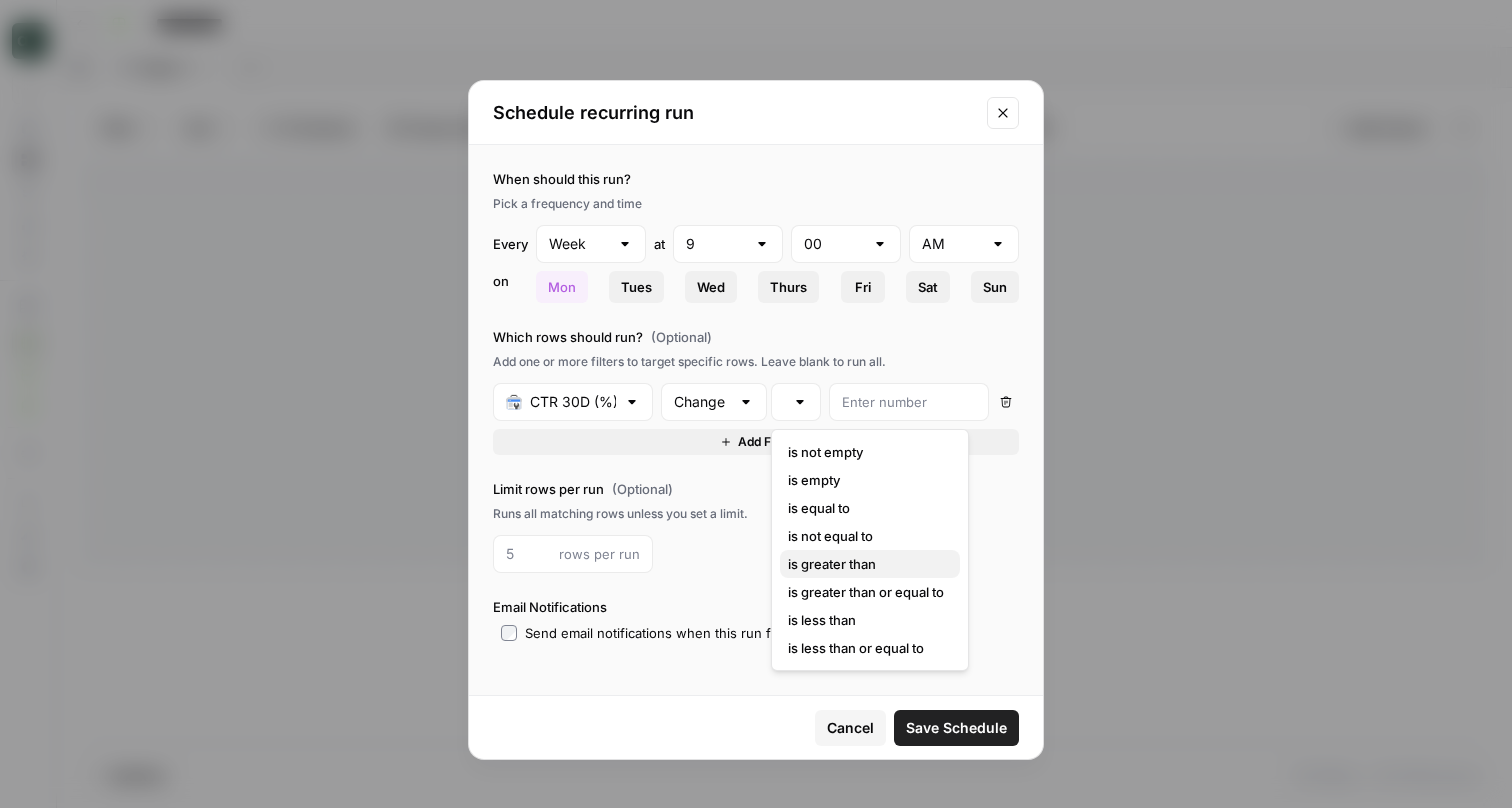 click on "is greater than" at bounding box center [866, 564] 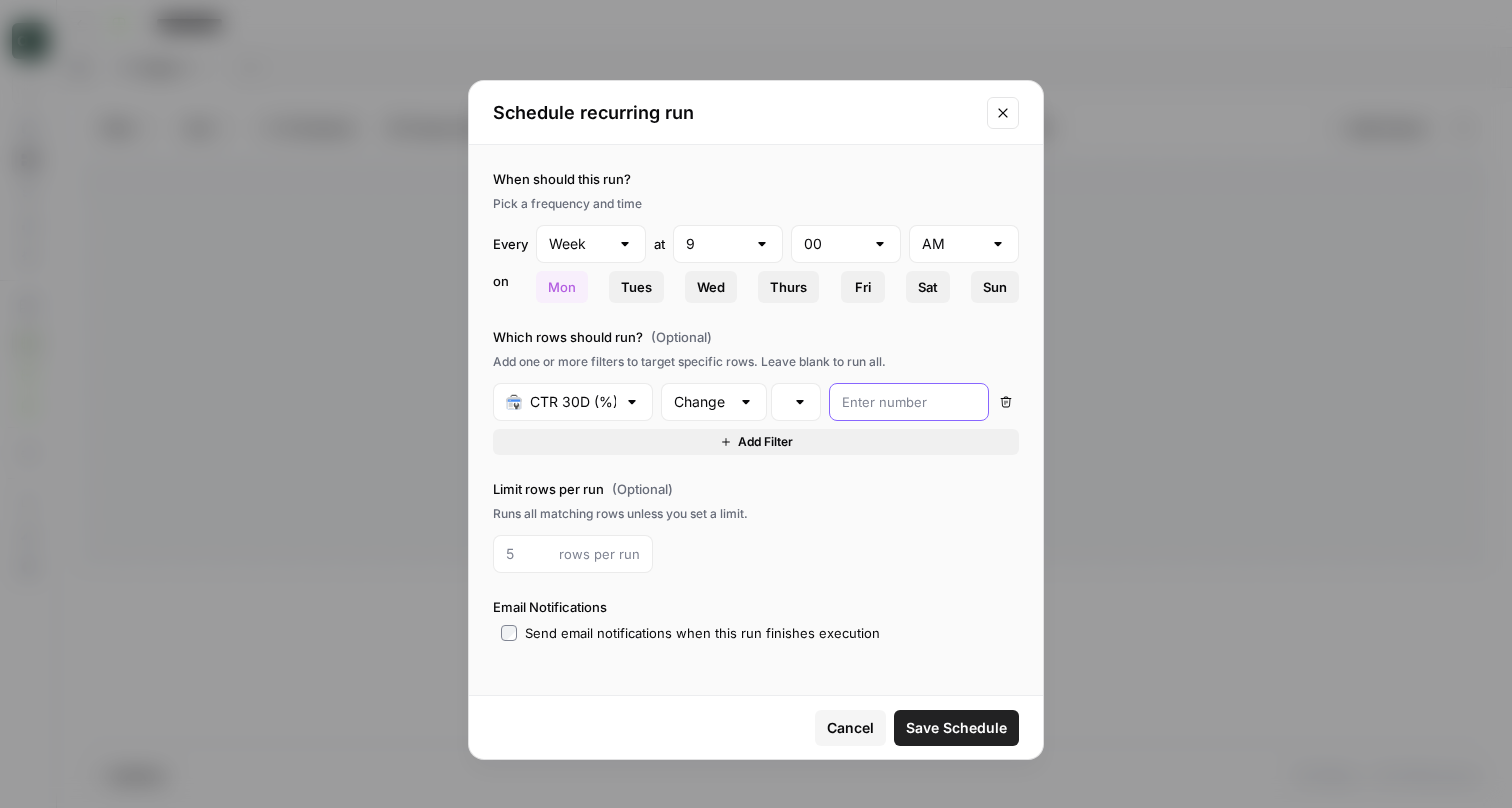 click at bounding box center (909, 402) 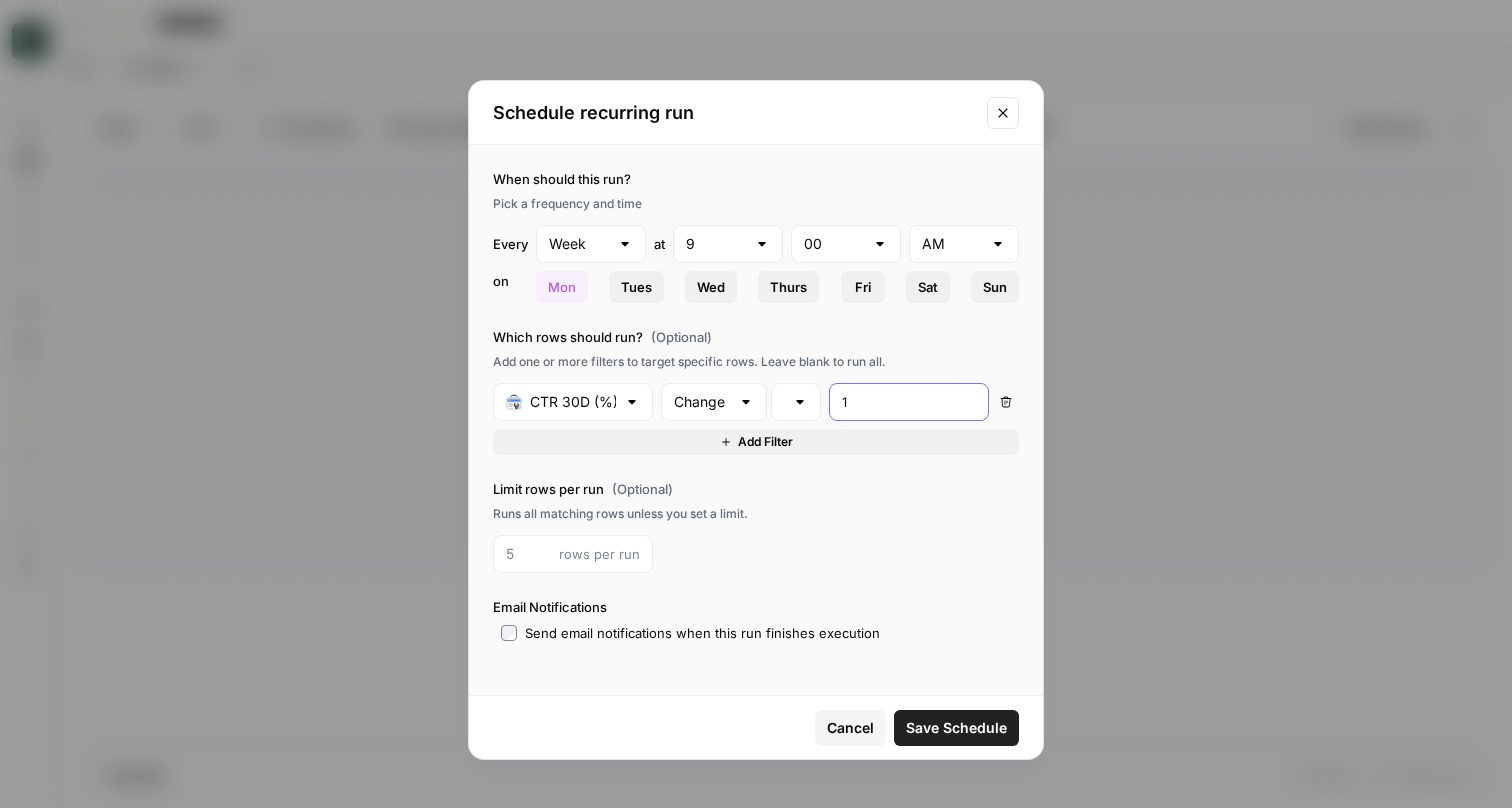 type 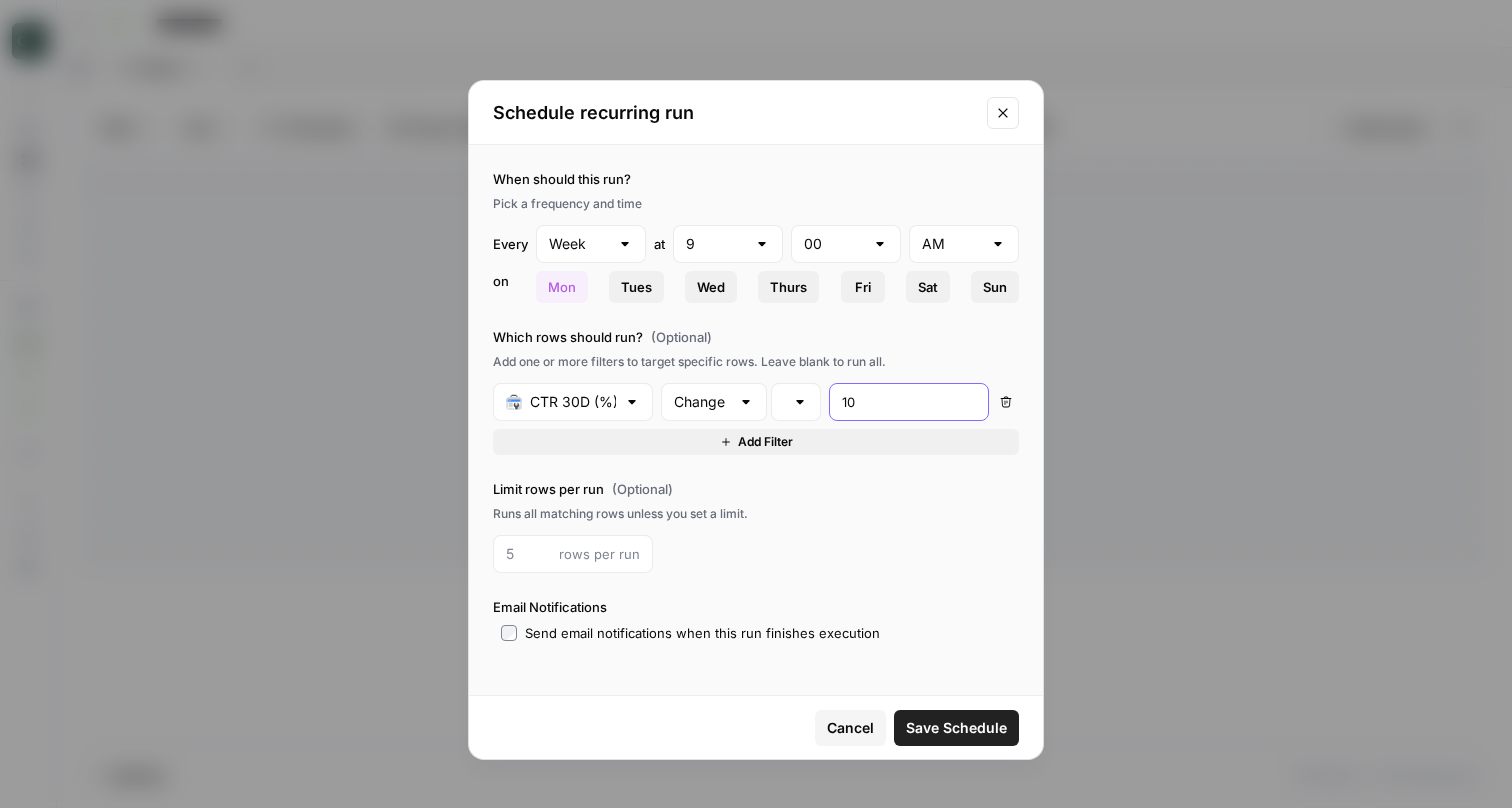 type 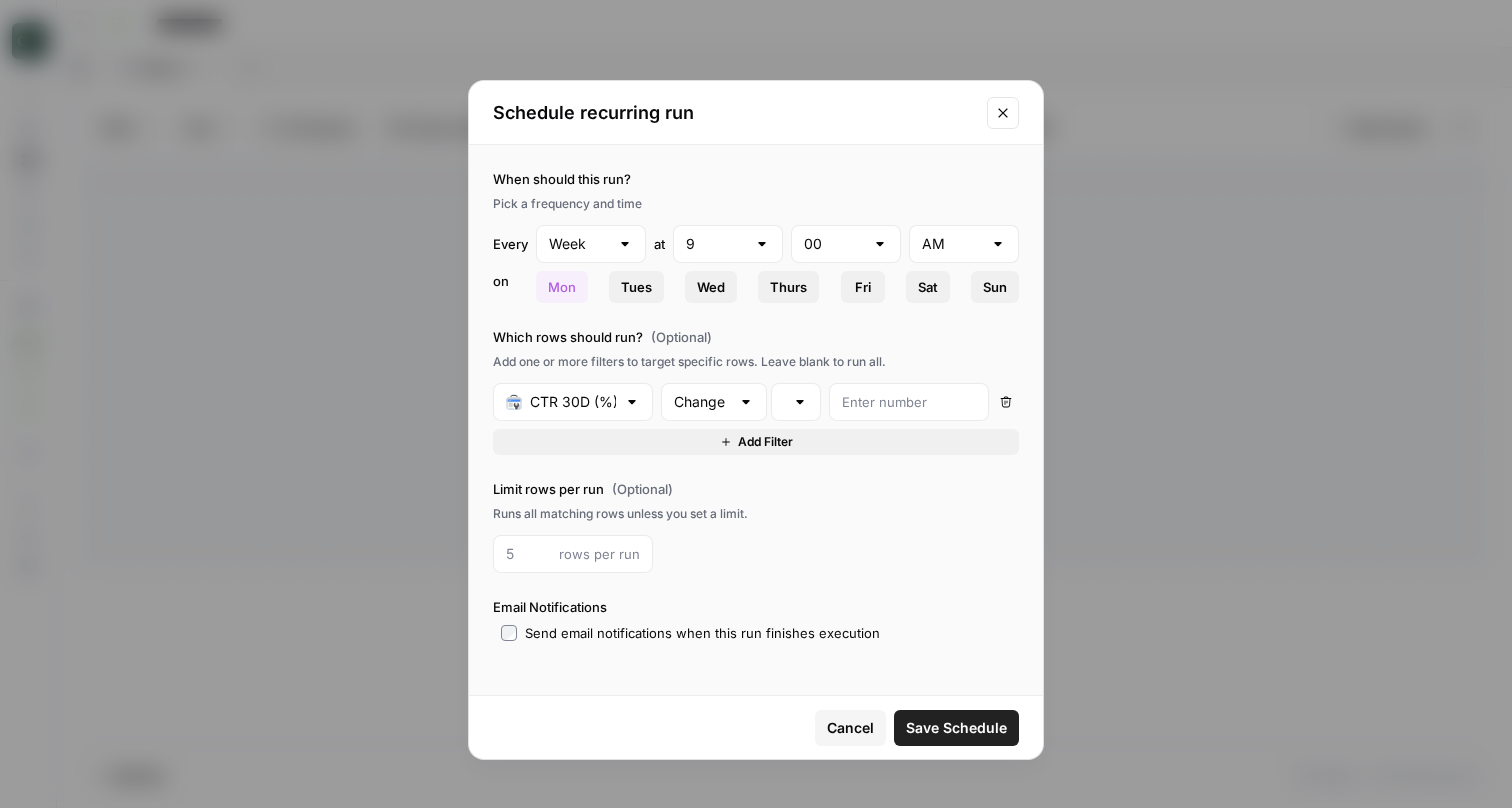 click on "Every Week at 9 00 AM on Mon Tues Wed Thurs Fri Sat Sun" at bounding box center (756, 264) 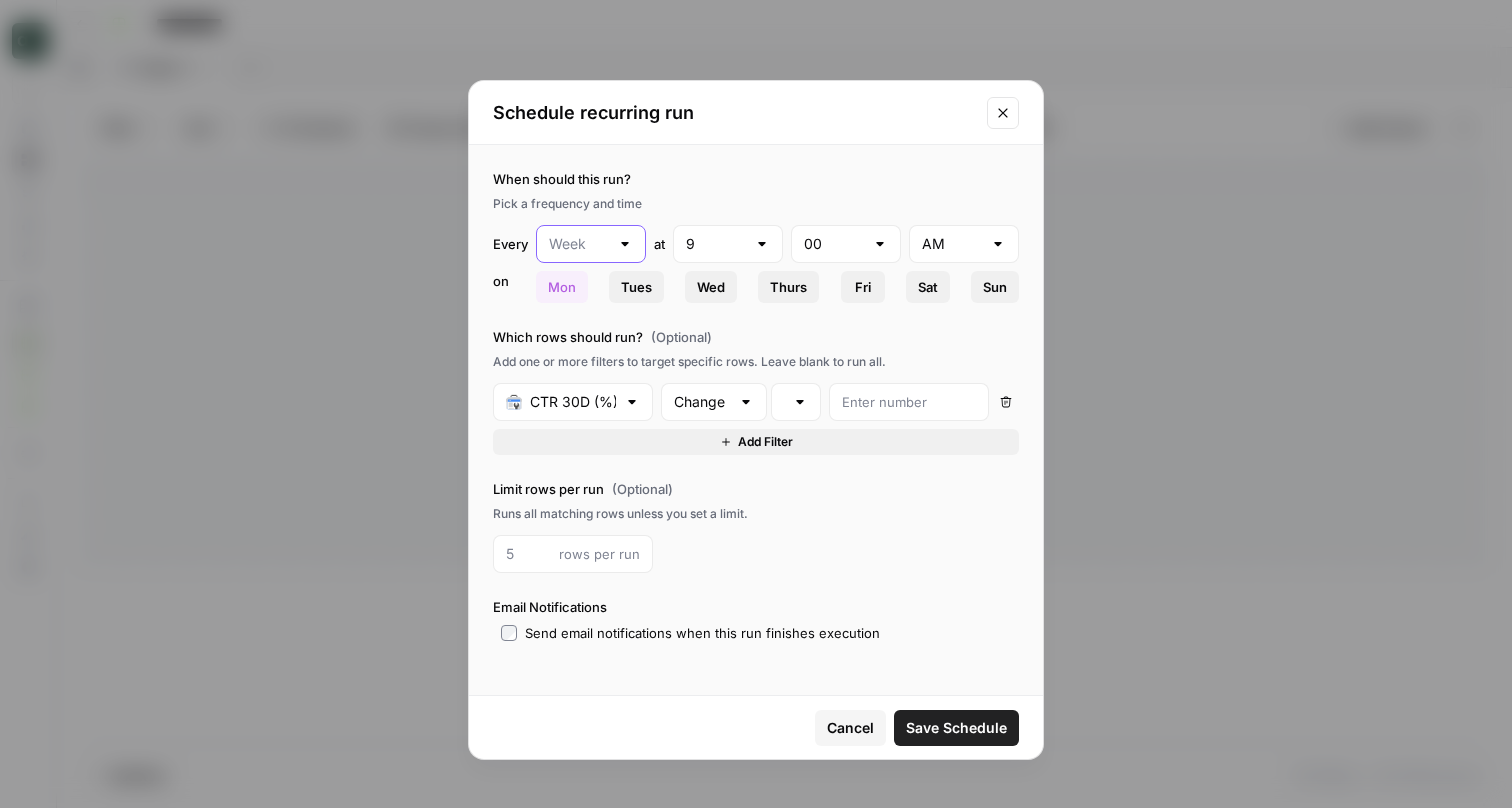 click at bounding box center [579, 244] 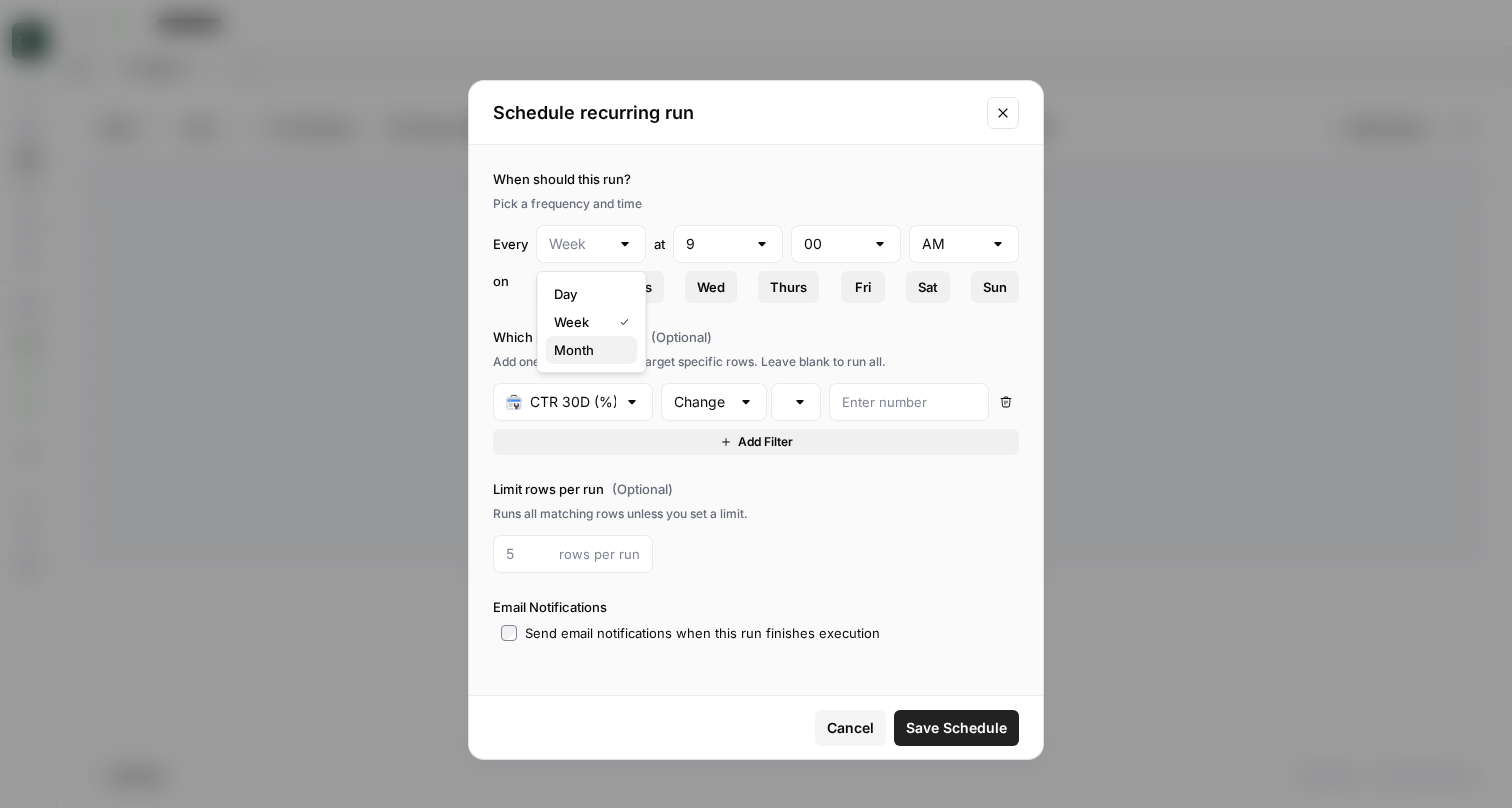 click on "Month" at bounding box center (588, 350) 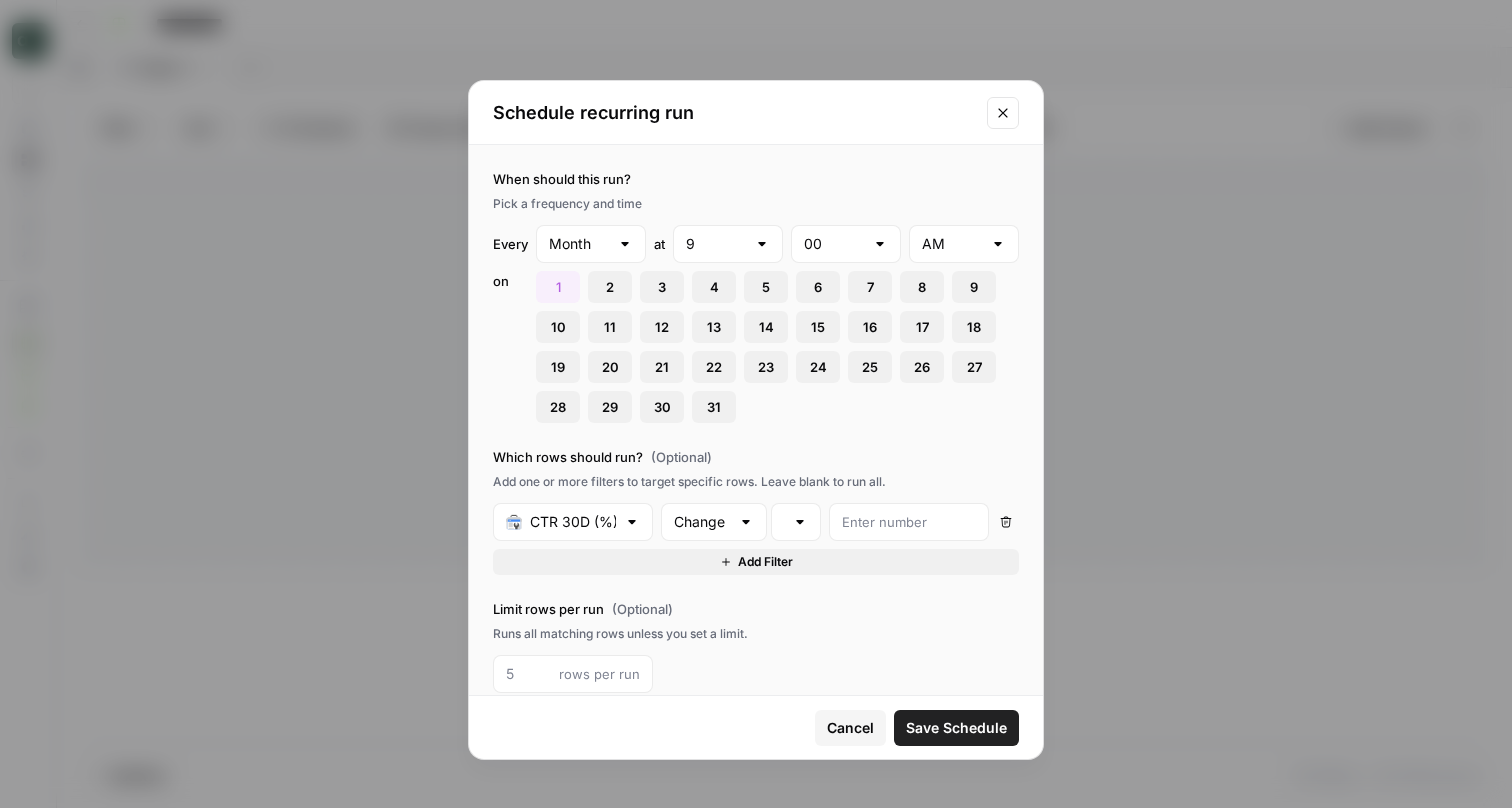 click on "Save Schedule" at bounding box center (956, 728) 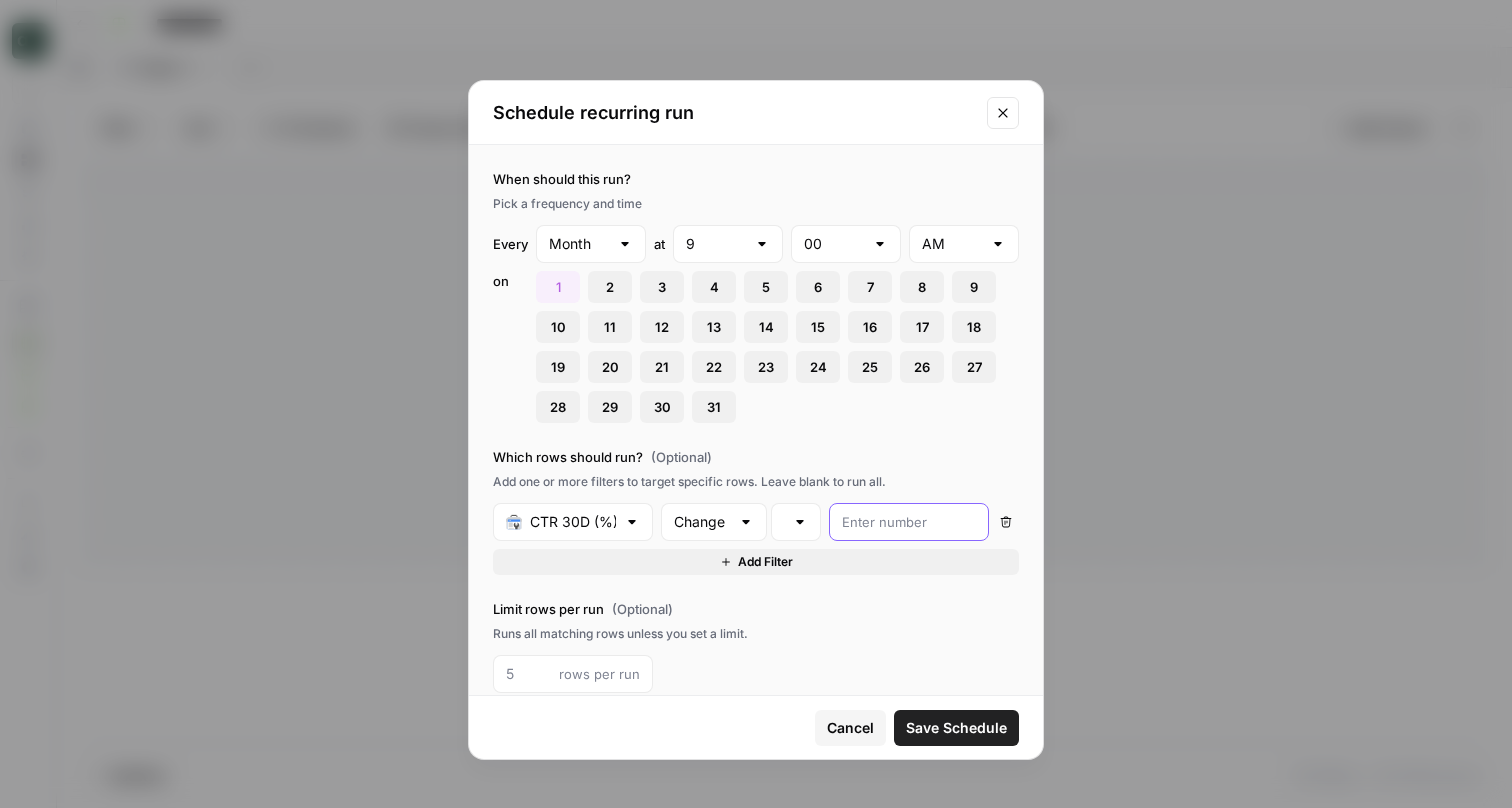 type 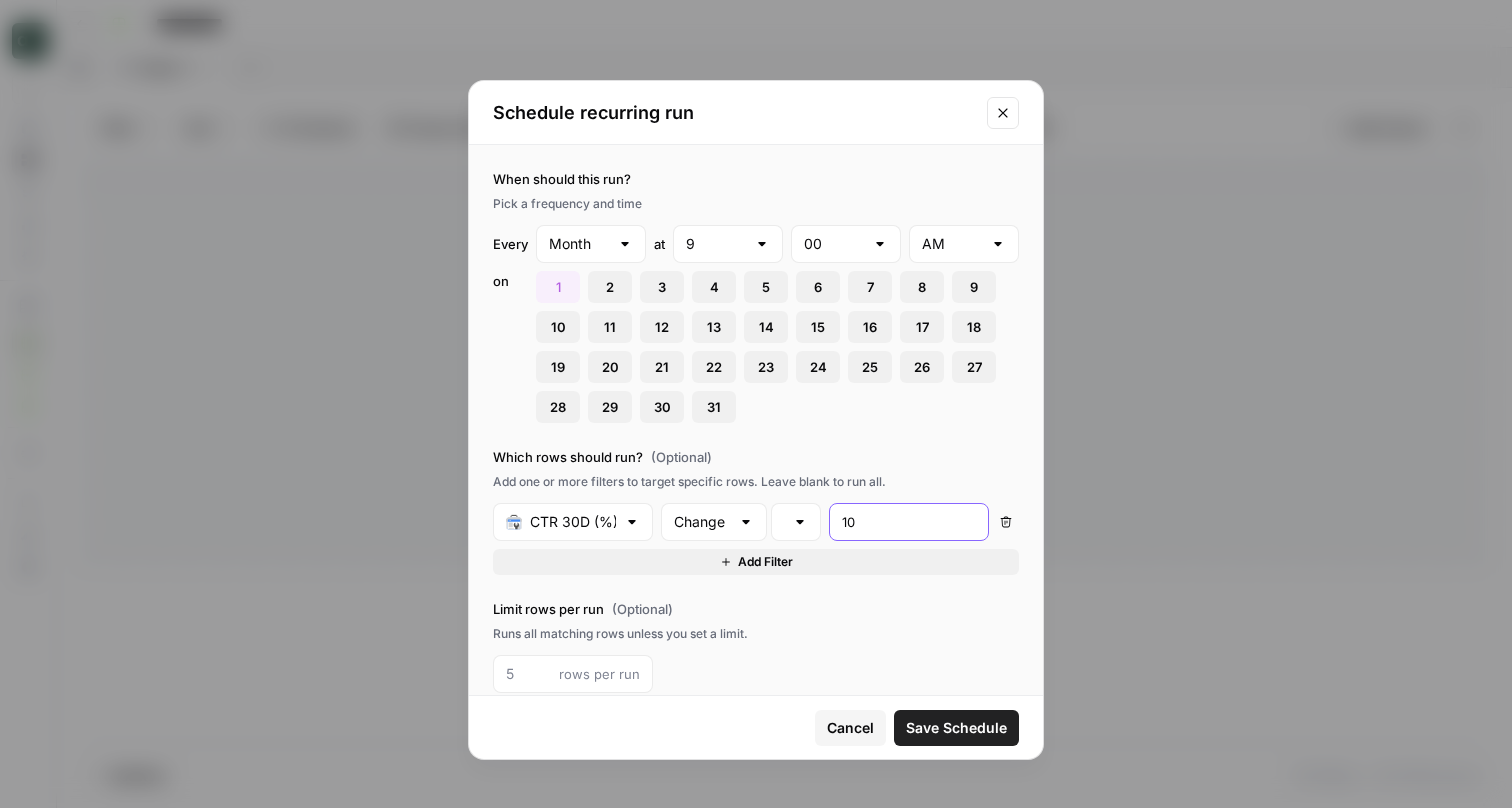 type on "10" 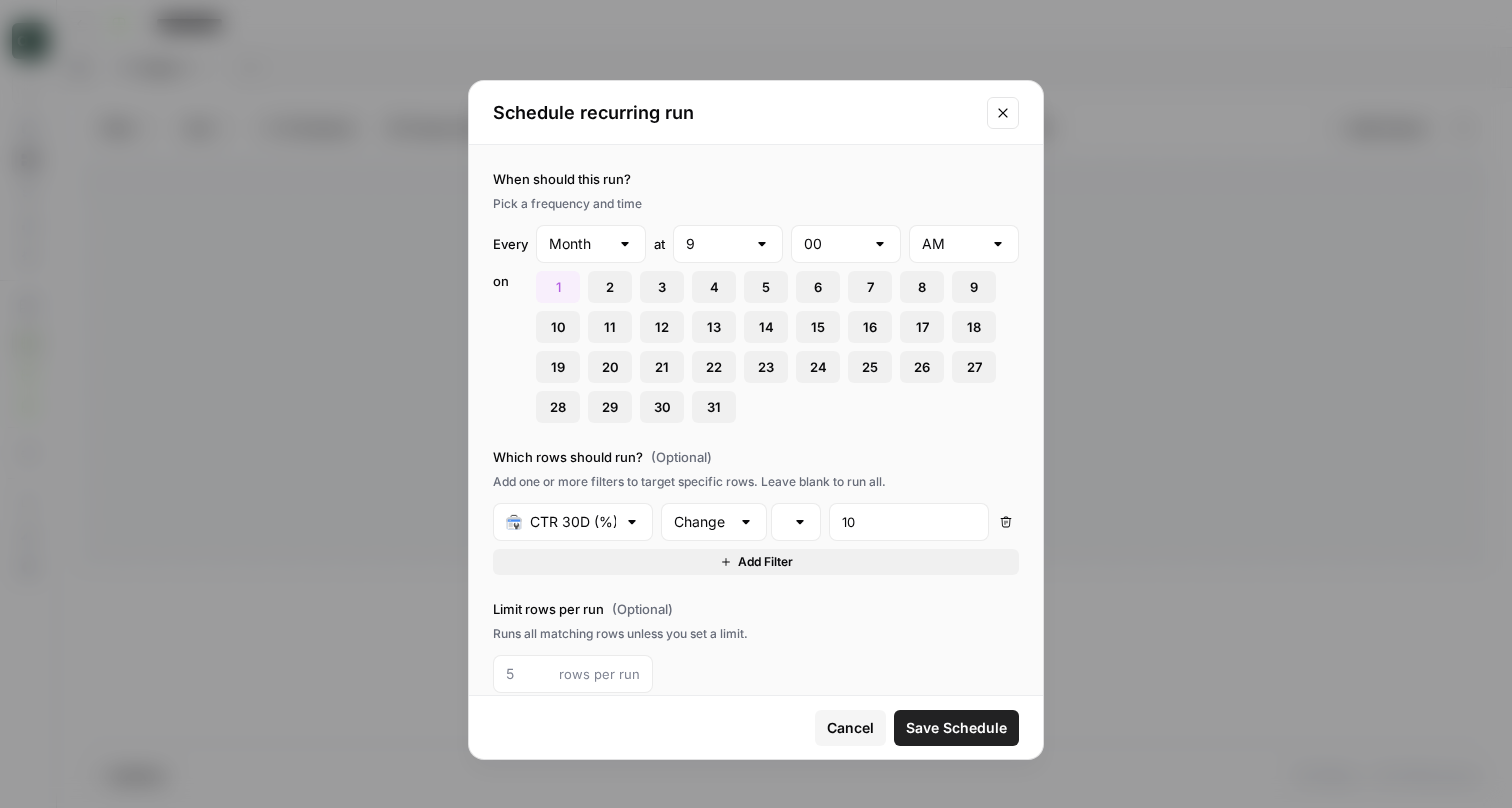 click on "Save Schedule" at bounding box center (956, 728) 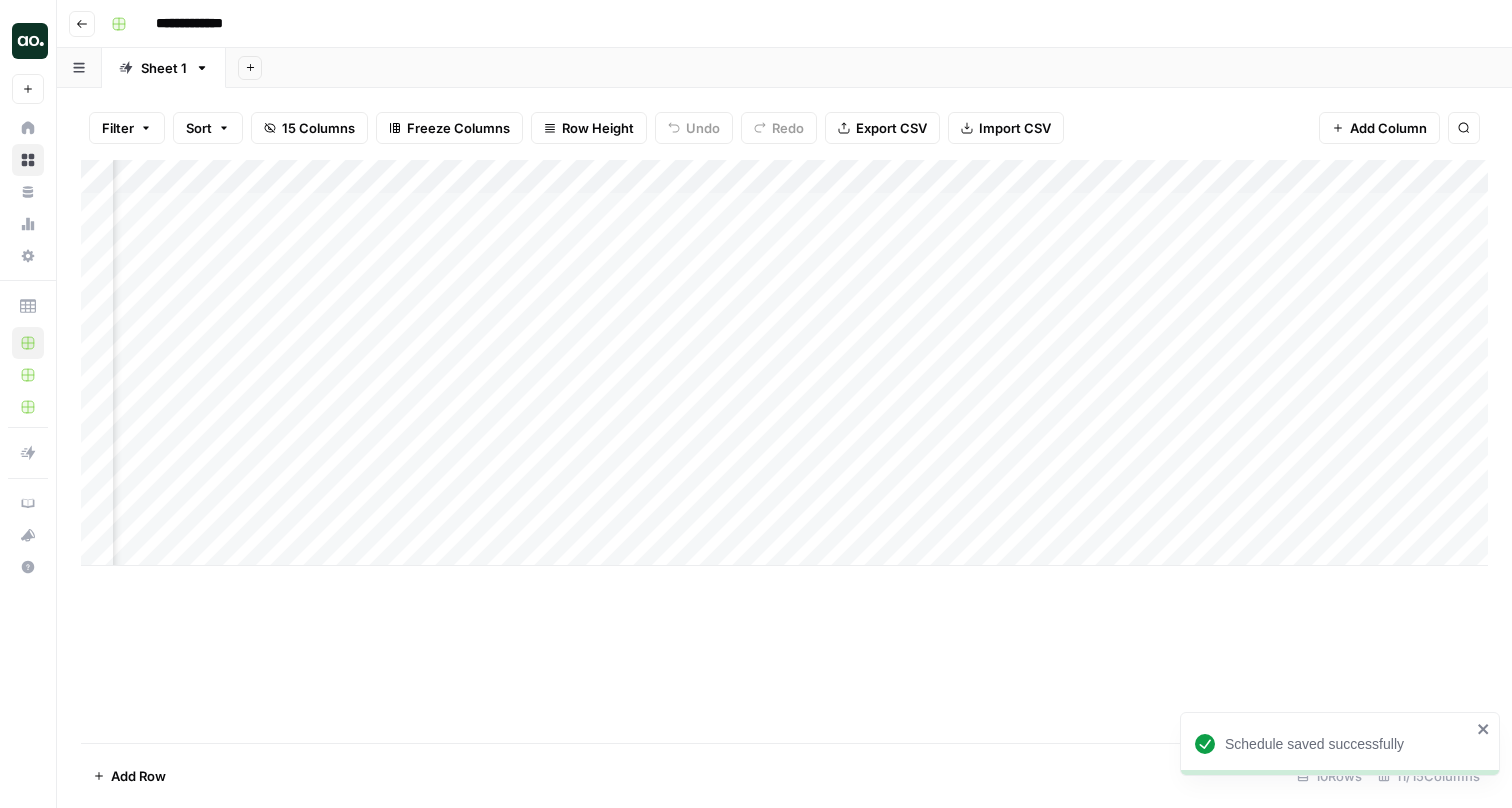 scroll, scrollTop: 0, scrollLeft: 236, axis: horizontal 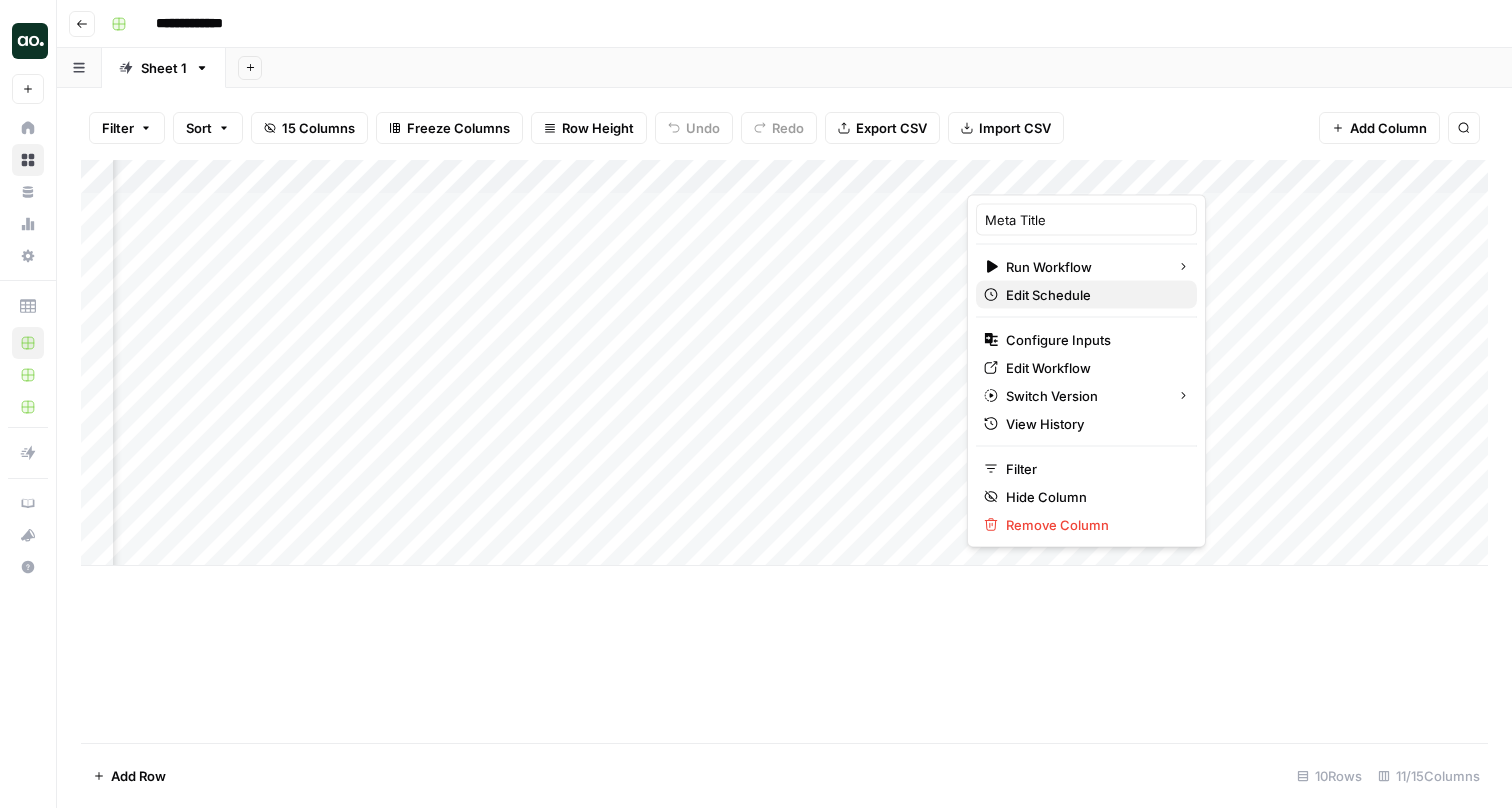 click on "Edit Schedule" at bounding box center [1093, 295] 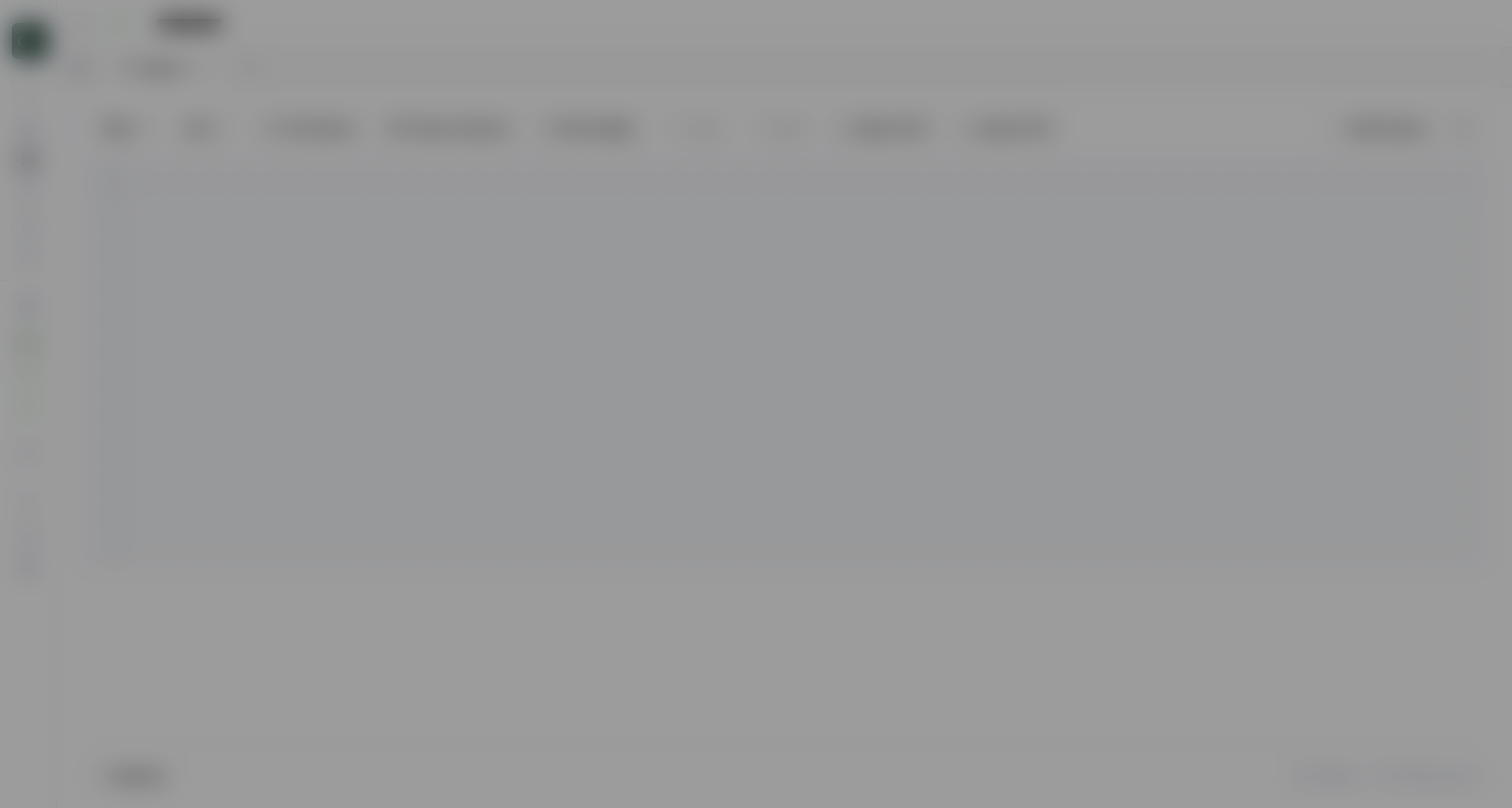type 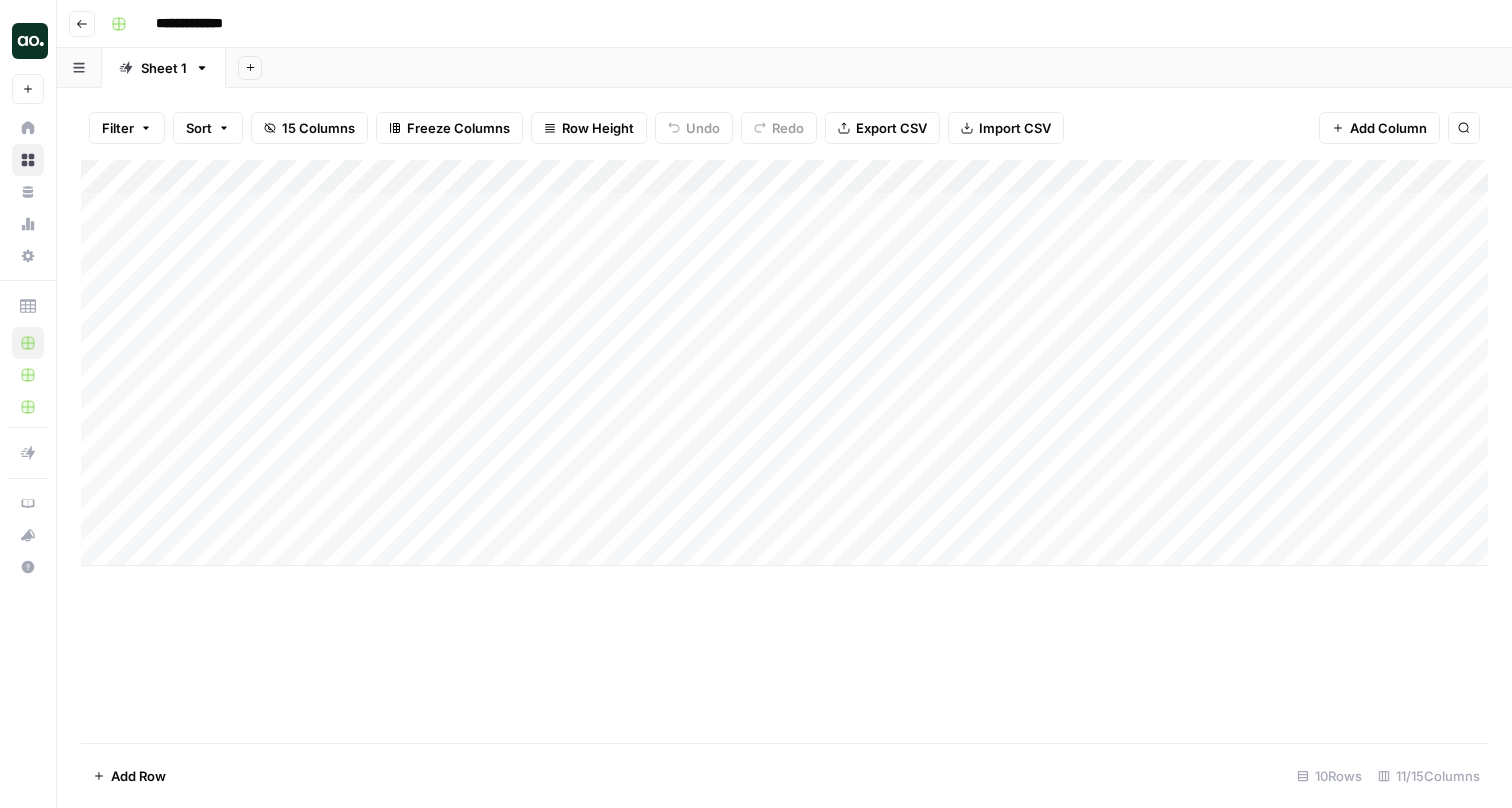 scroll, scrollTop: 0, scrollLeft: 0, axis: both 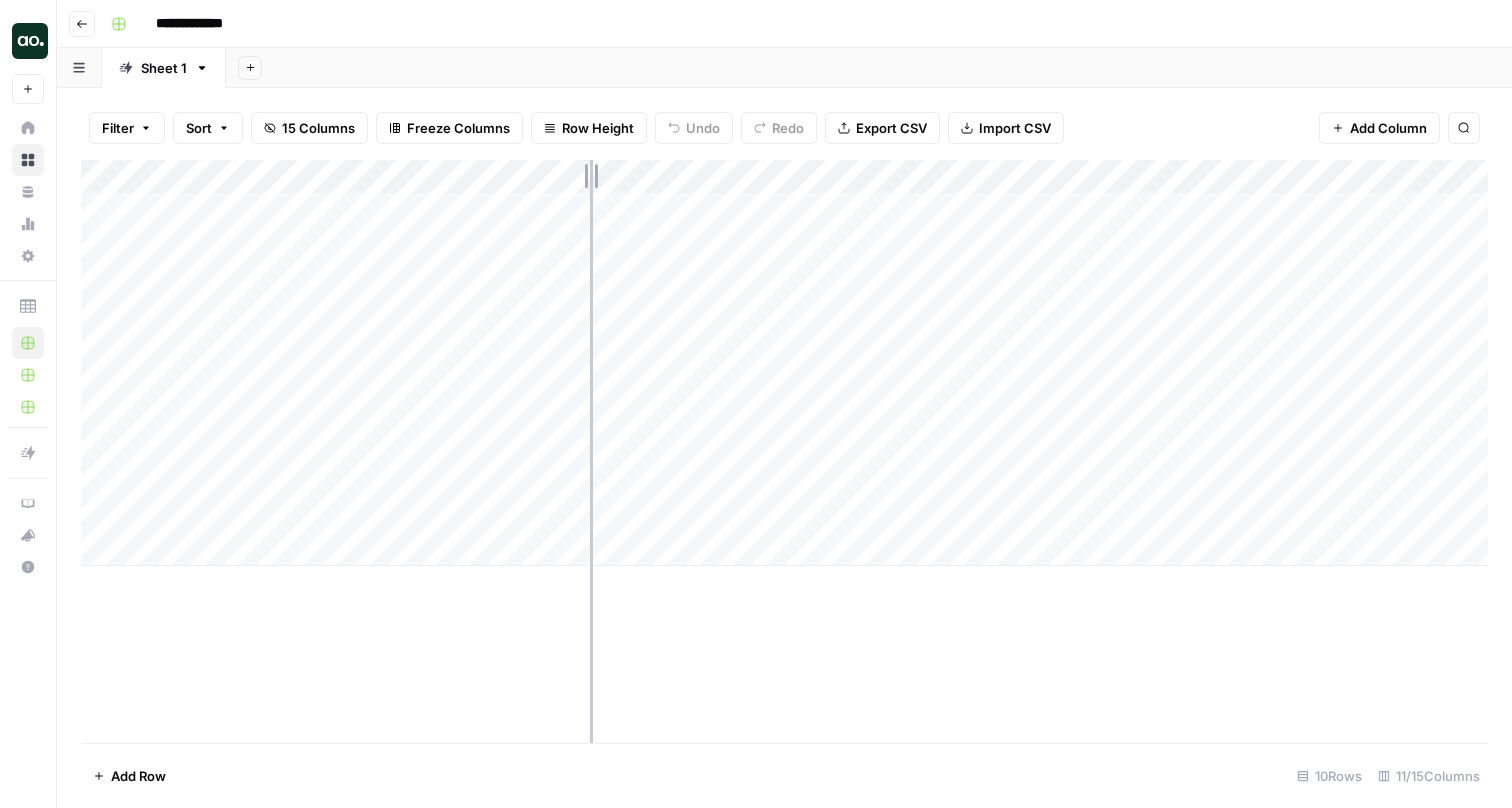 drag, startPoint x: 652, startPoint y: 165, endPoint x: 590, endPoint y: 170, distance: 62.201286 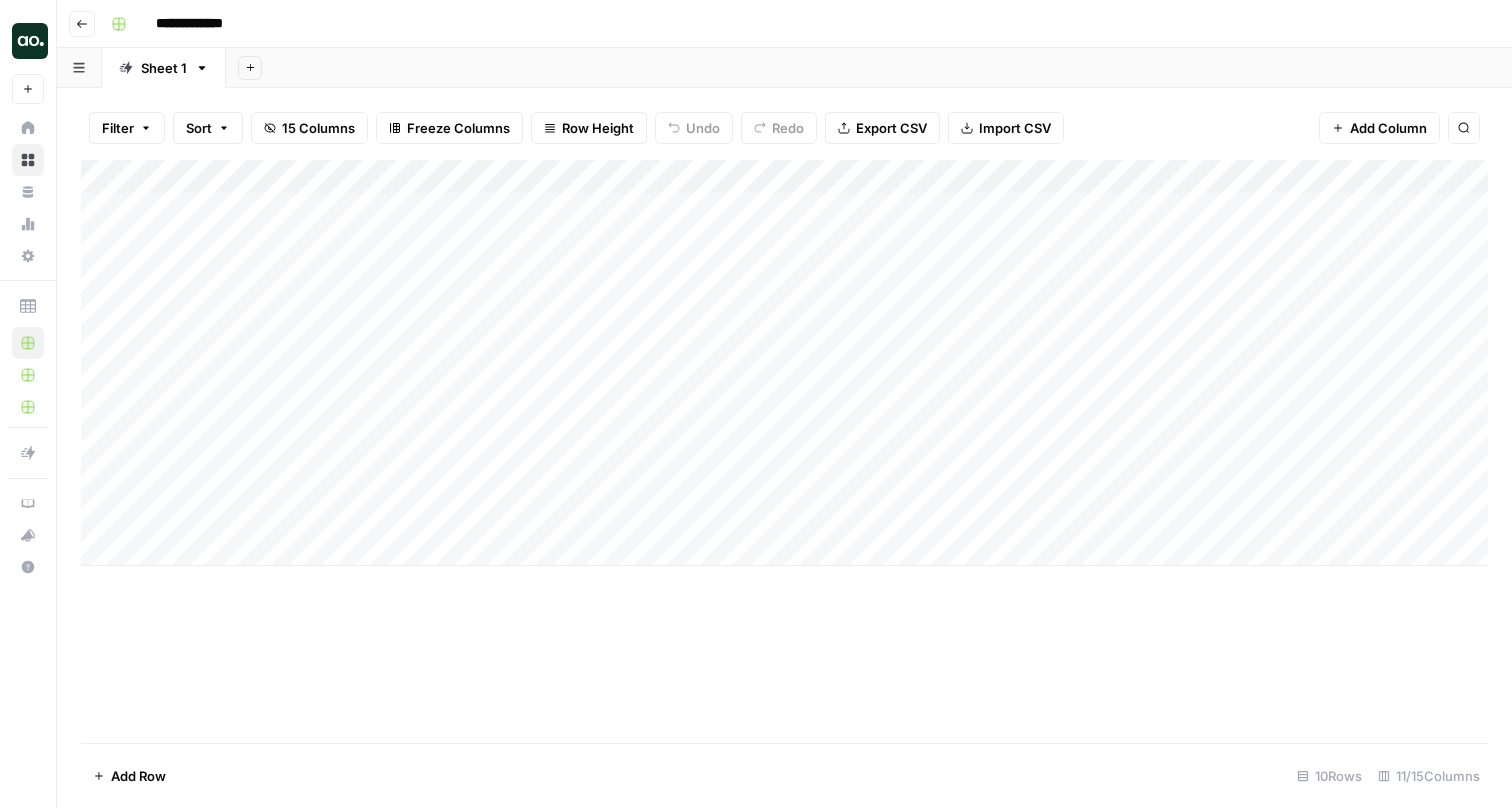 click on "**********" at bounding box center (205, 24) 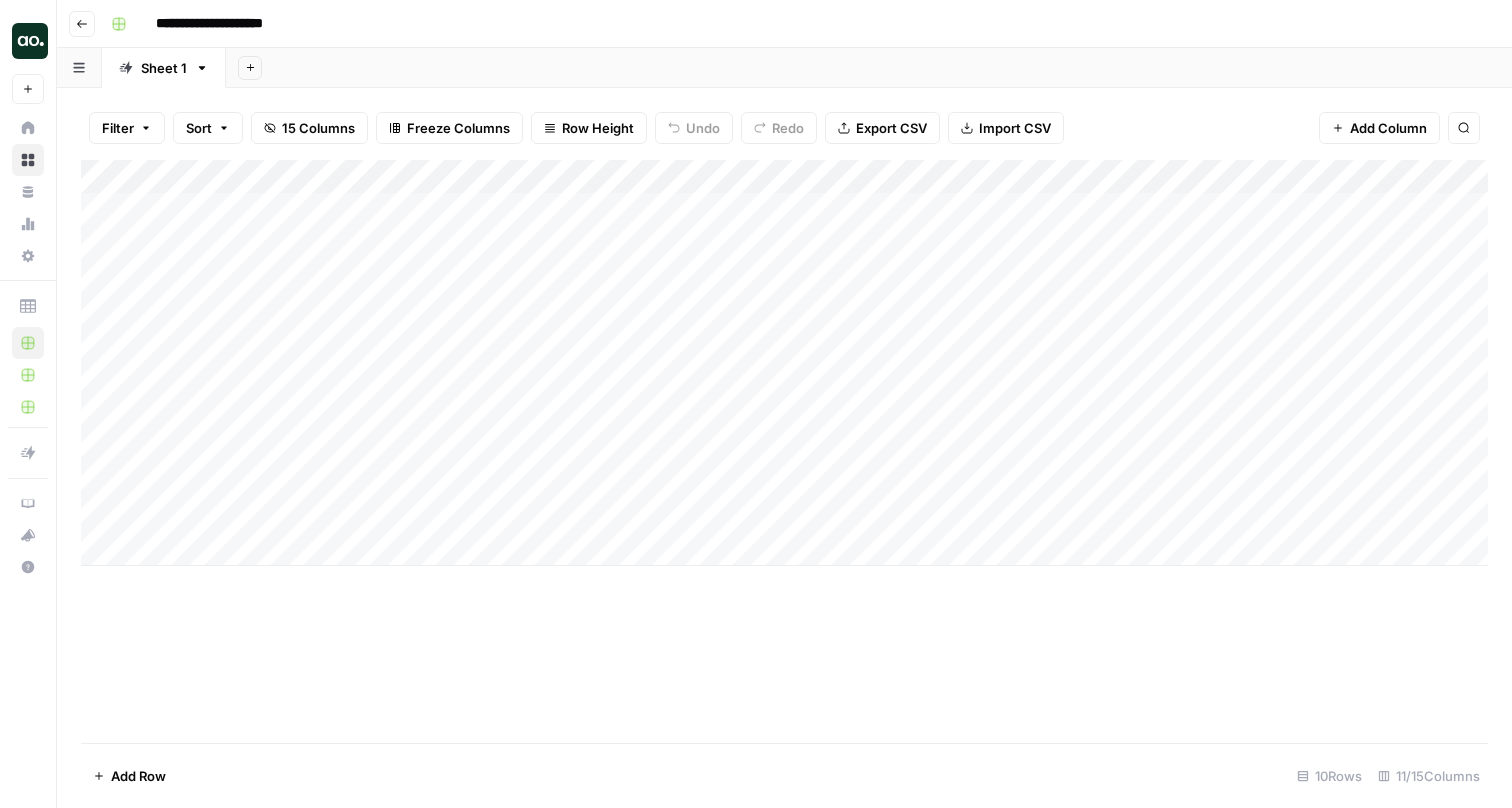 type on "**********" 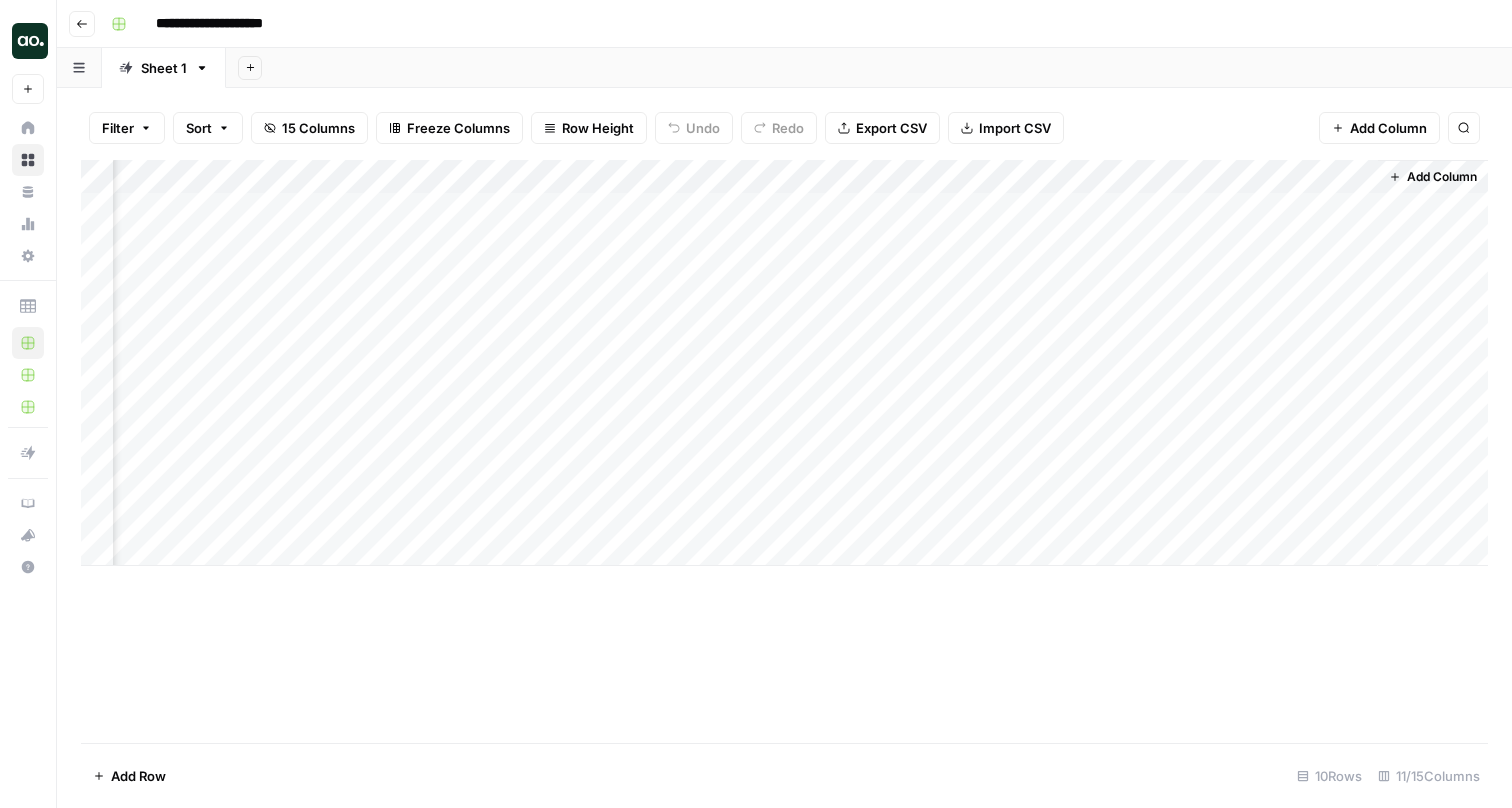 scroll, scrollTop: 0, scrollLeft: 484, axis: horizontal 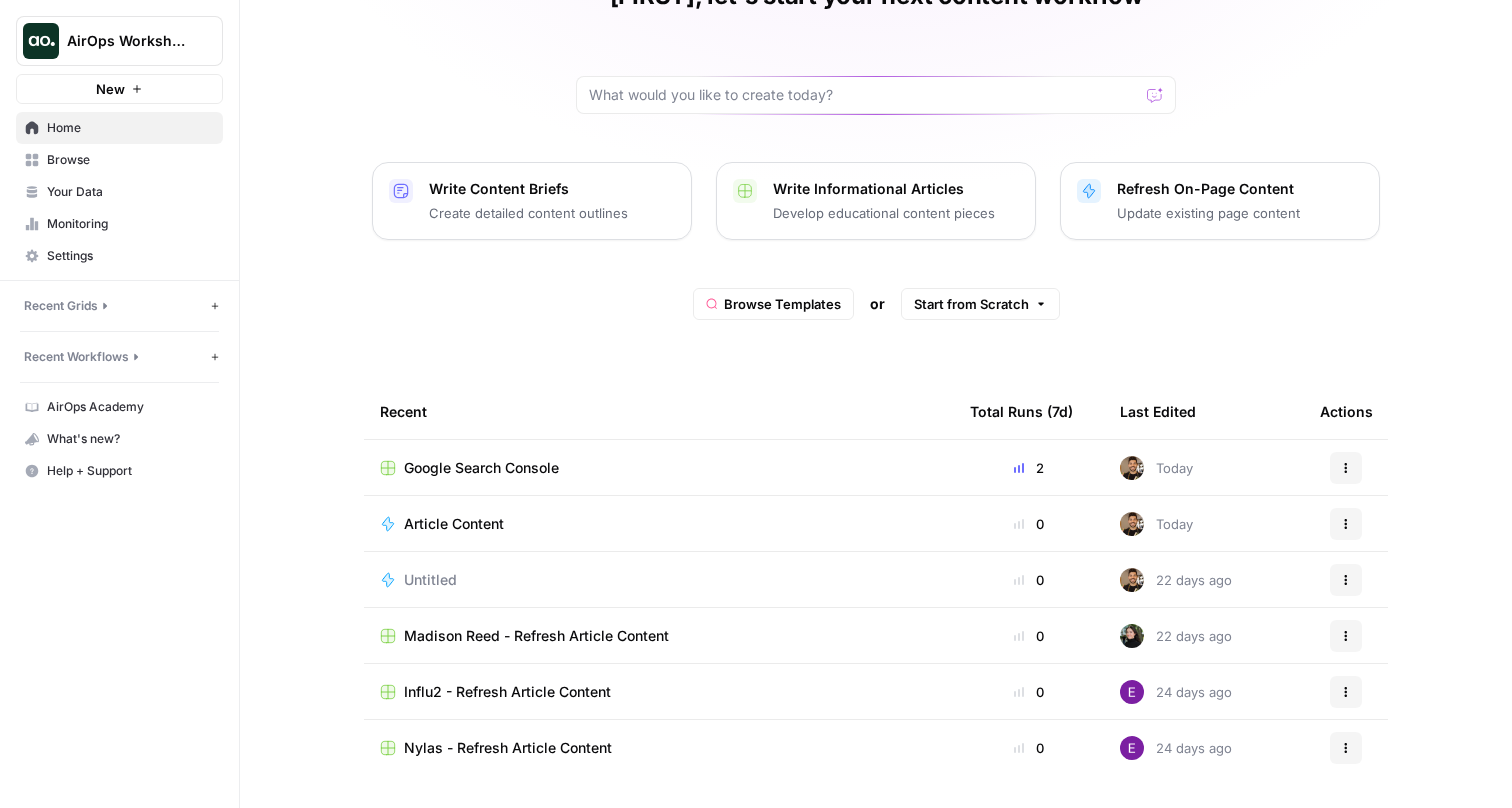 click on "Write Content Briefs" at bounding box center (528, 189) 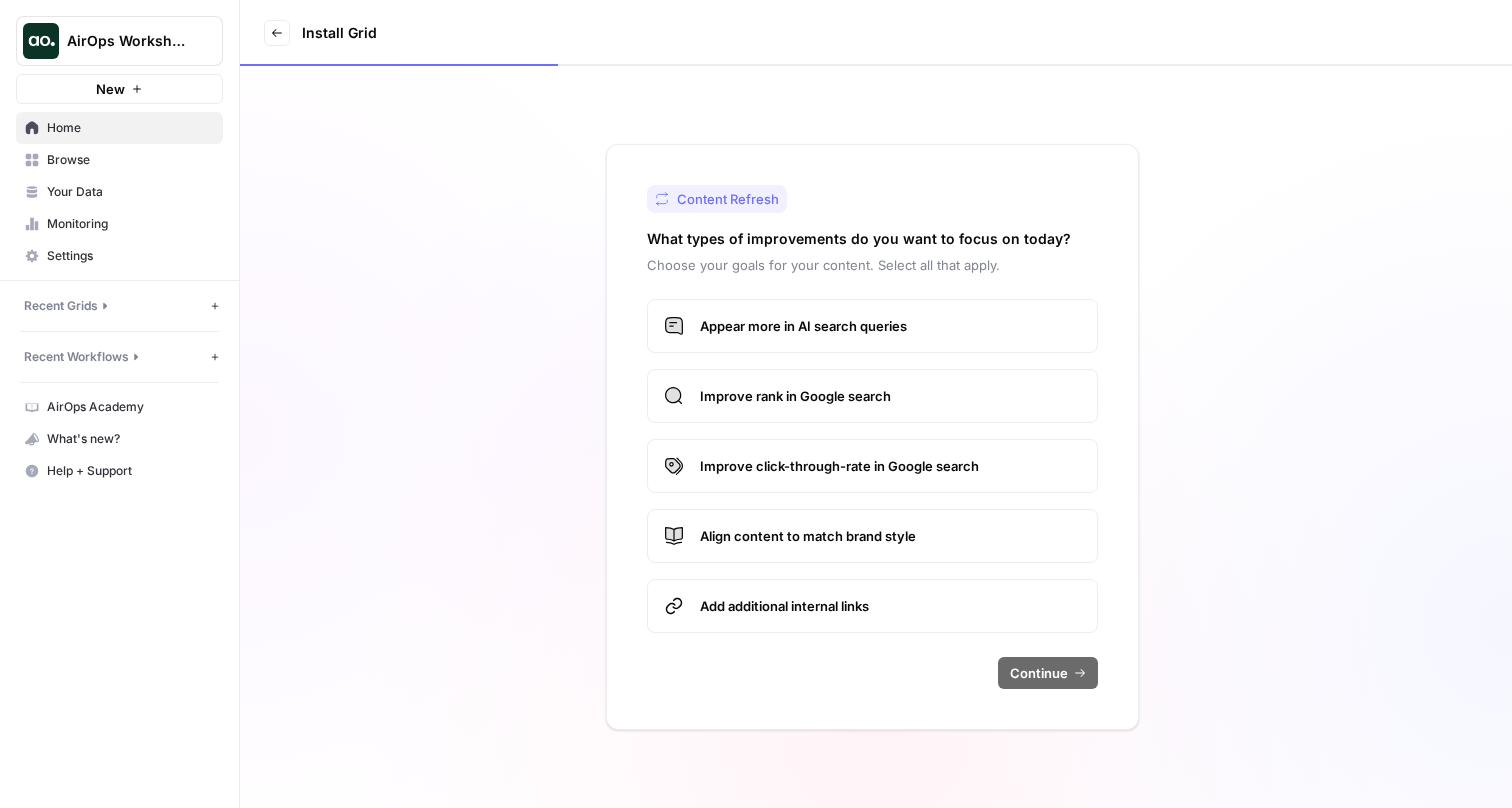 scroll, scrollTop: 0, scrollLeft: 0, axis: both 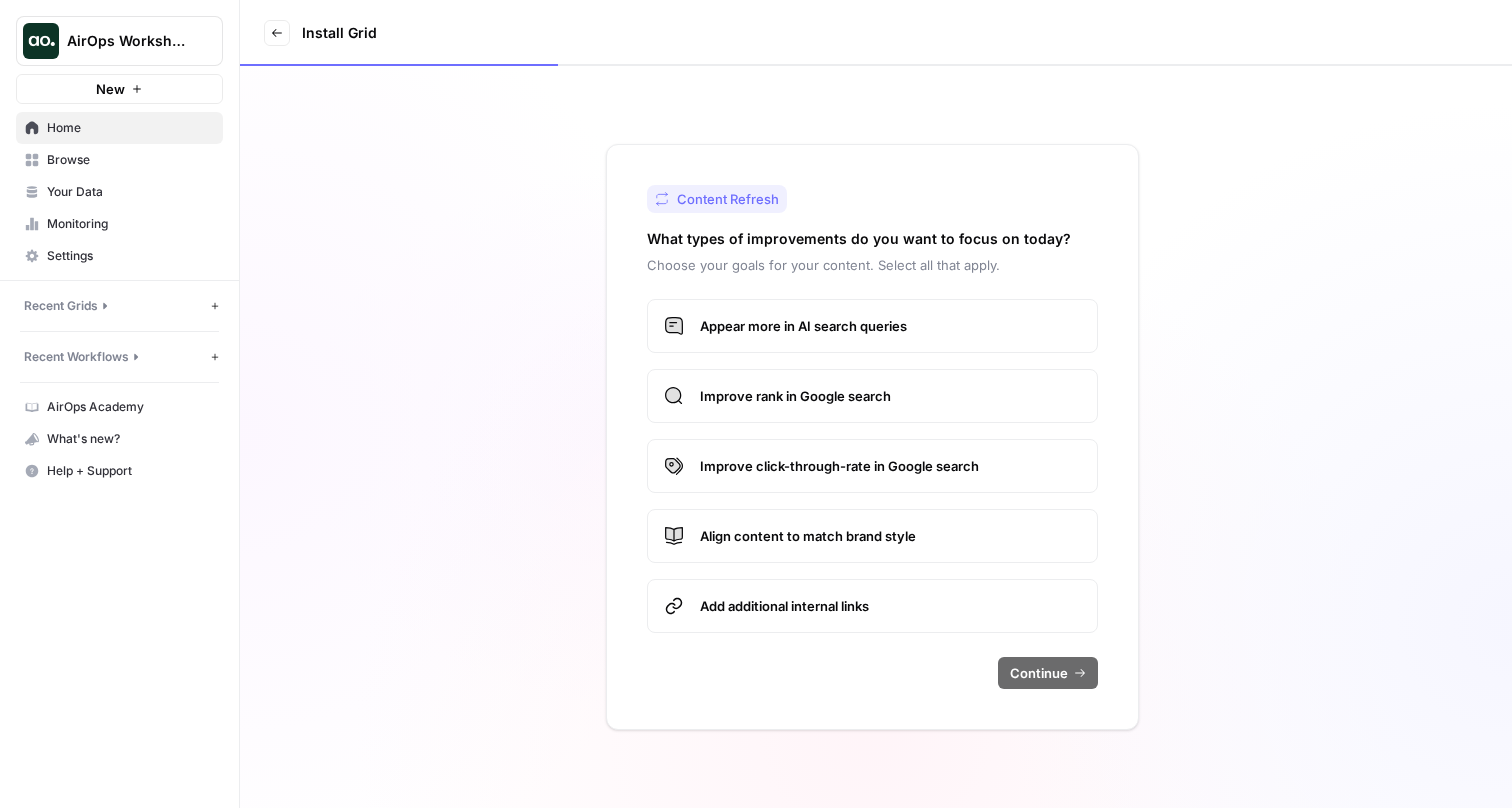click on "Exit" at bounding box center (277, 33) 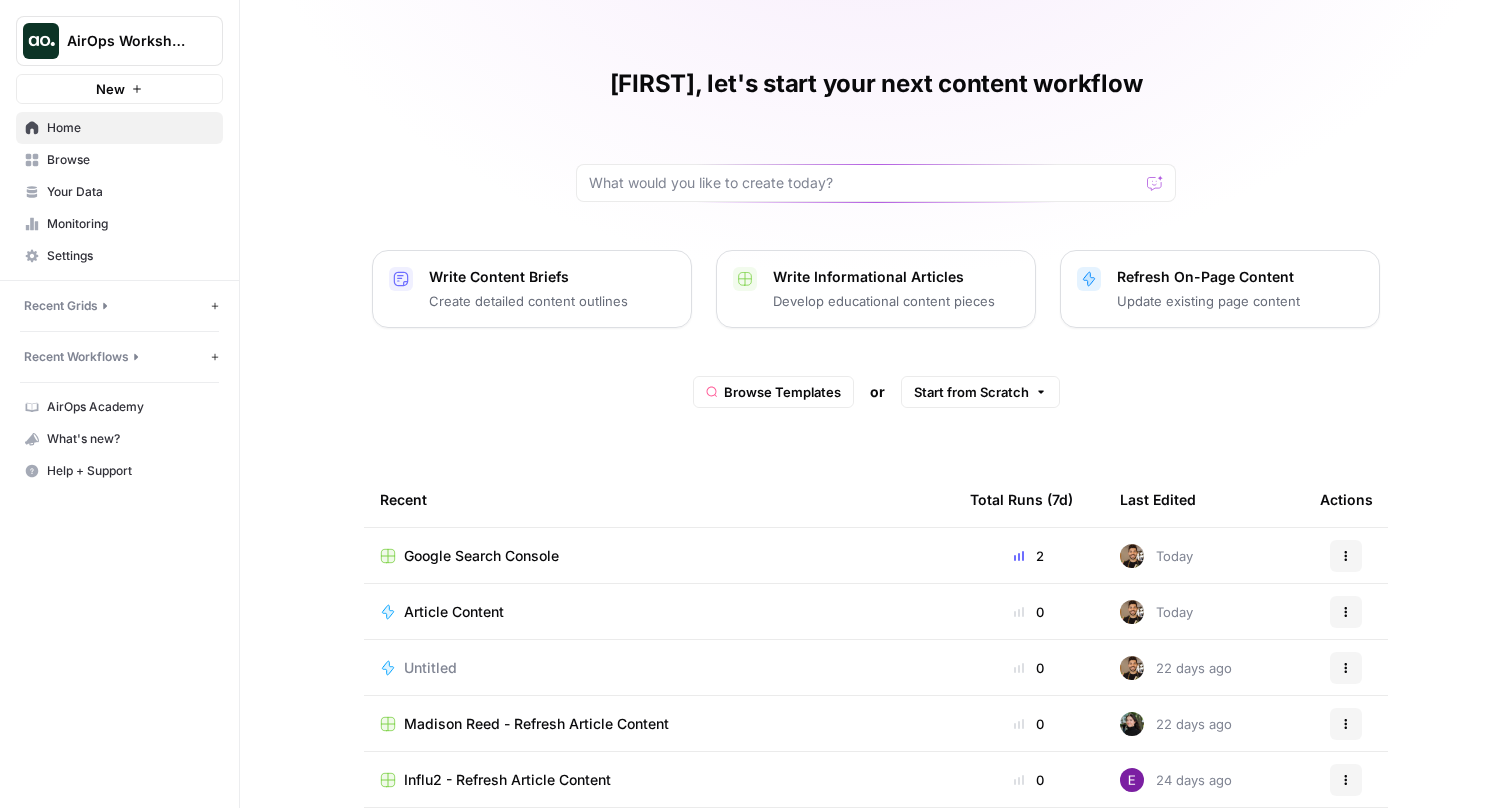 scroll, scrollTop: 38, scrollLeft: 0, axis: vertical 